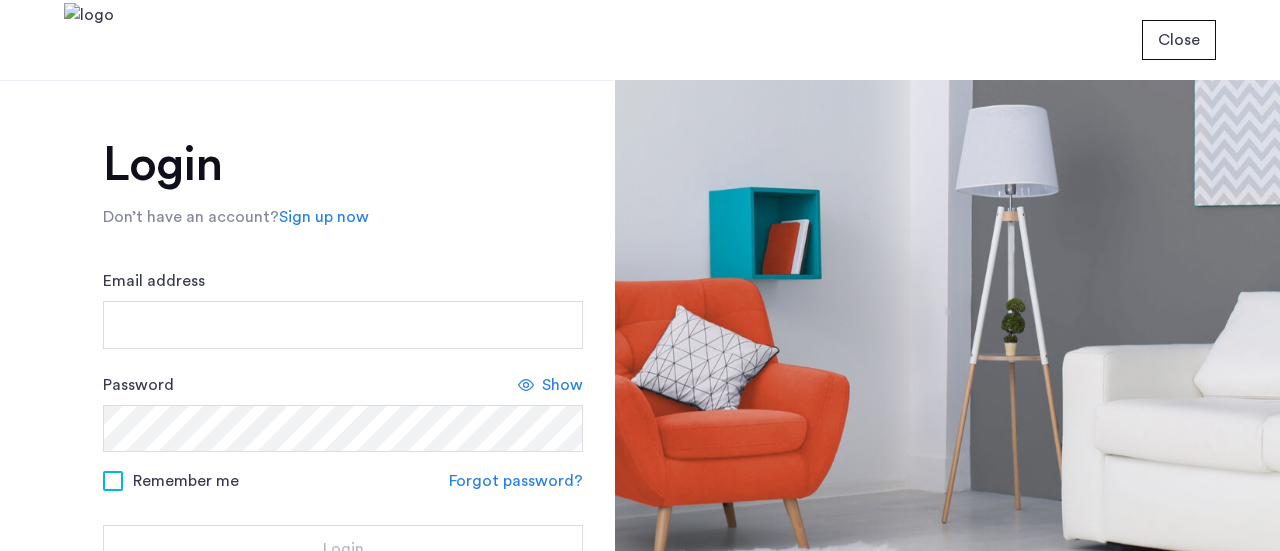 scroll, scrollTop: 0, scrollLeft: 0, axis: both 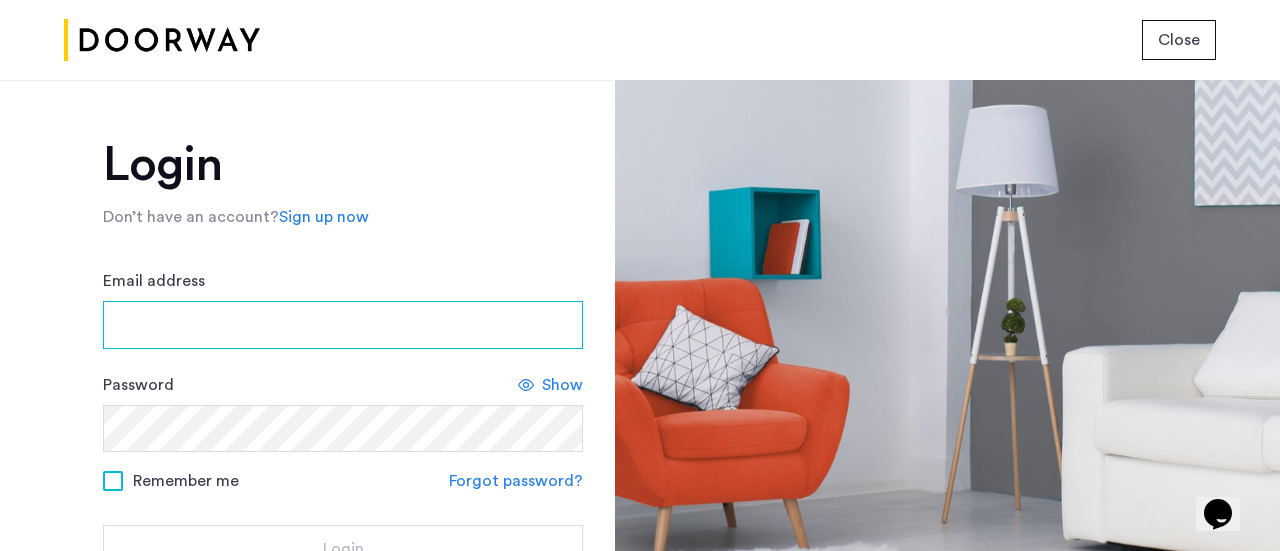 click on "Email address" at bounding box center [343, 325] 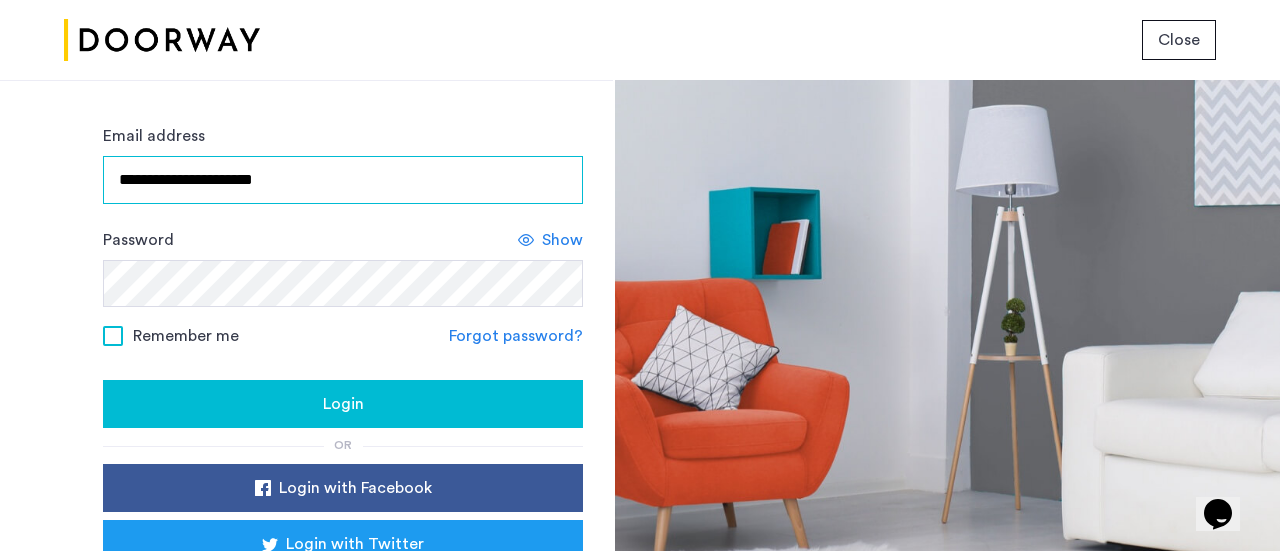 scroll, scrollTop: 146, scrollLeft: 0, axis: vertical 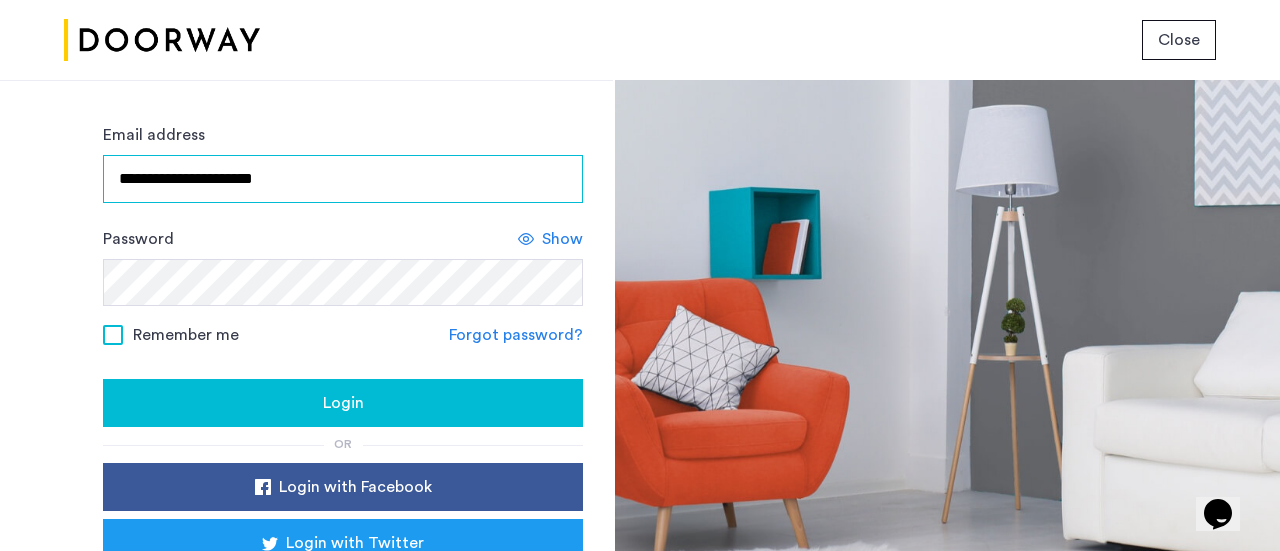 type on "**********" 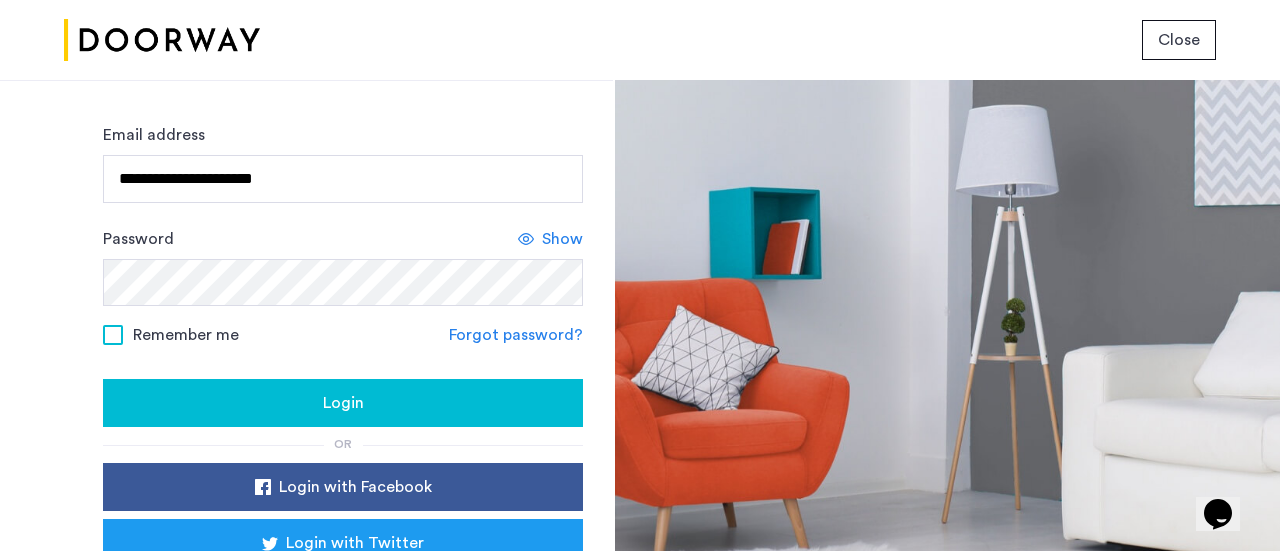 click on "Login" 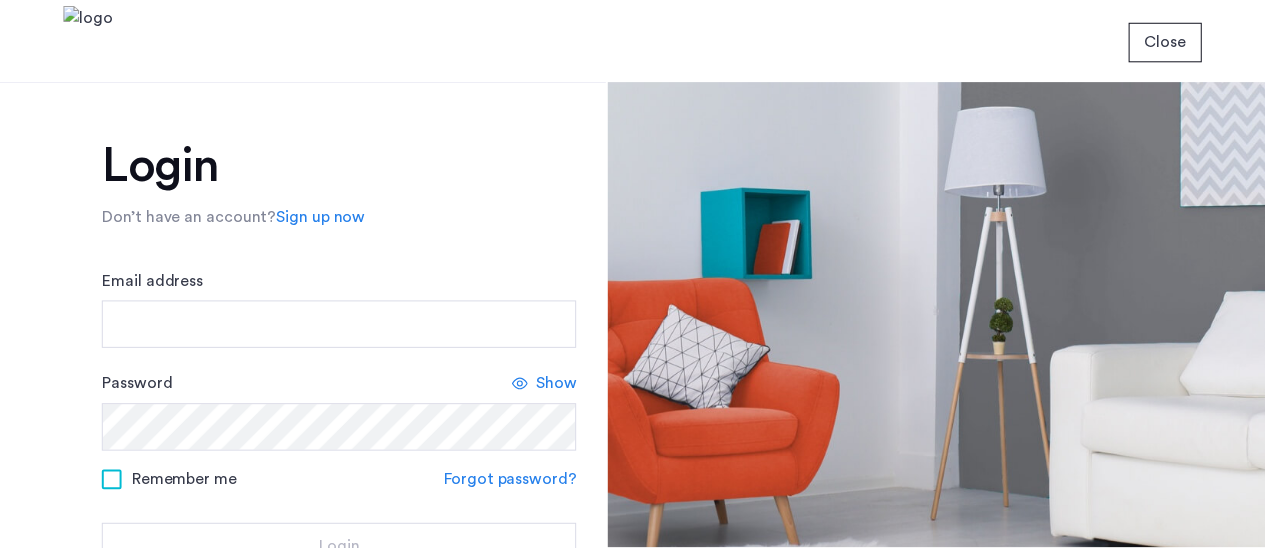 scroll, scrollTop: 0, scrollLeft: 0, axis: both 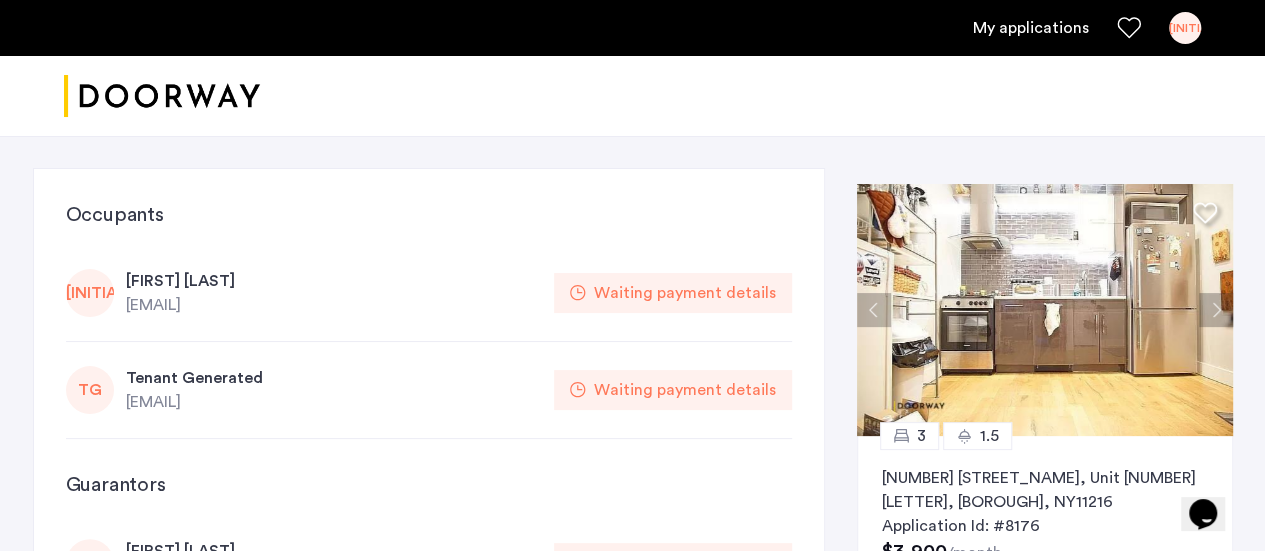 click on "My applications" at bounding box center [1031, 28] 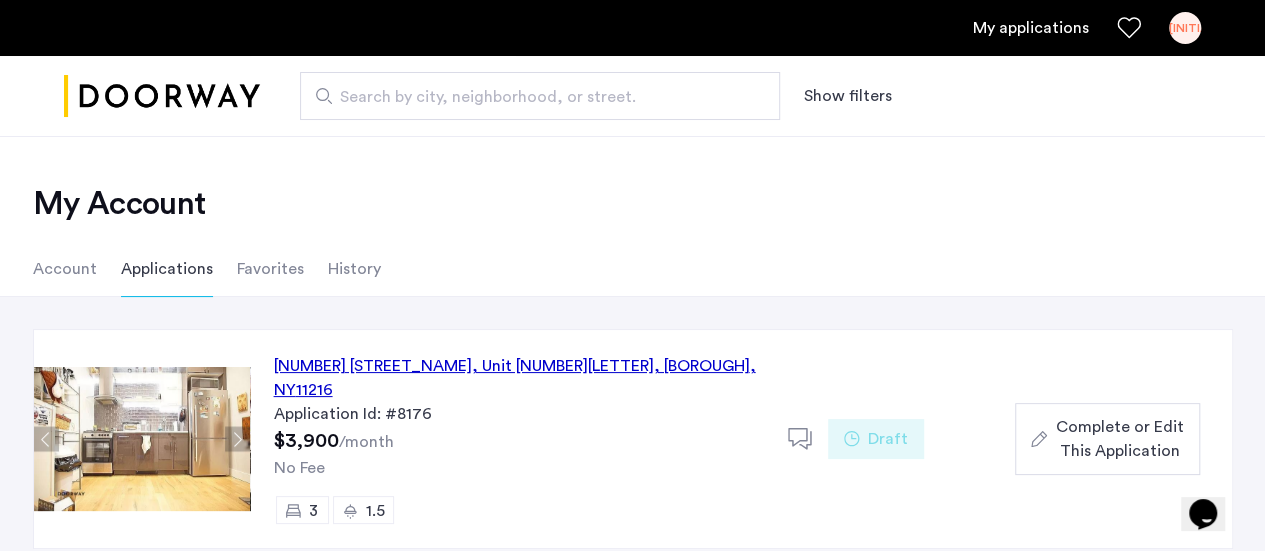 scroll, scrollTop: 30, scrollLeft: 0, axis: vertical 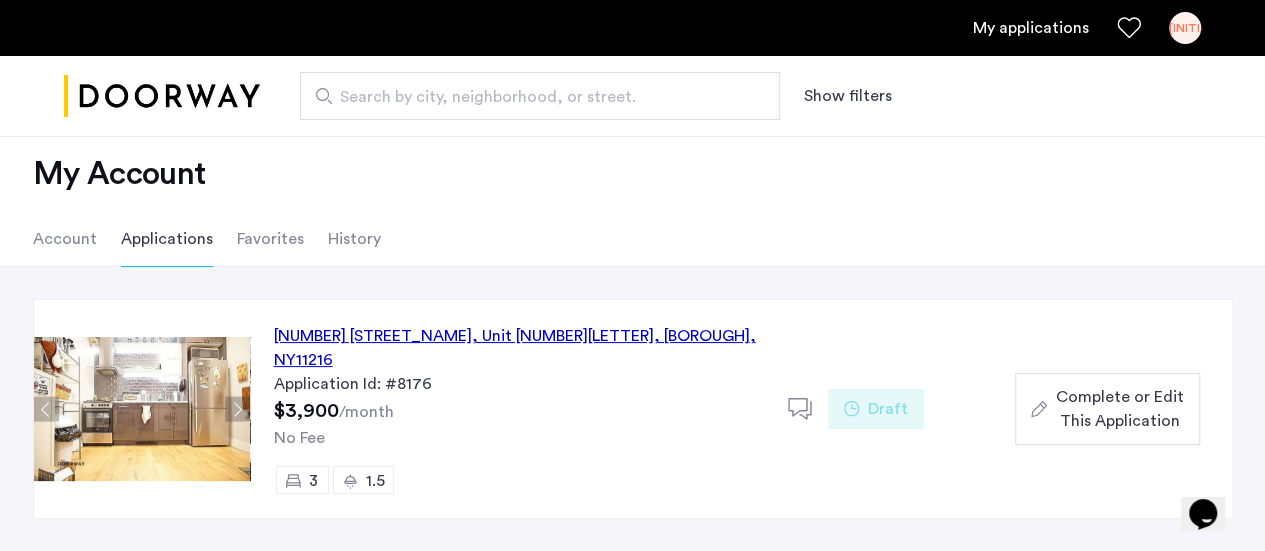 click on "Complete or Edit This Application" 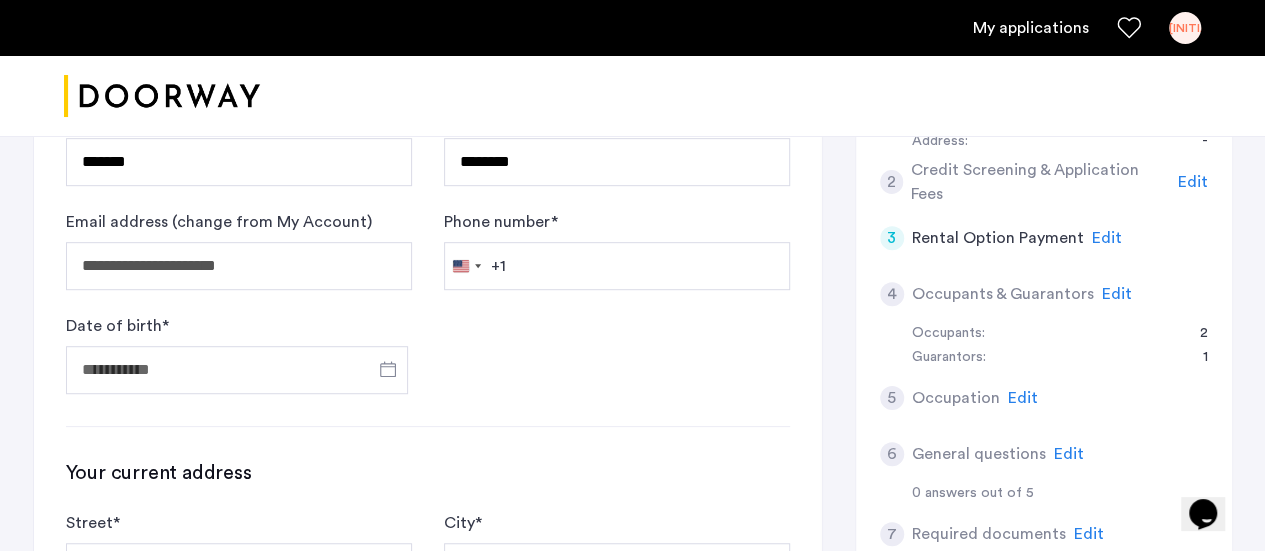 scroll, scrollTop: 452, scrollLeft: 0, axis: vertical 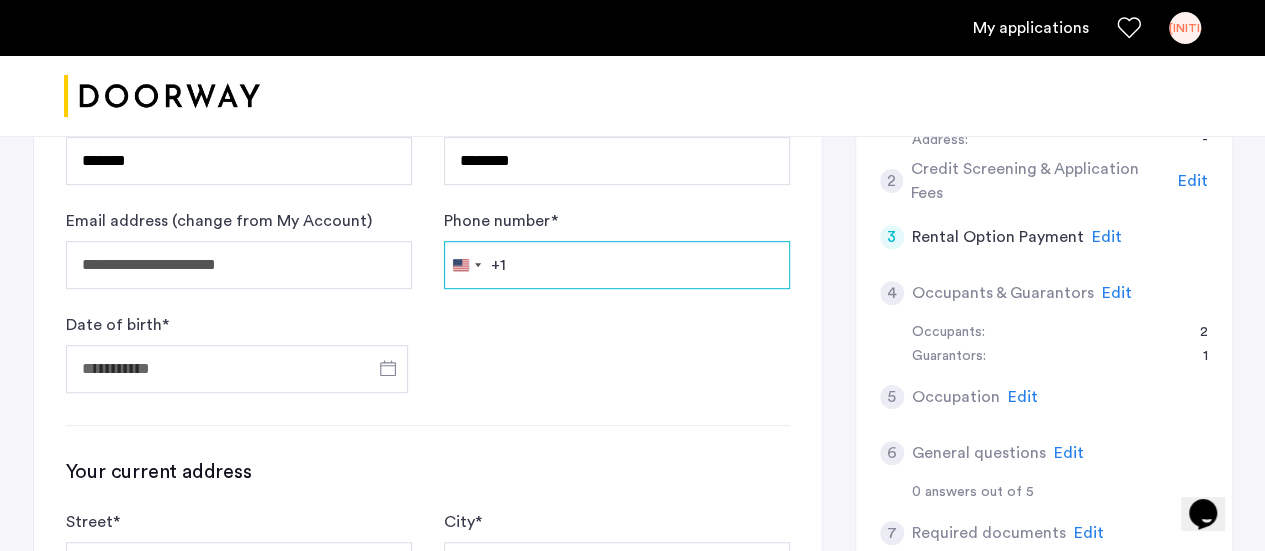click on "Phone number  *" at bounding box center (617, 265) 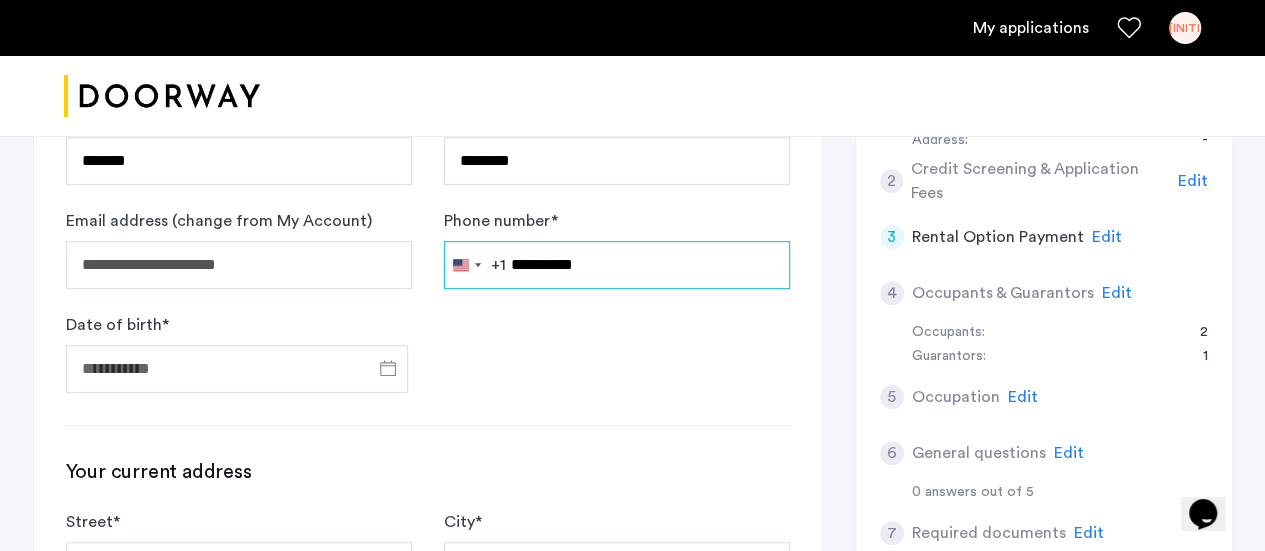 type on "**********" 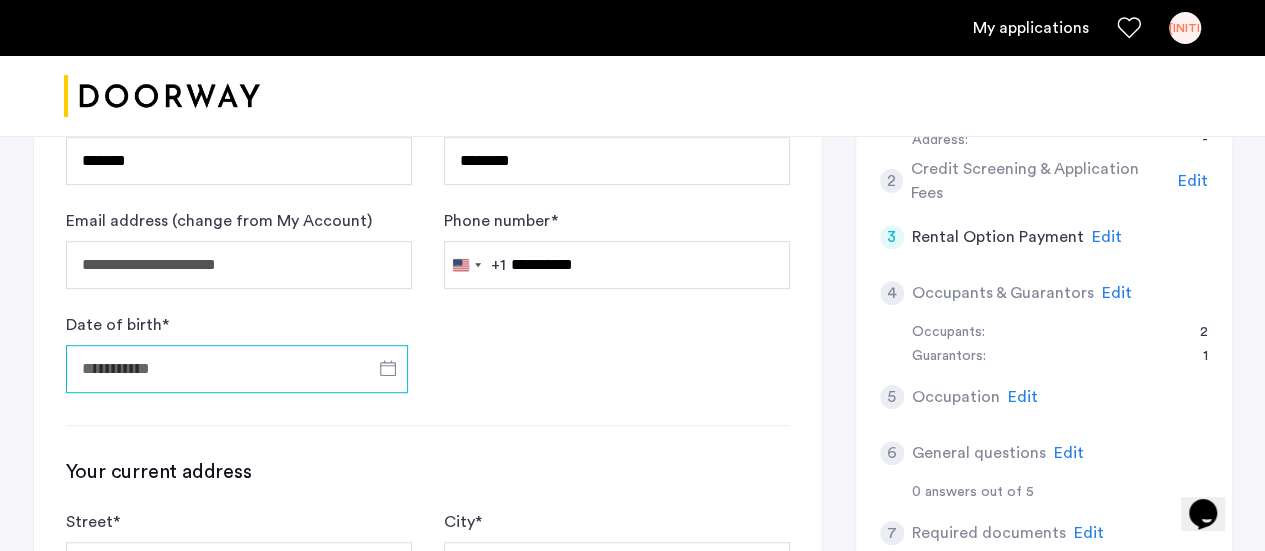 click on "Date of birth  *" at bounding box center (237, 369) 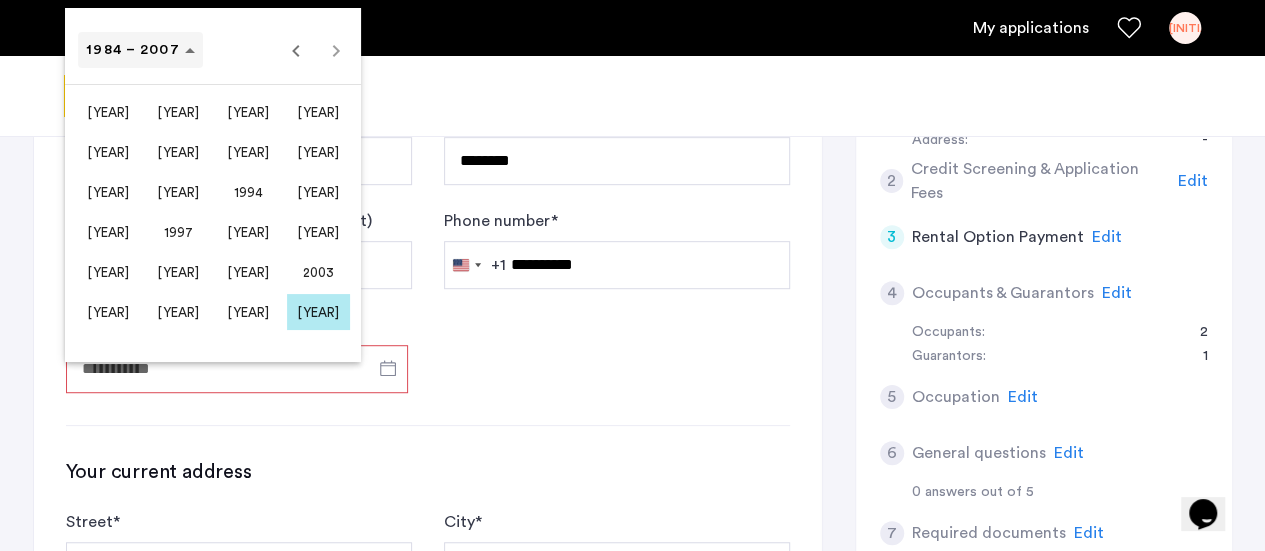 click at bounding box center (140, 50) 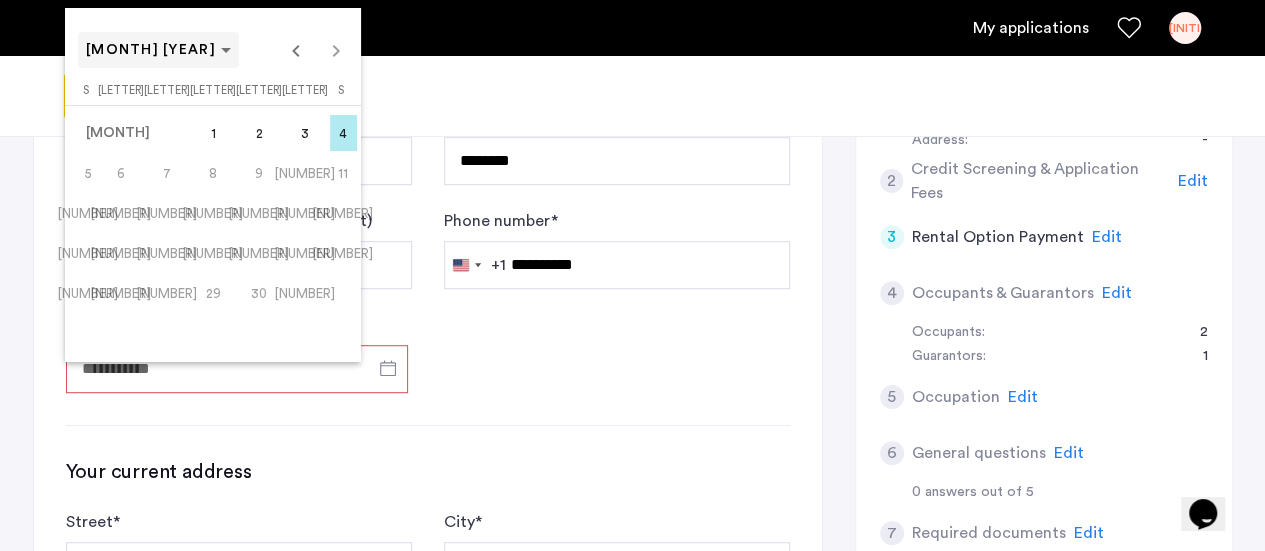 click on "[MONTH] [YEAR]" at bounding box center (158, 50) 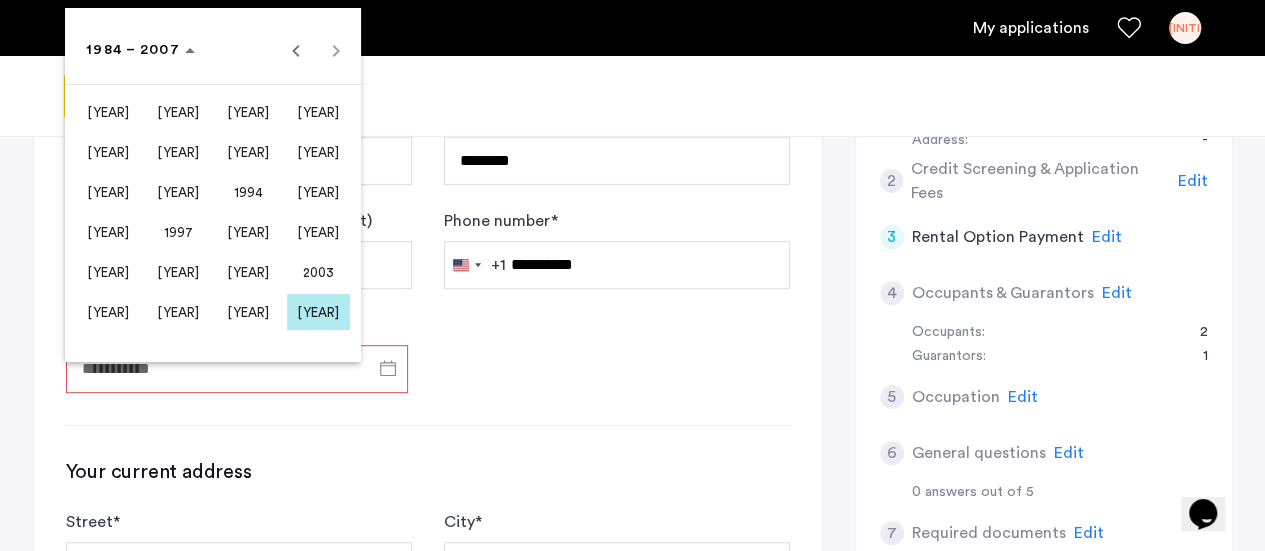 click on "[YEAR]" at bounding box center [178, 272] 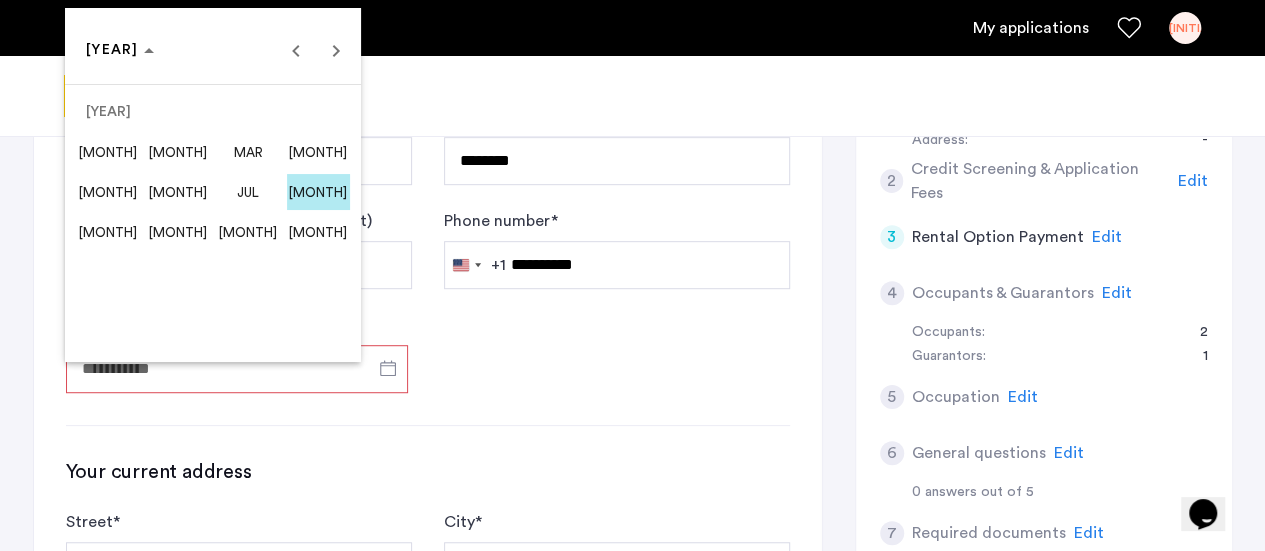 click on "[MONTH]" at bounding box center [318, 192] 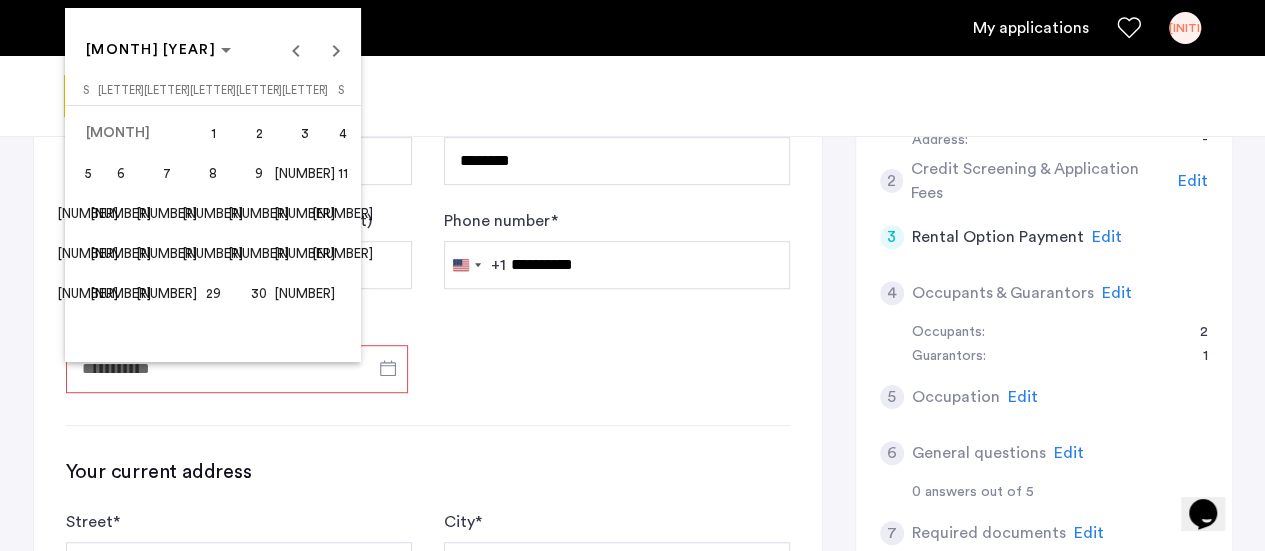 click on "1" at bounding box center [212, 133] 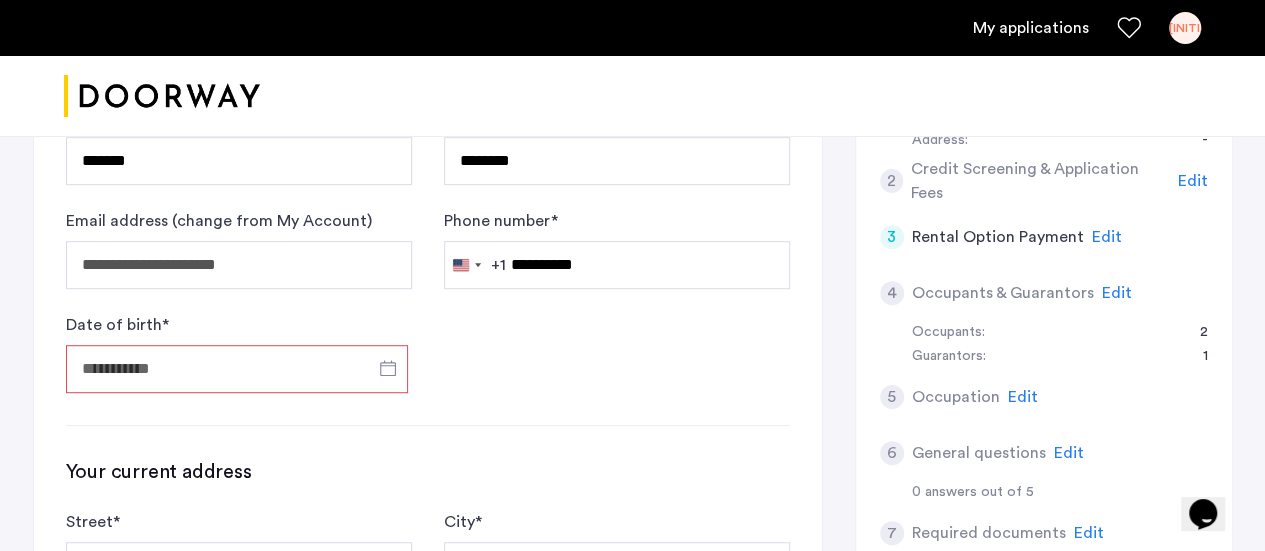 type on "**********" 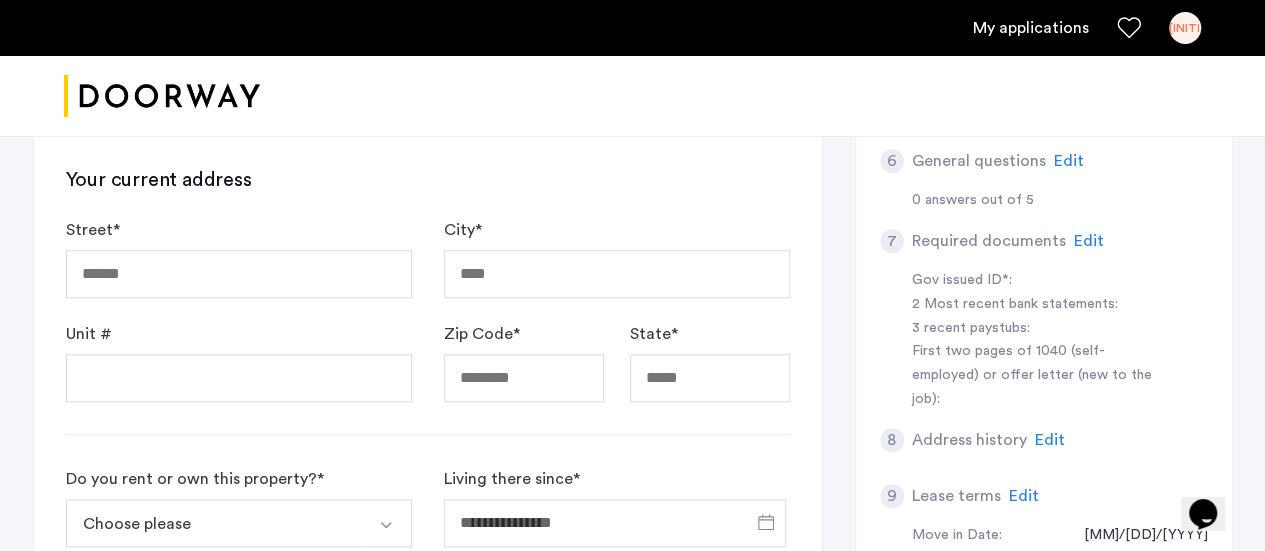 scroll, scrollTop: 745, scrollLeft: 0, axis: vertical 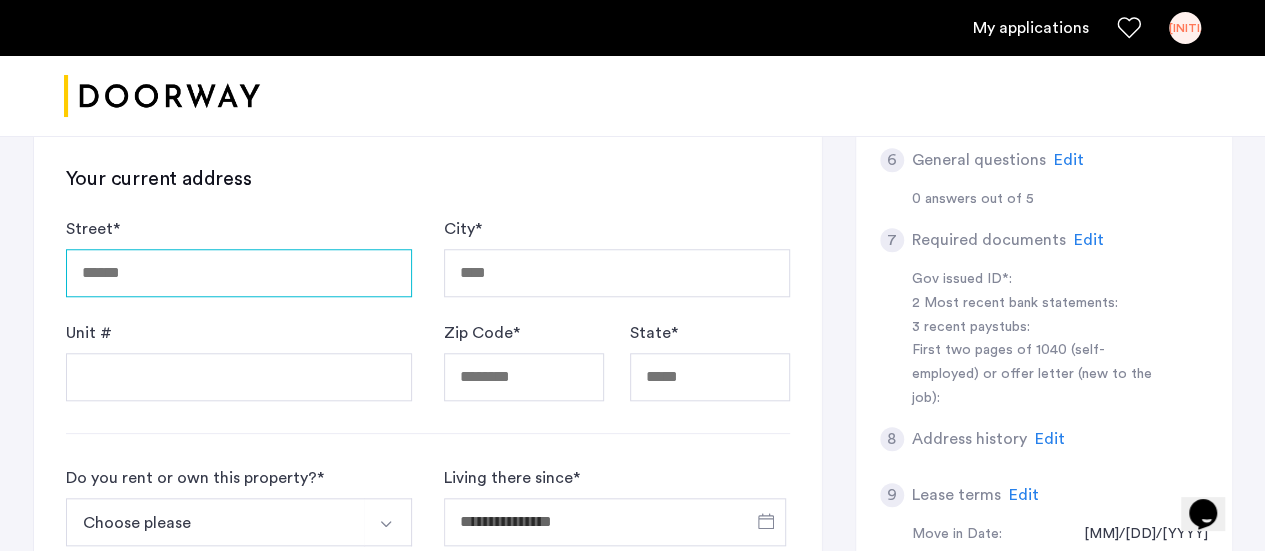 click on "Street  *" at bounding box center (239, 273) 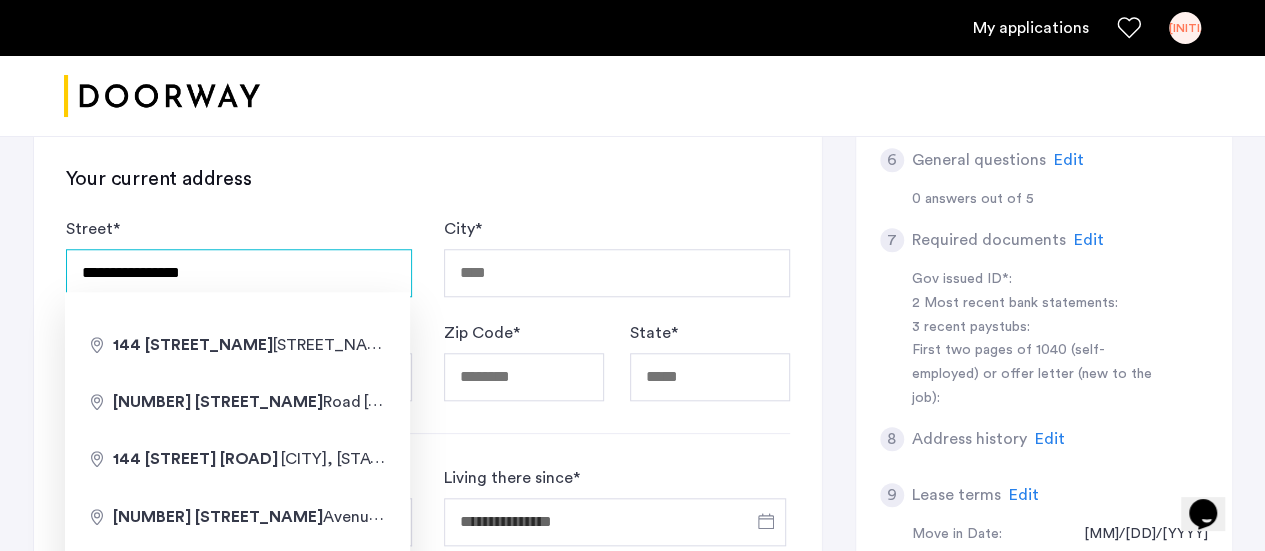 type on "**********" 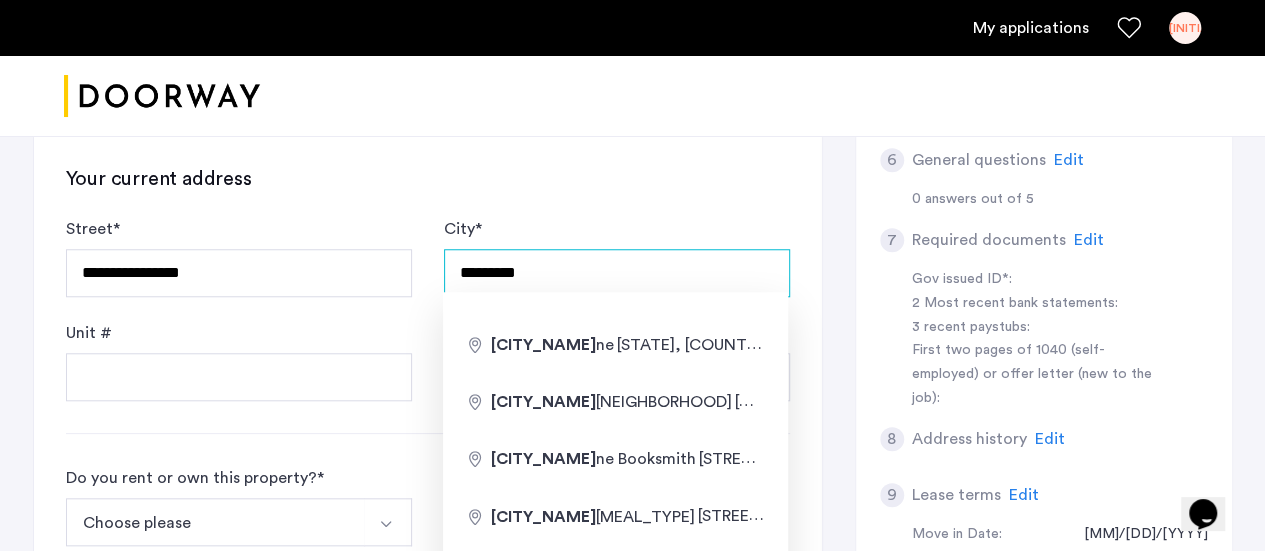 type on "*********" 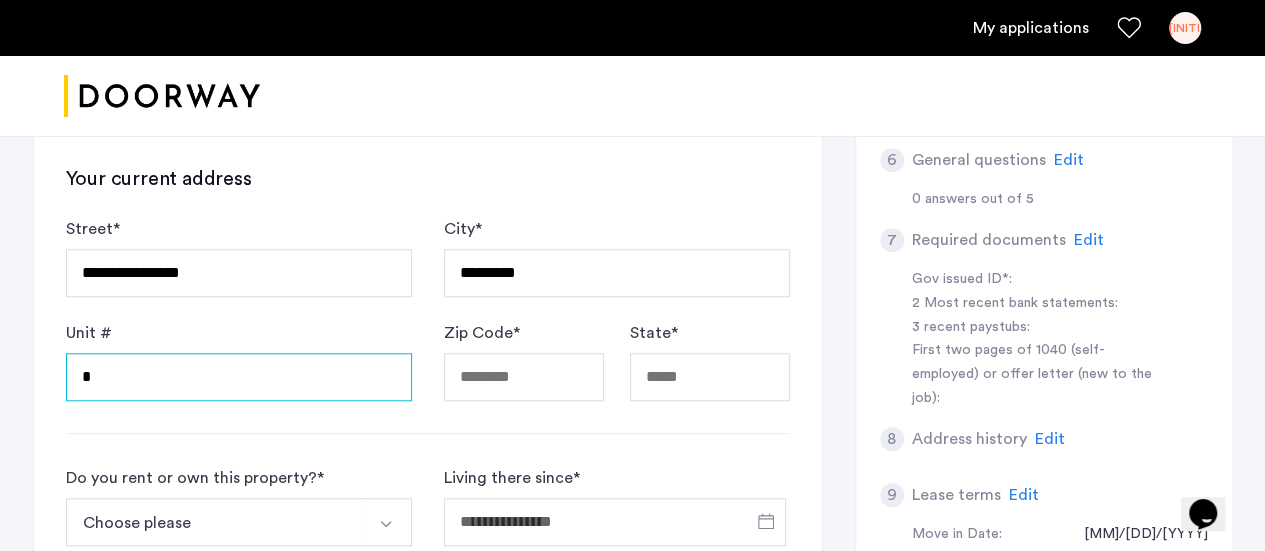 type on "*" 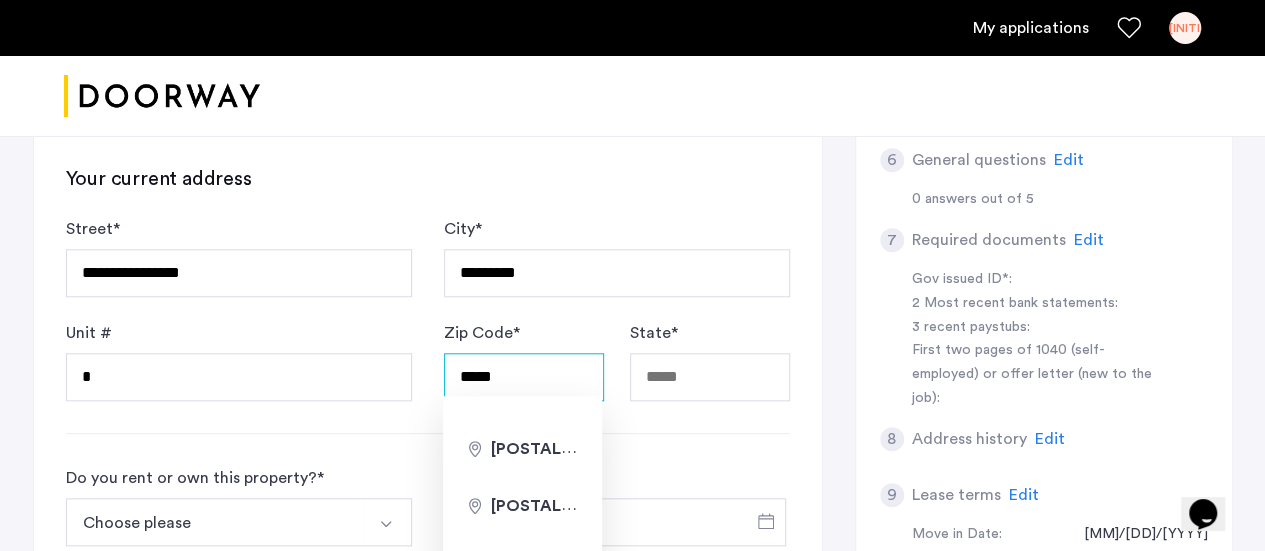 type on "*****" 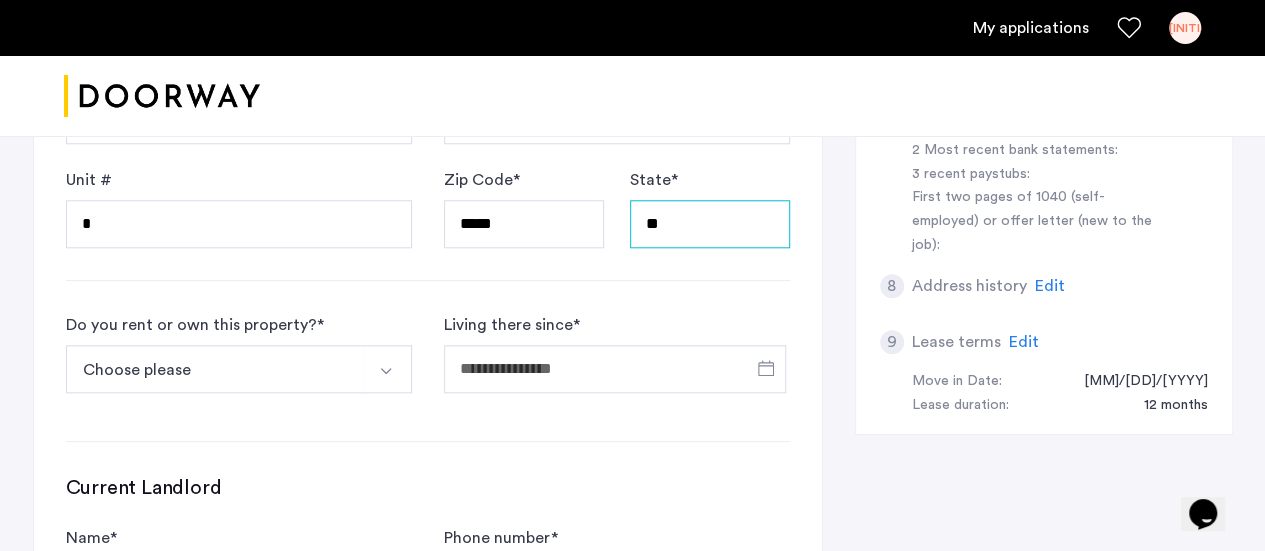 scroll, scrollTop: 899, scrollLeft: 0, axis: vertical 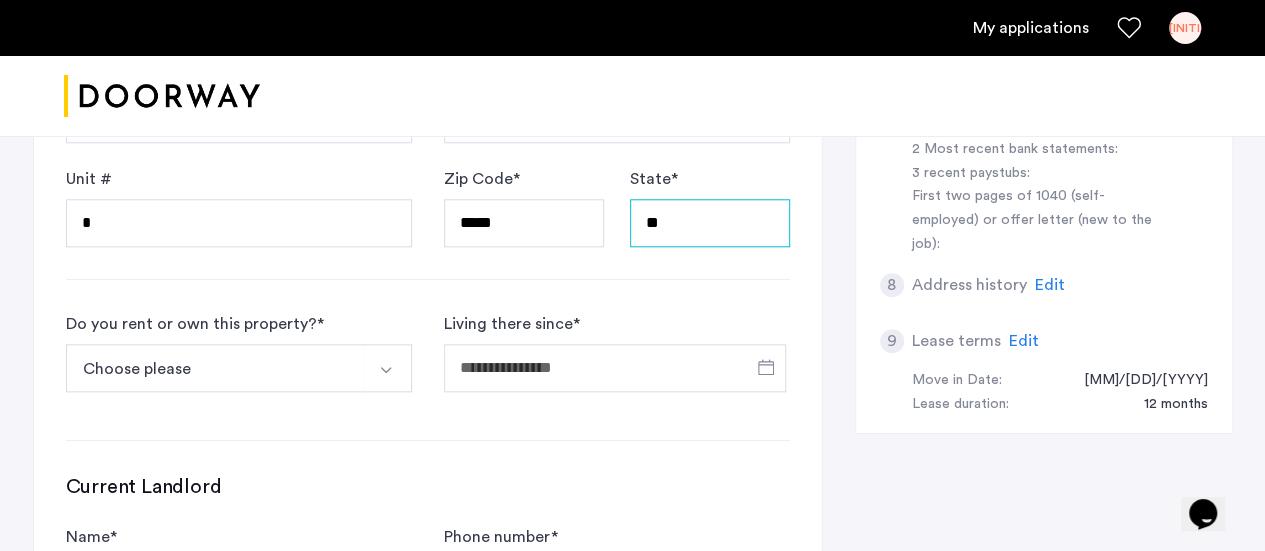 type on "**" 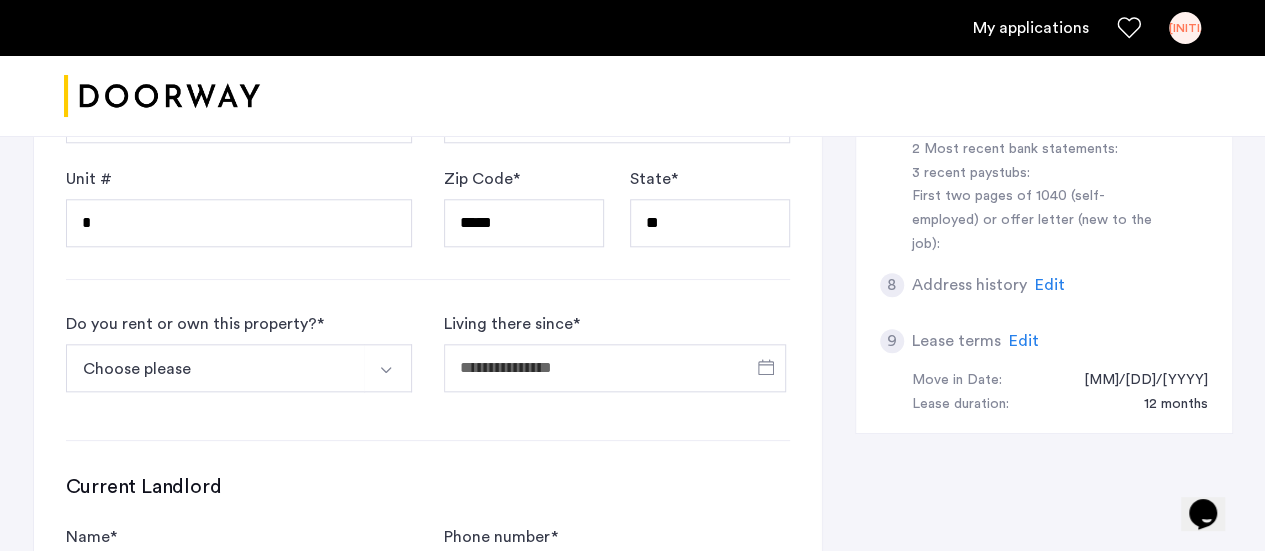 click on "Choose please" at bounding box center [215, 368] 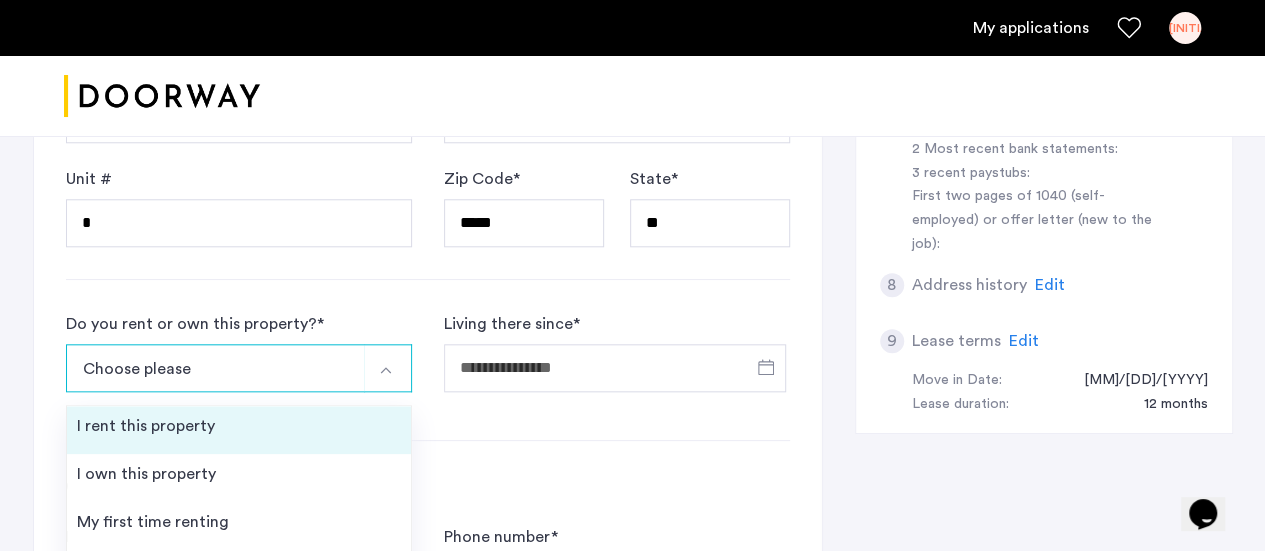 click on "I rent this property" at bounding box center [239, 430] 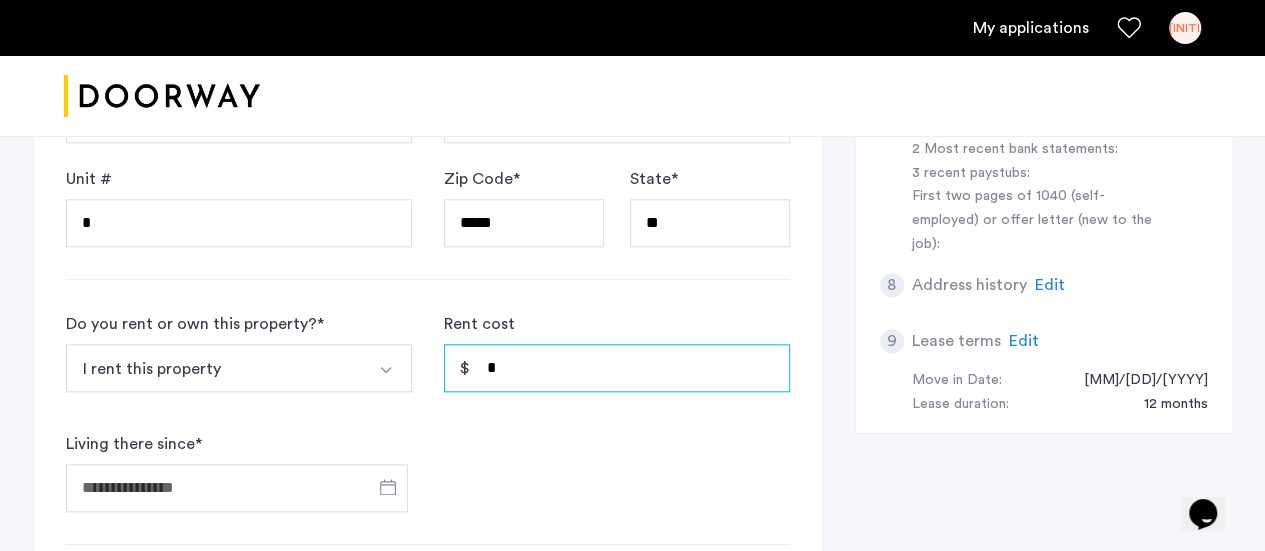 click on "*" at bounding box center (617, 368) 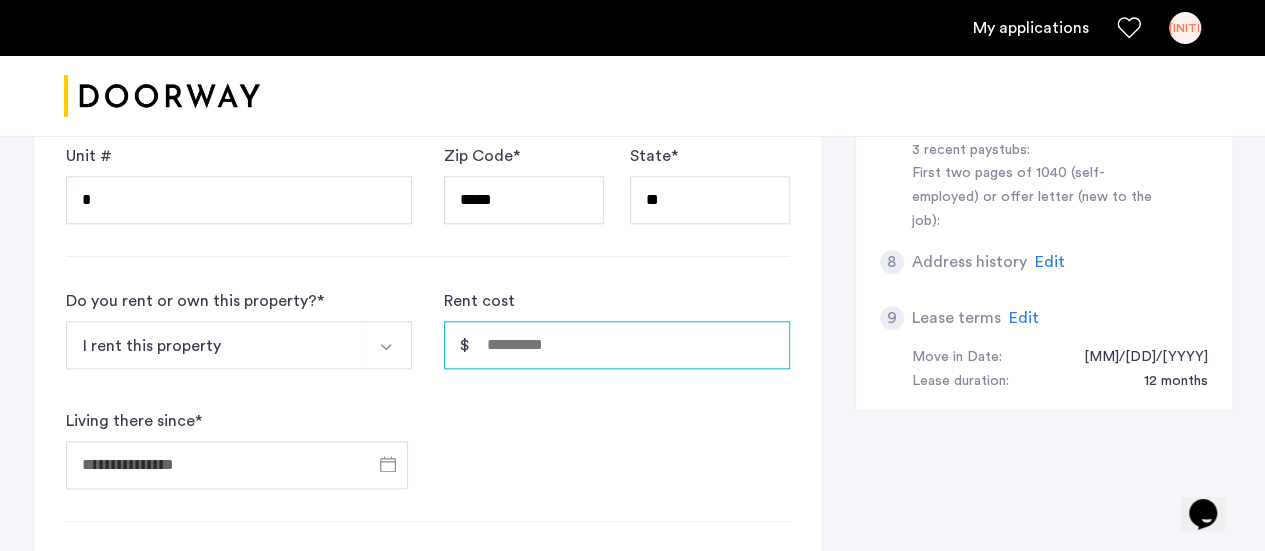 scroll, scrollTop: 923, scrollLeft: 0, axis: vertical 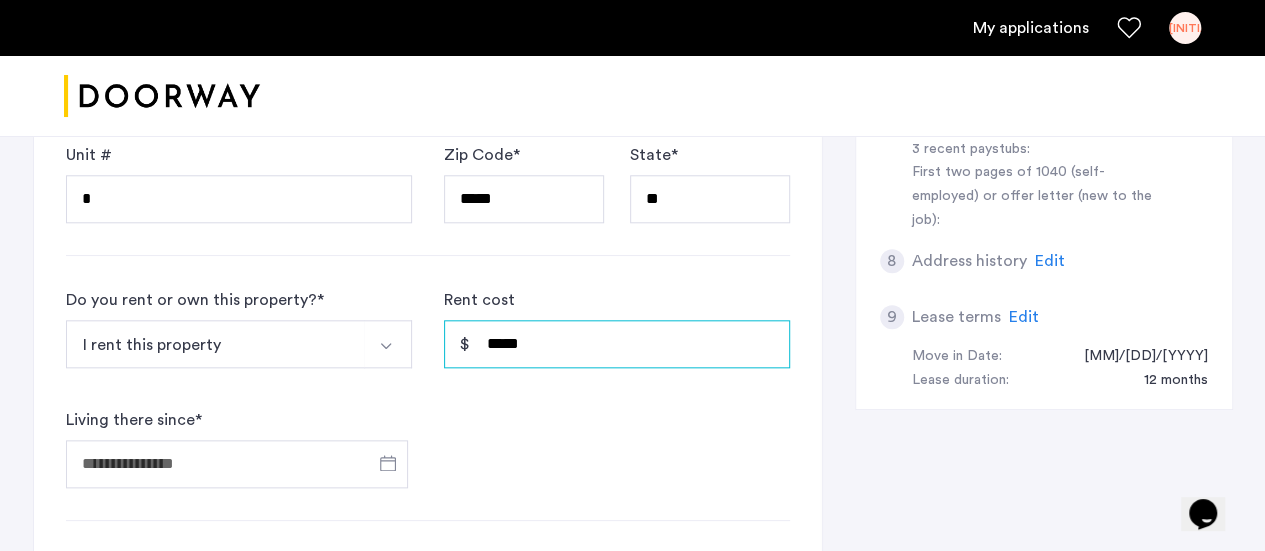 type on "*****" 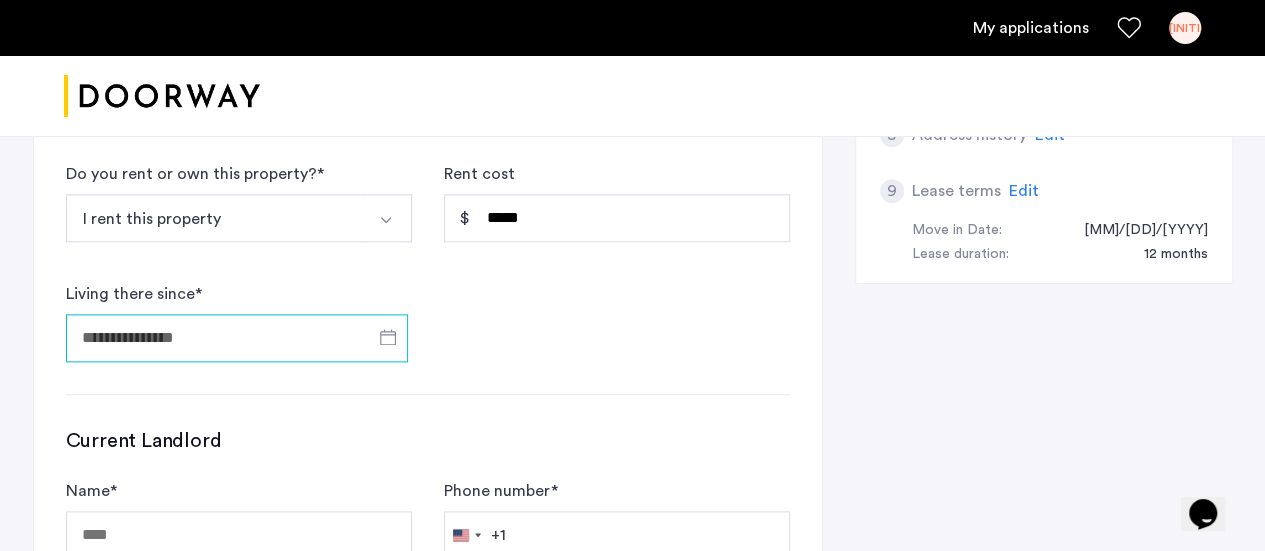 scroll, scrollTop: 1050, scrollLeft: 0, axis: vertical 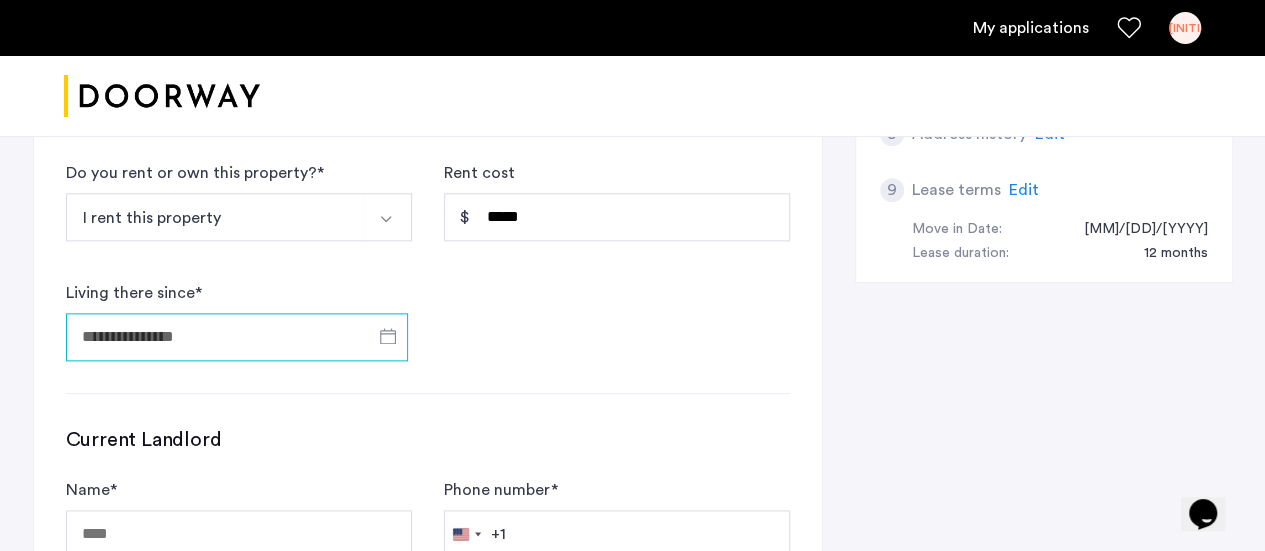 click on "Living there since  *" at bounding box center [237, 337] 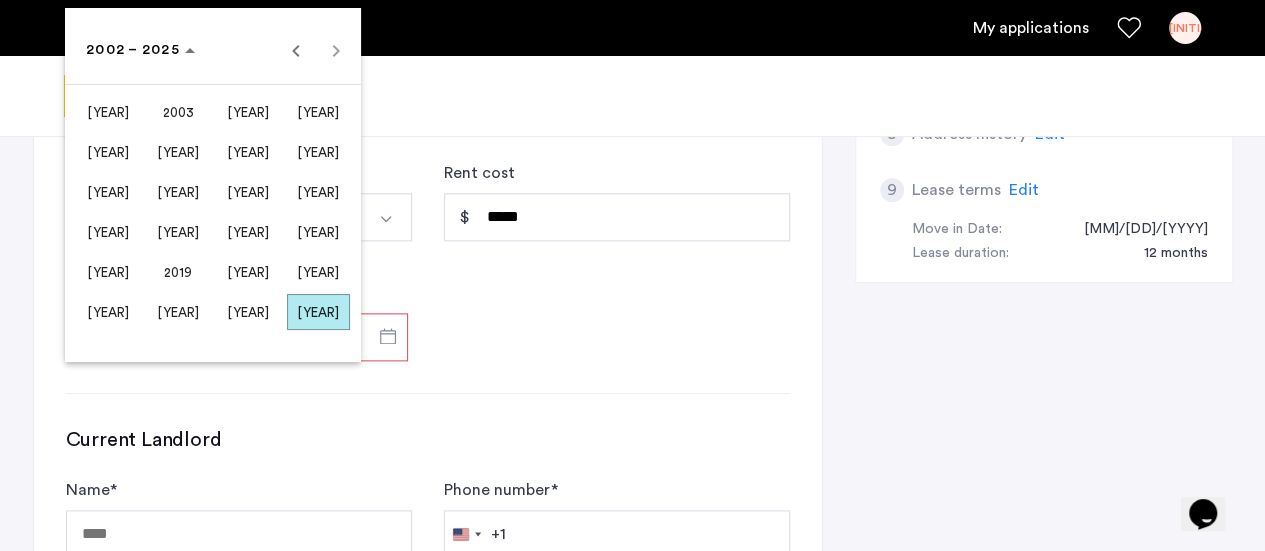 click on "[YEAR]" at bounding box center (108, 312) 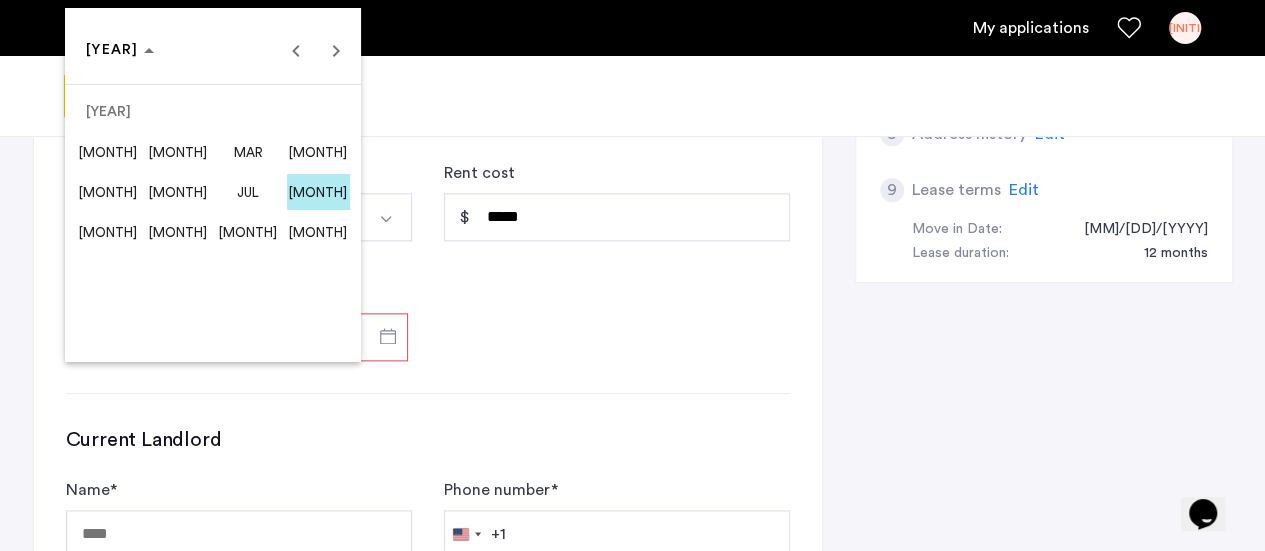 click on "[MONTH]" at bounding box center (108, 232) 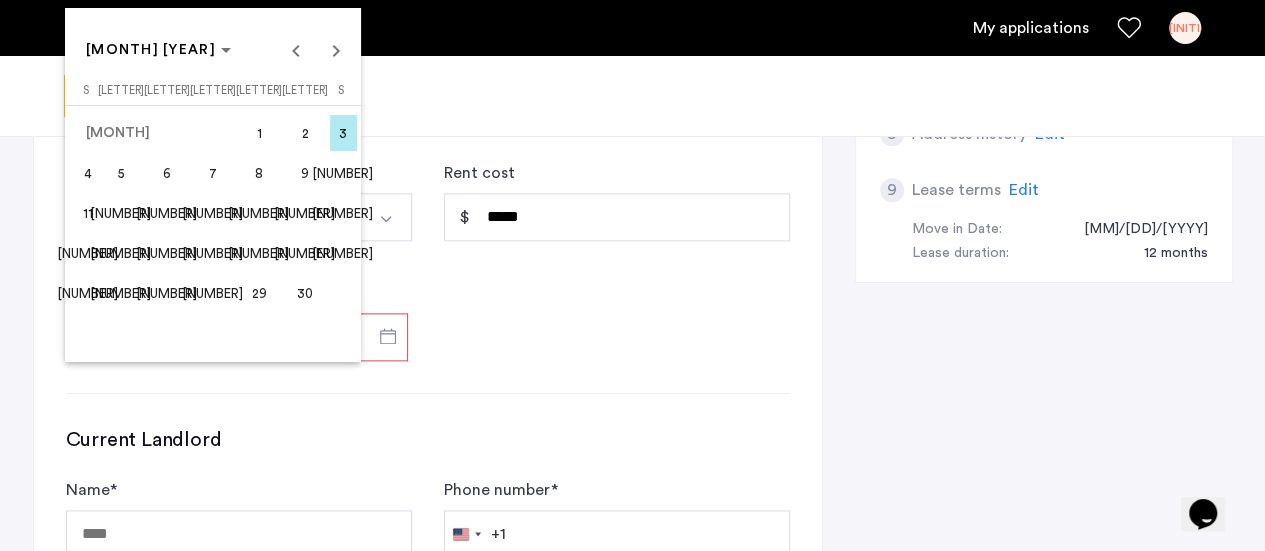 click on "1" at bounding box center [258, 133] 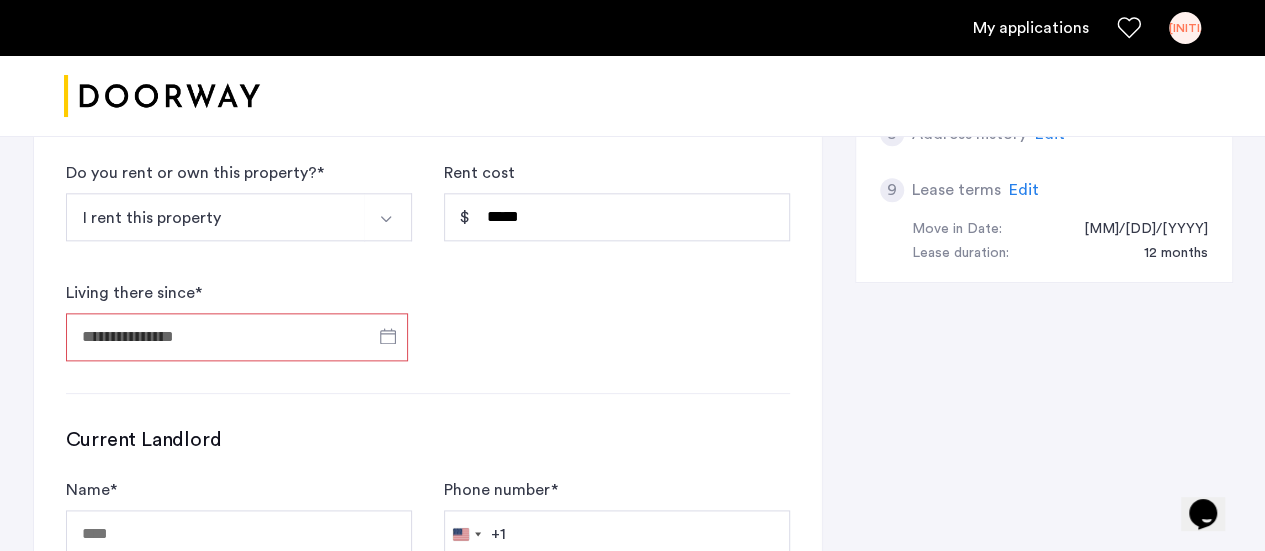 type on "**********" 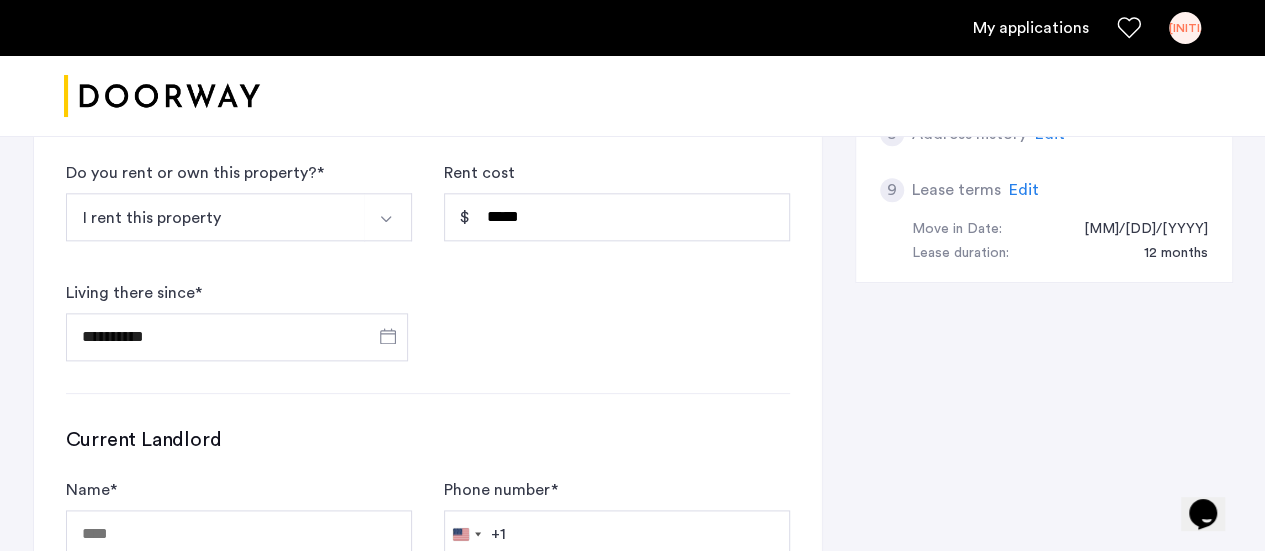 click on "**********" 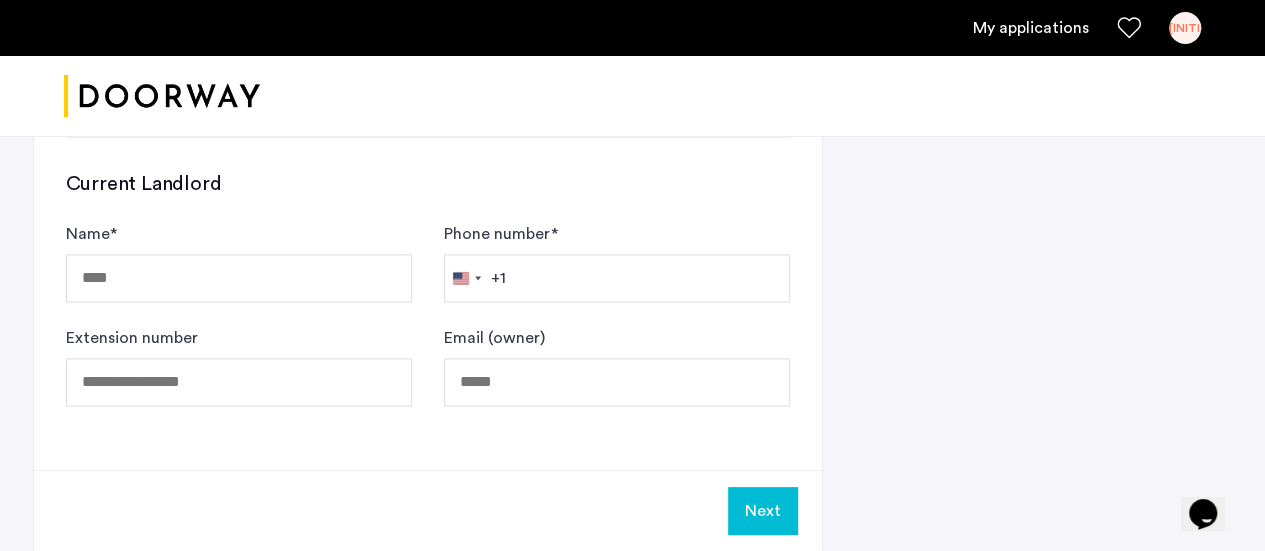 scroll, scrollTop: 1307, scrollLeft: 0, axis: vertical 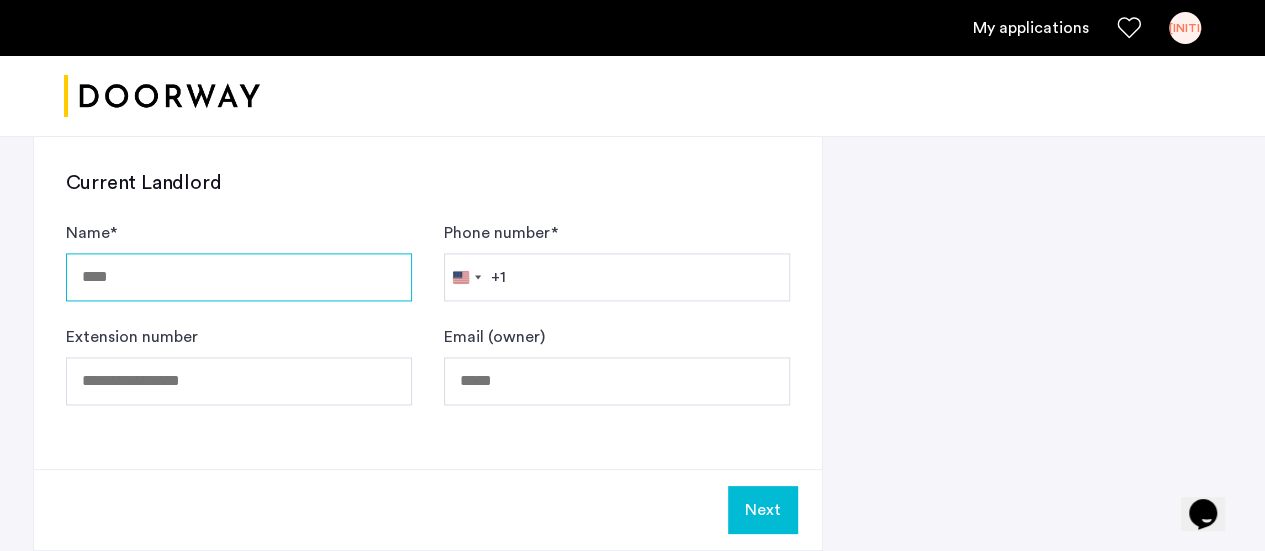 click on "Name  *" at bounding box center [239, 277] 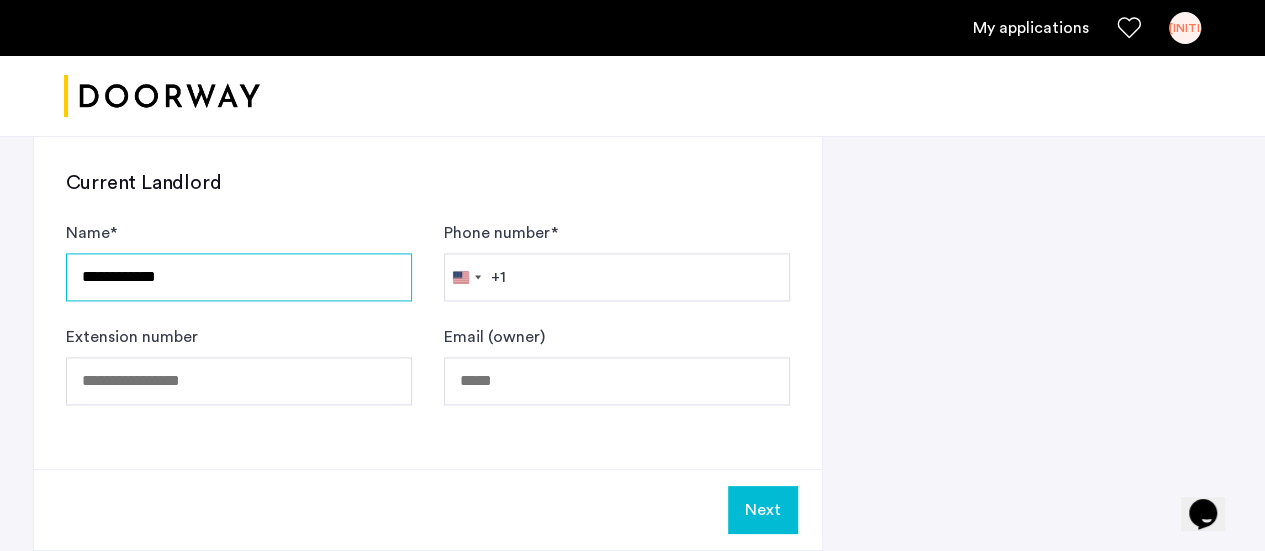 type on "**********" 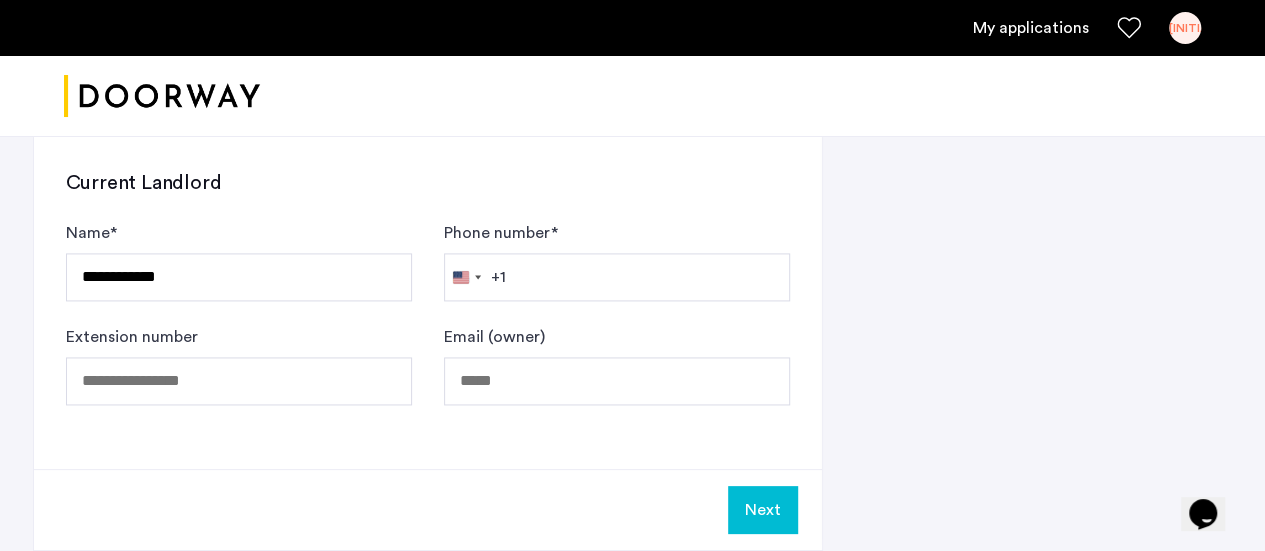 type 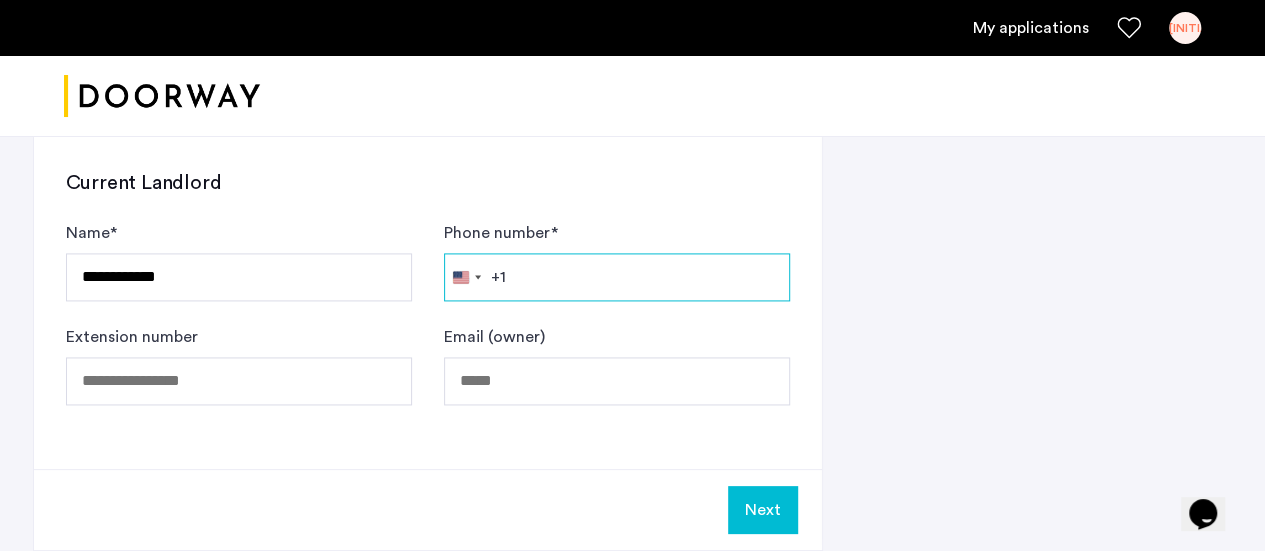 click on "Phone number  *" at bounding box center [617, 277] 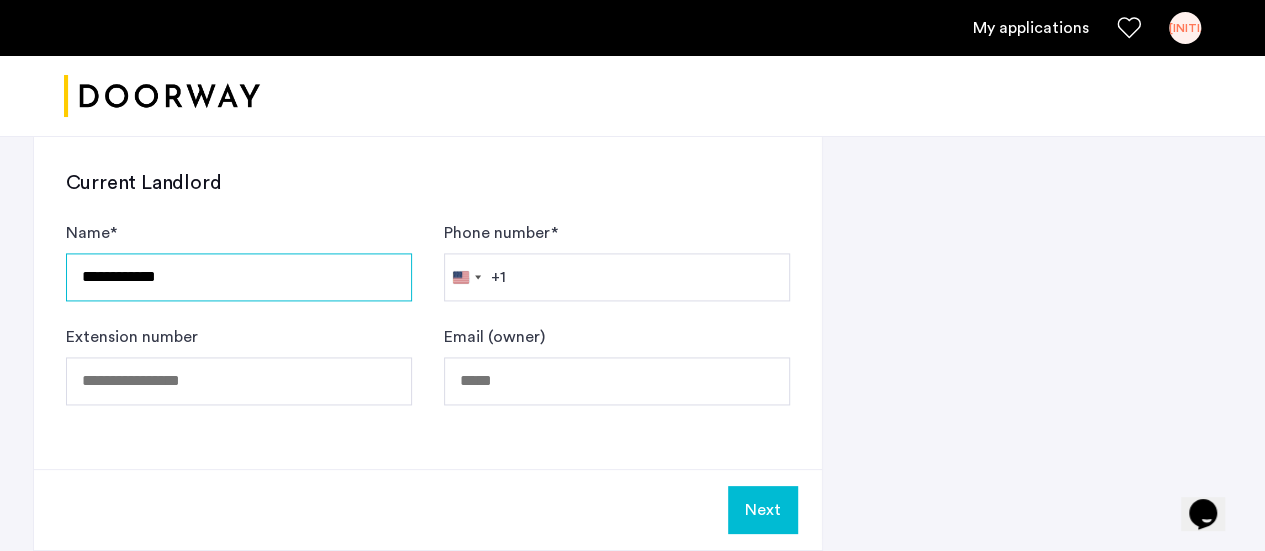 drag, startPoint x: 234, startPoint y: 255, endPoint x: 134, endPoint y: 257, distance: 100.02 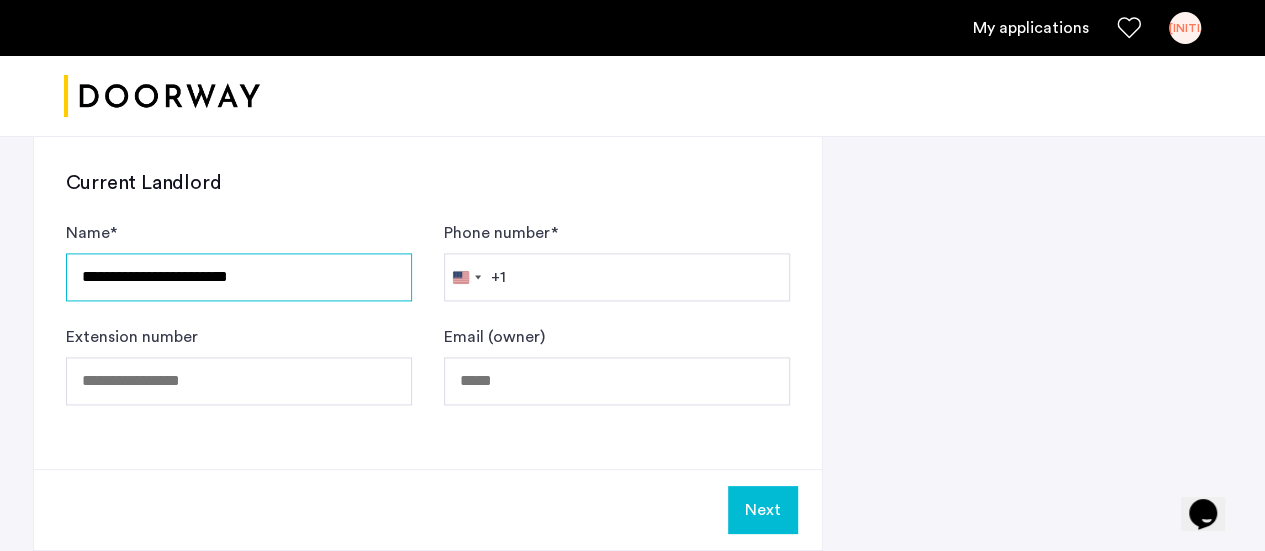 type on "**********" 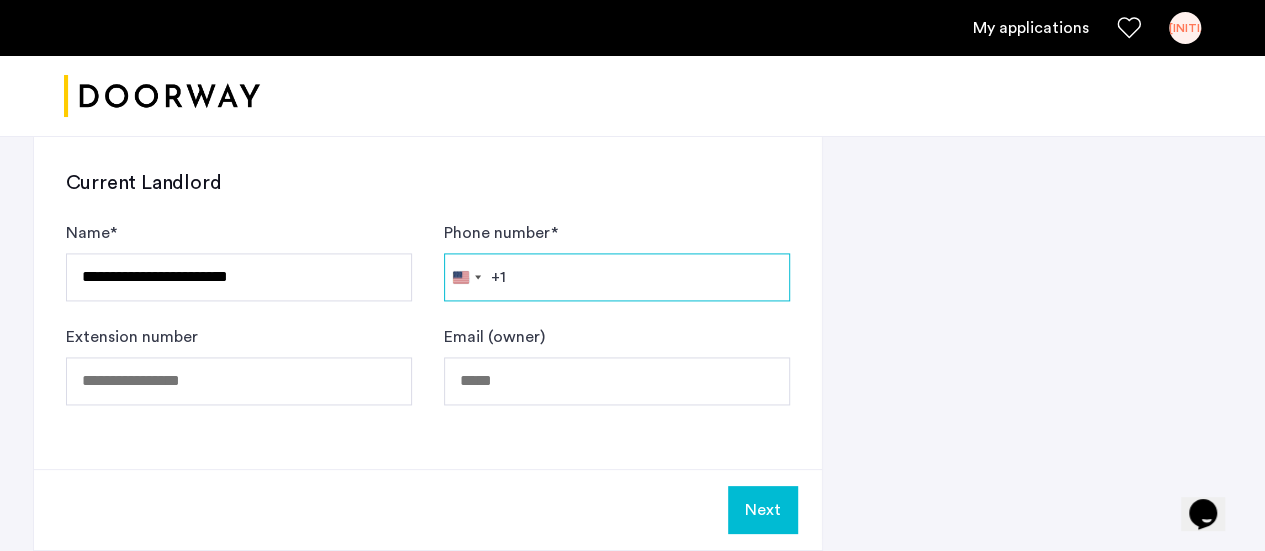 paste on "**********" 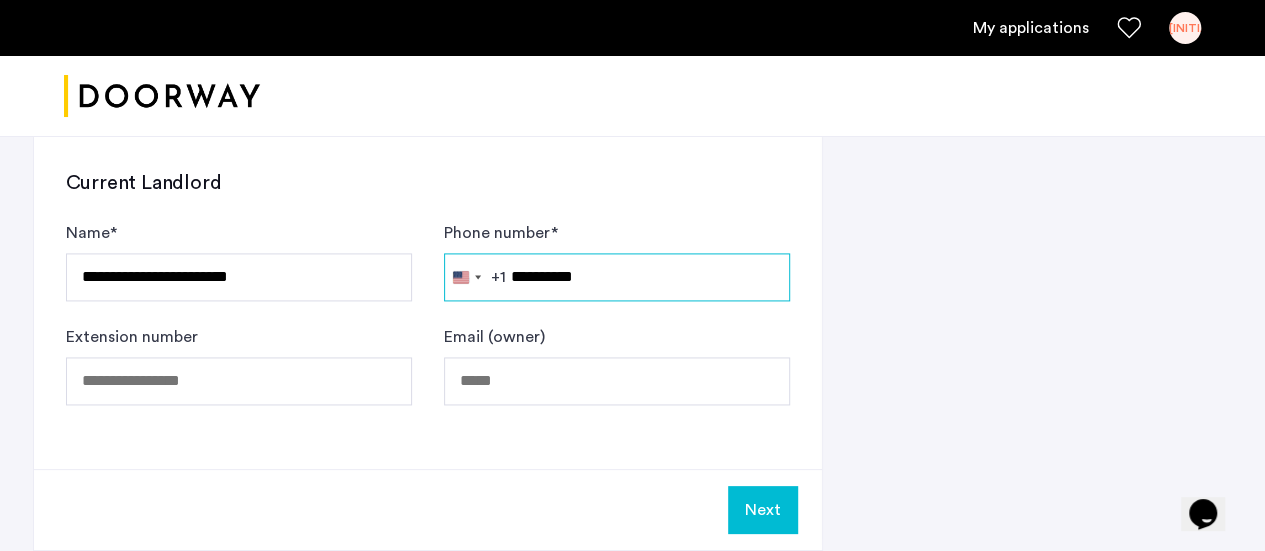 type on "**********" 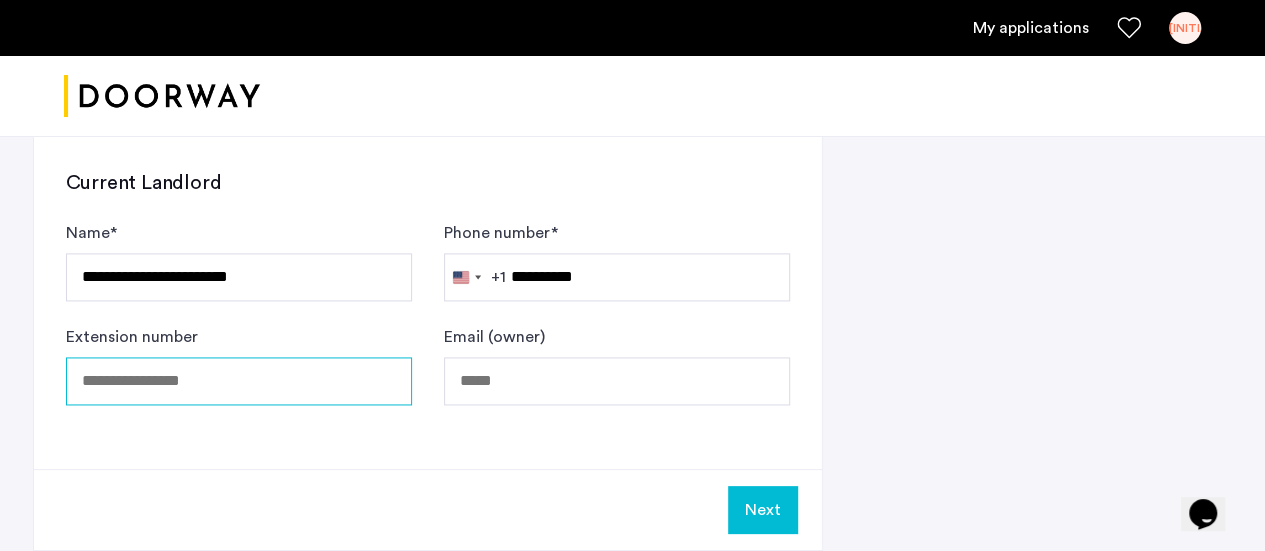 click on "Extension number" at bounding box center (239, 381) 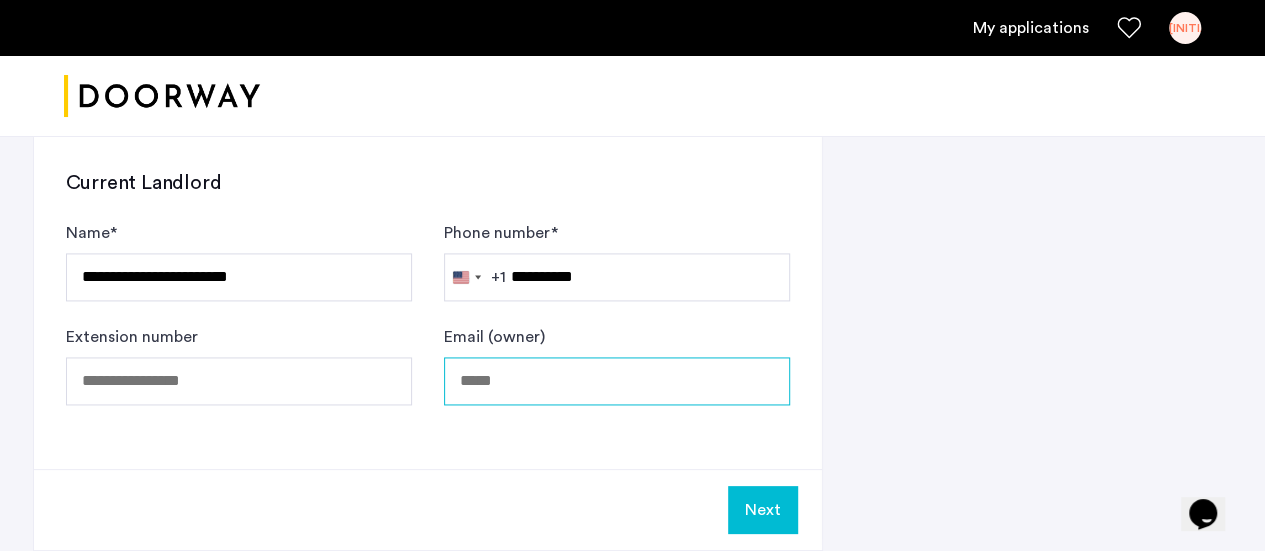 click on "Email (owner)" at bounding box center [617, 381] 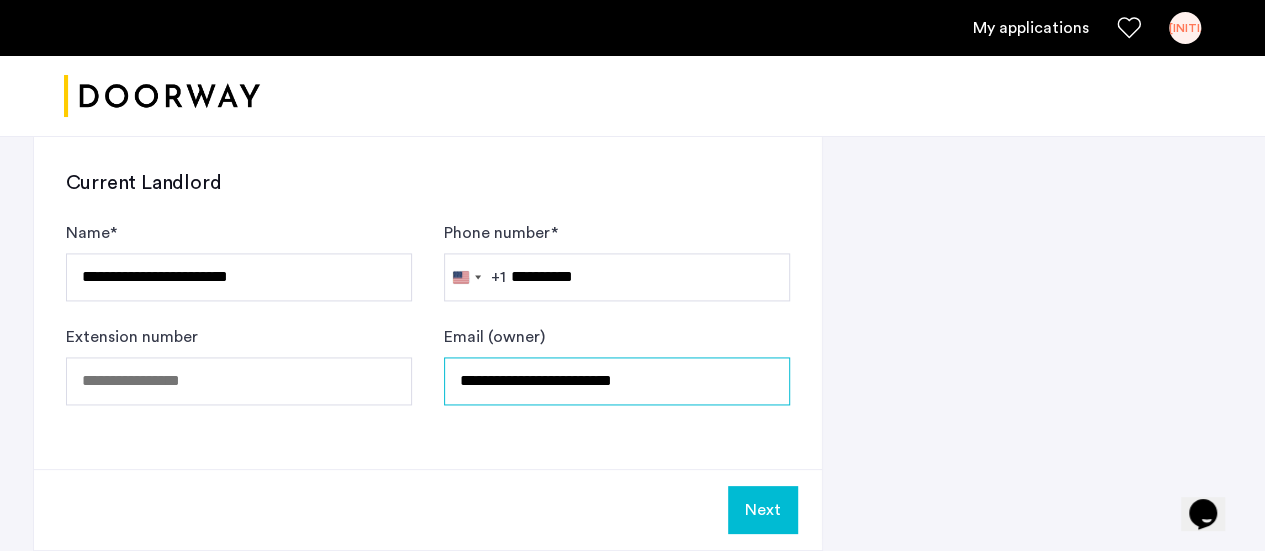 type on "**********" 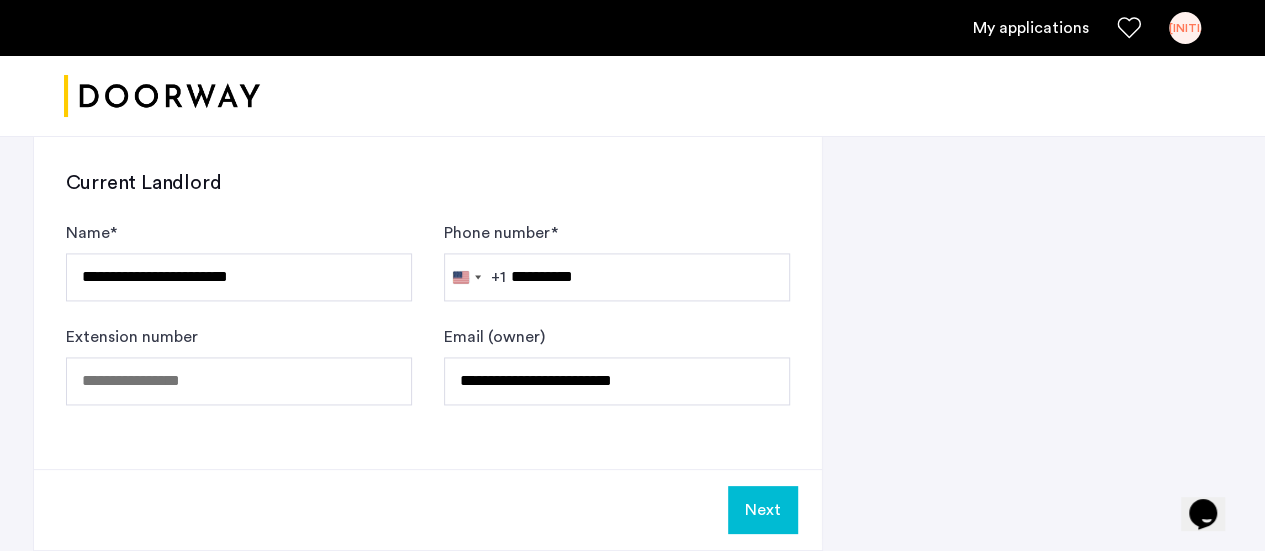 click on "**********" 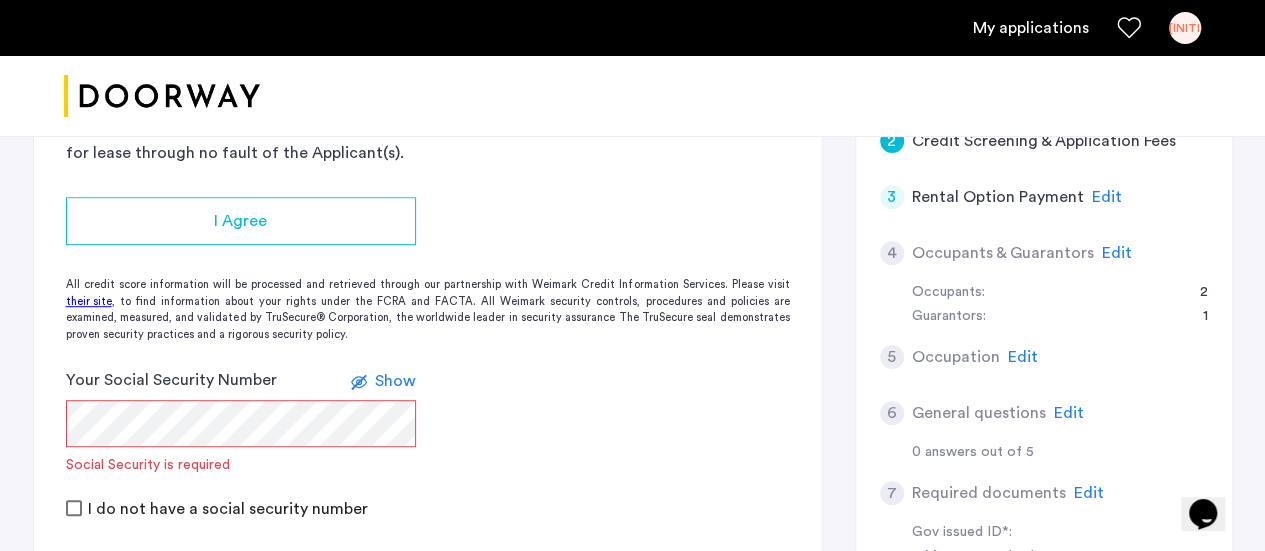 scroll, scrollTop: 521, scrollLeft: 0, axis: vertical 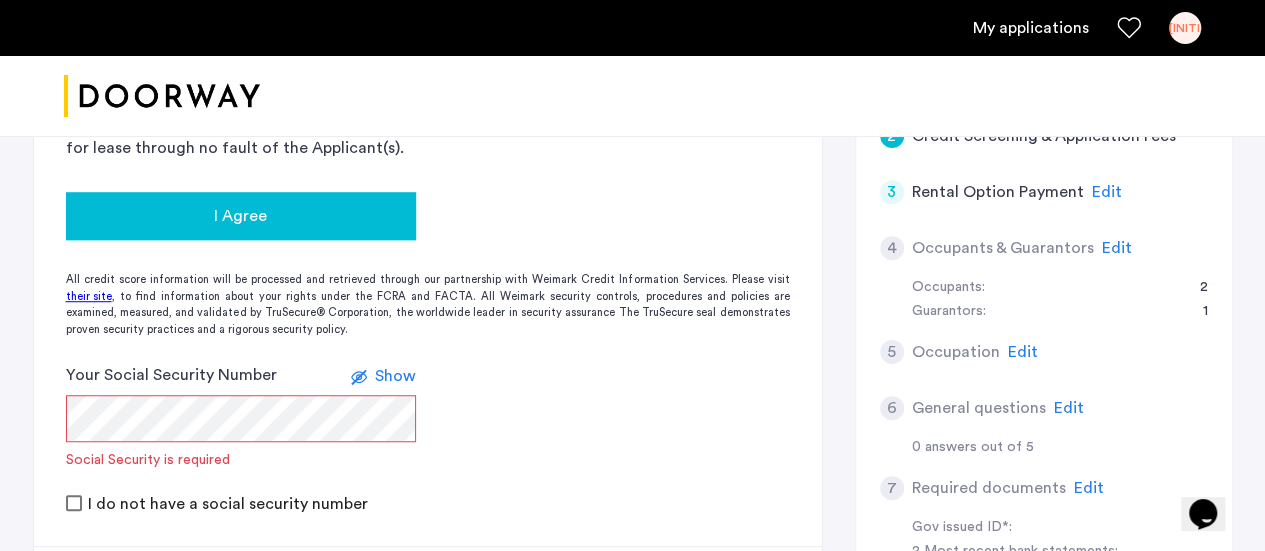 click on "I Agree" 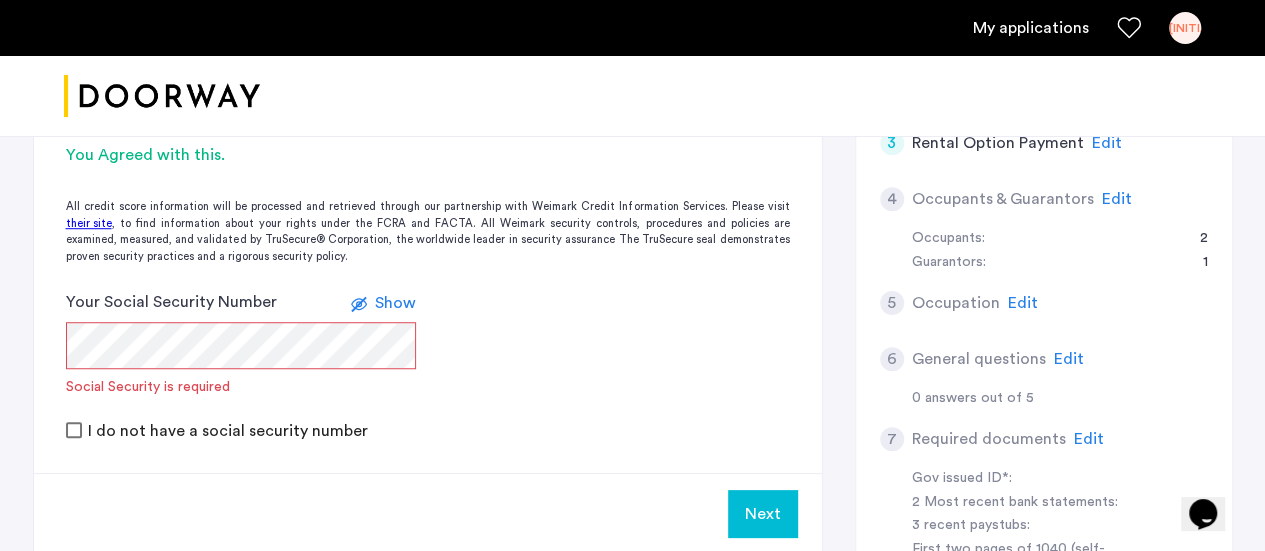 scroll, scrollTop: 571, scrollLeft: 0, axis: vertical 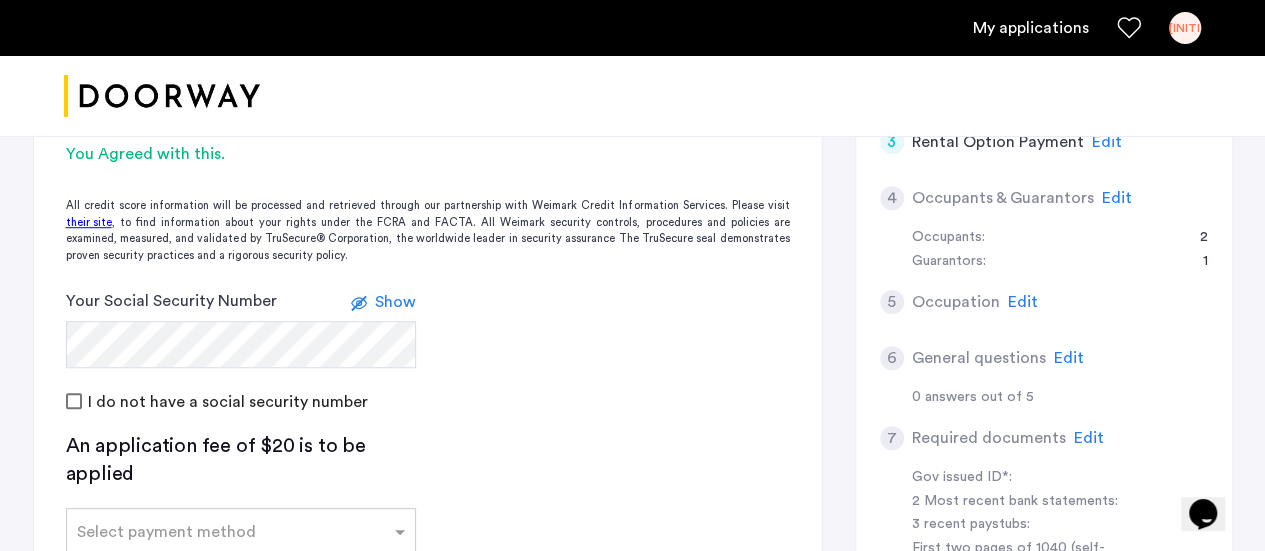 click on "I do not have a social security number" 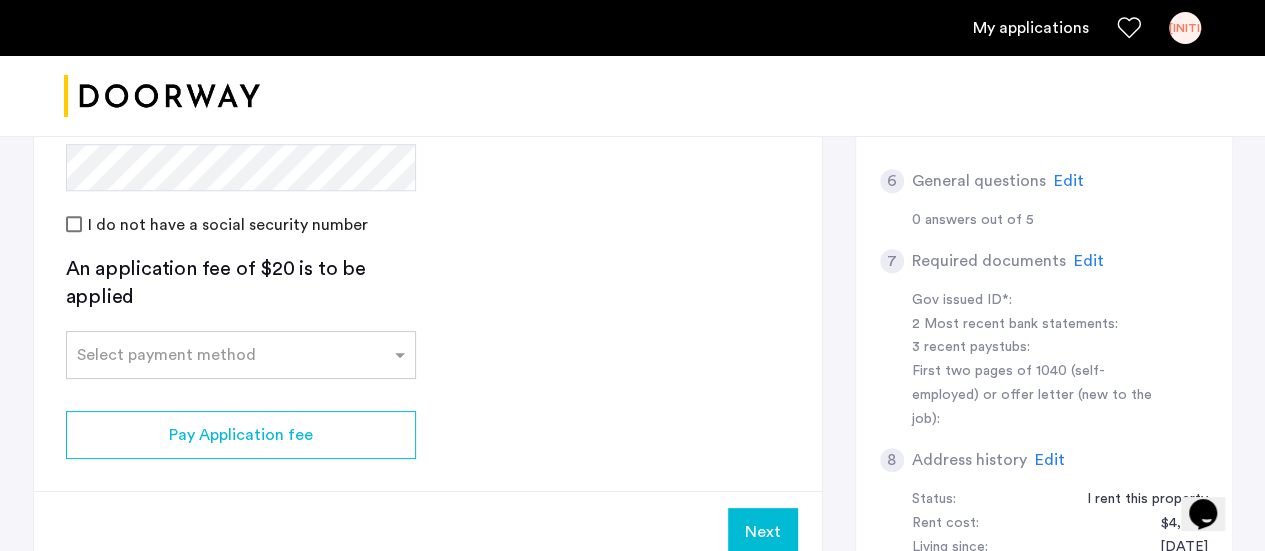 scroll, scrollTop: 751, scrollLeft: 0, axis: vertical 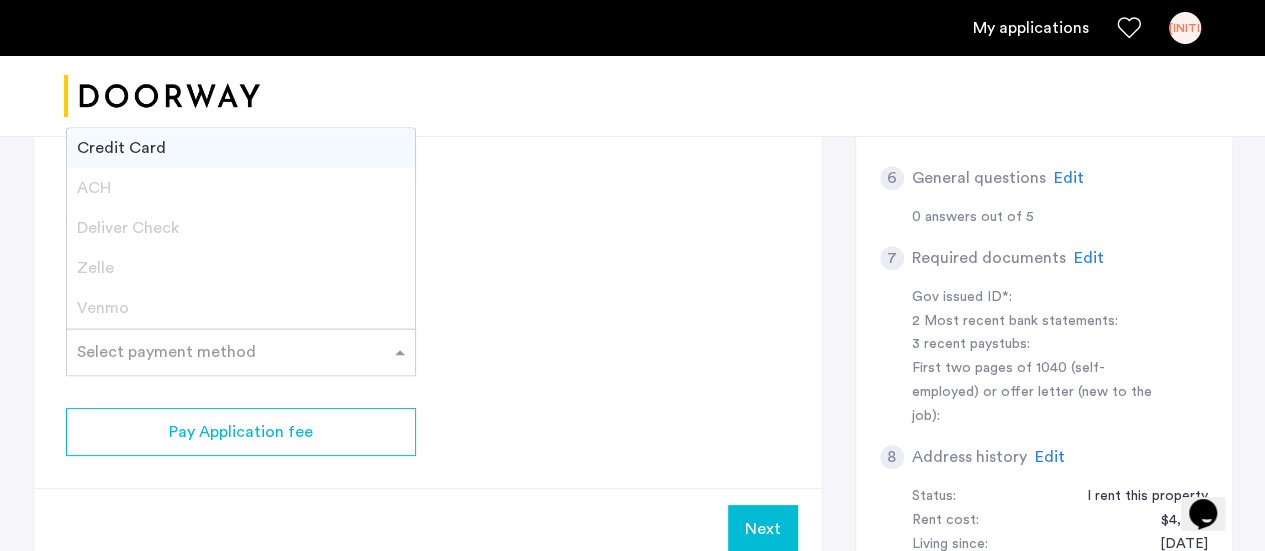 click 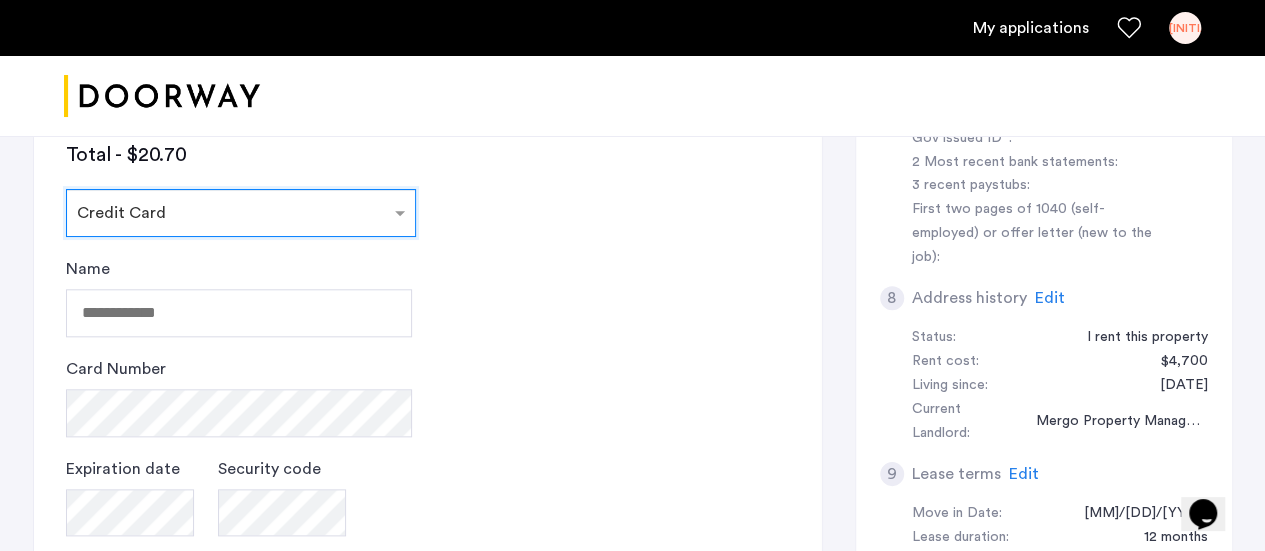 scroll, scrollTop: 911, scrollLeft: 0, axis: vertical 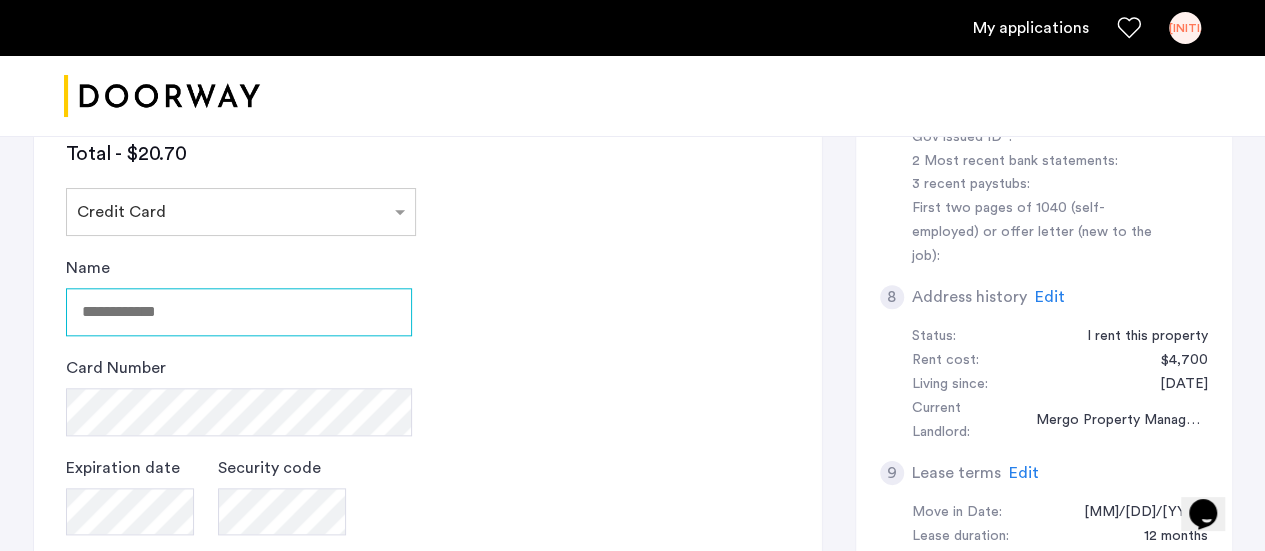 click on "Name" at bounding box center [239, 312] 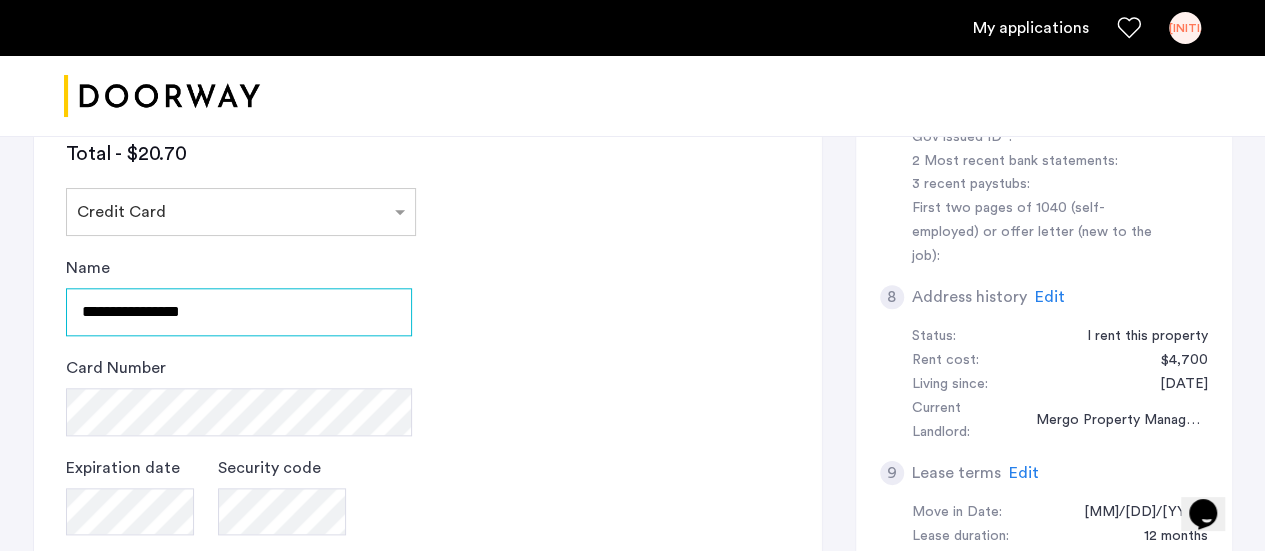 type on "**********" 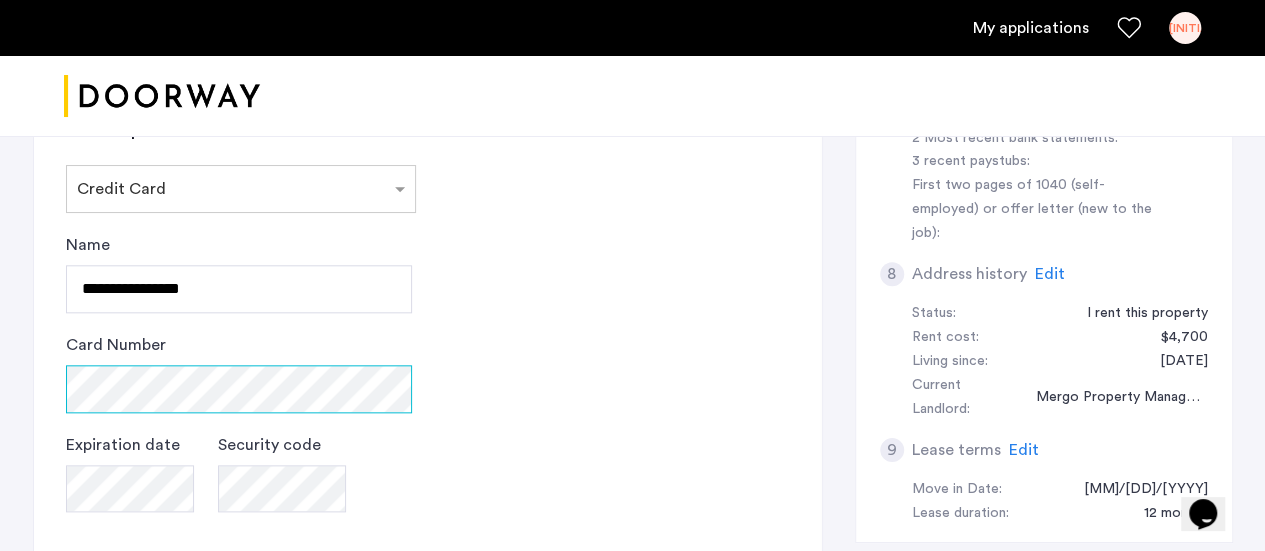 scroll, scrollTop: 933, scrollLeft: 0, axis: vertical 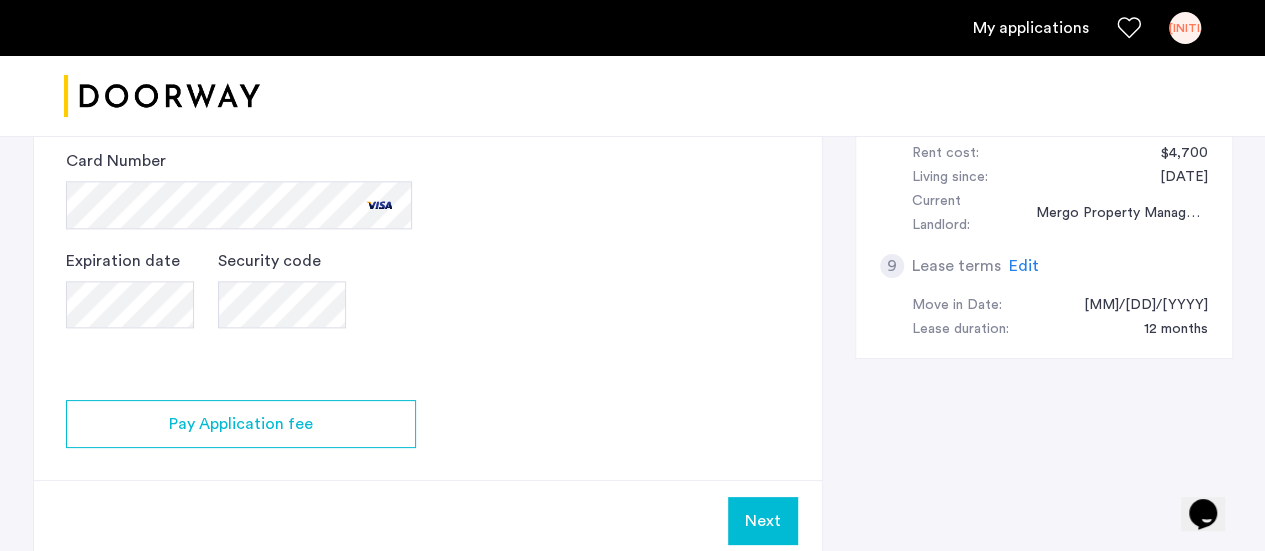 click on "Next" at bounding box center [763, 521] 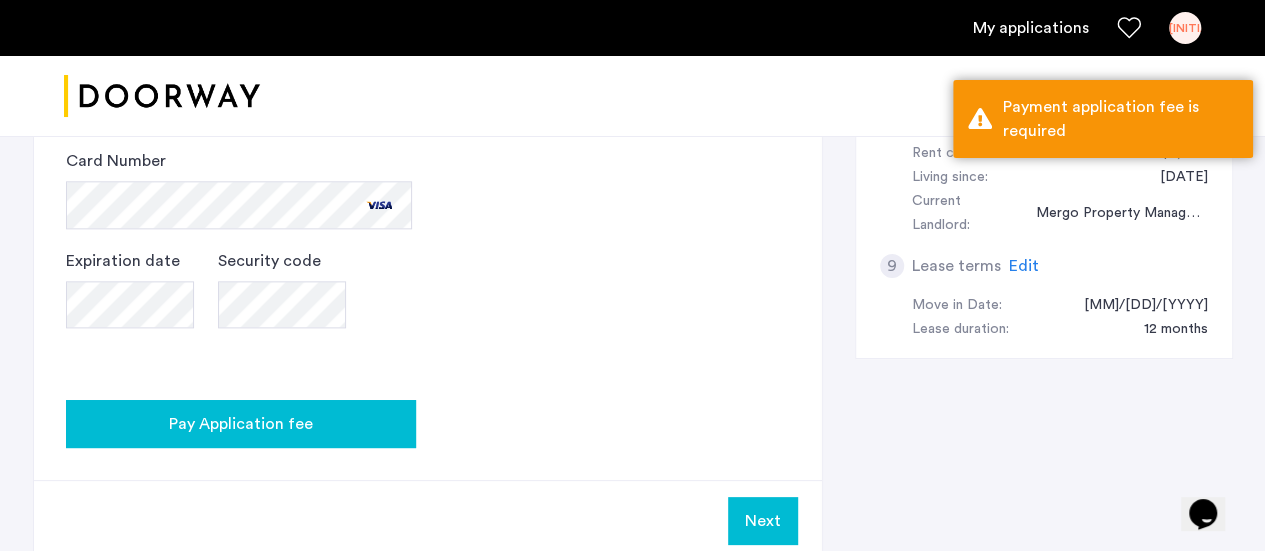 click on "Pay Application fee" 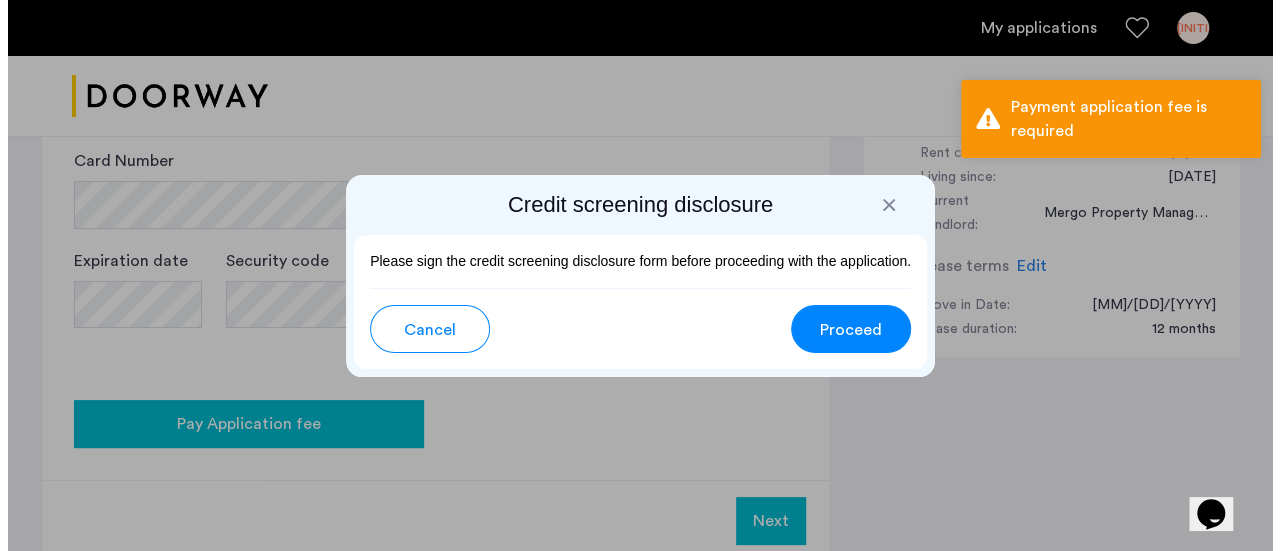 scroll, scrollTop: 0, scrollLeft: 0, axis: both 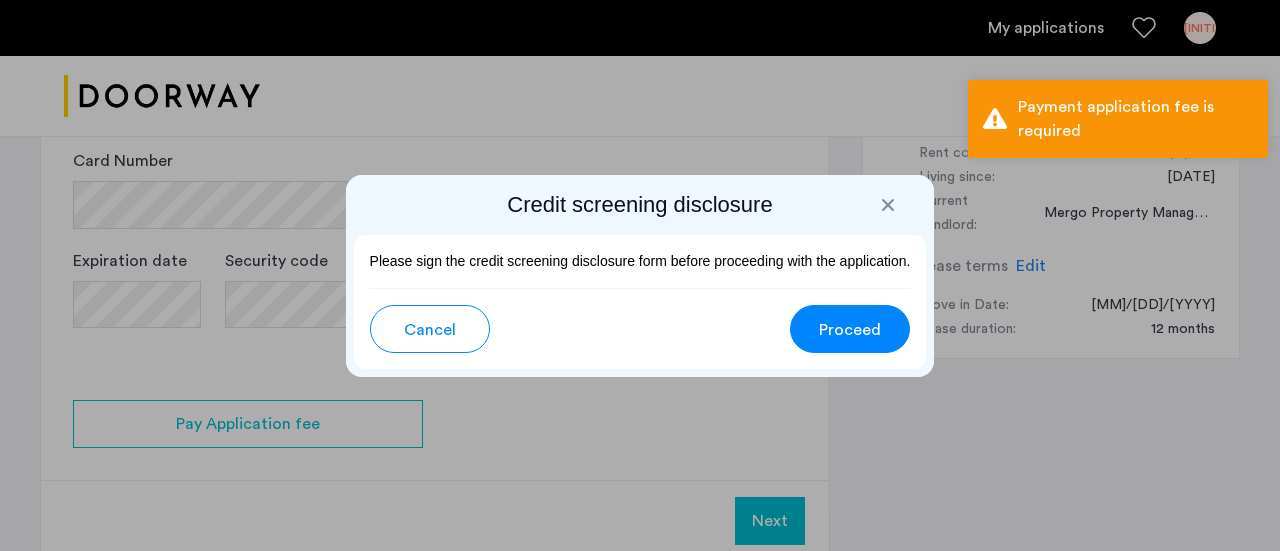 click on "Proceed" at bounding box center (850, 330) 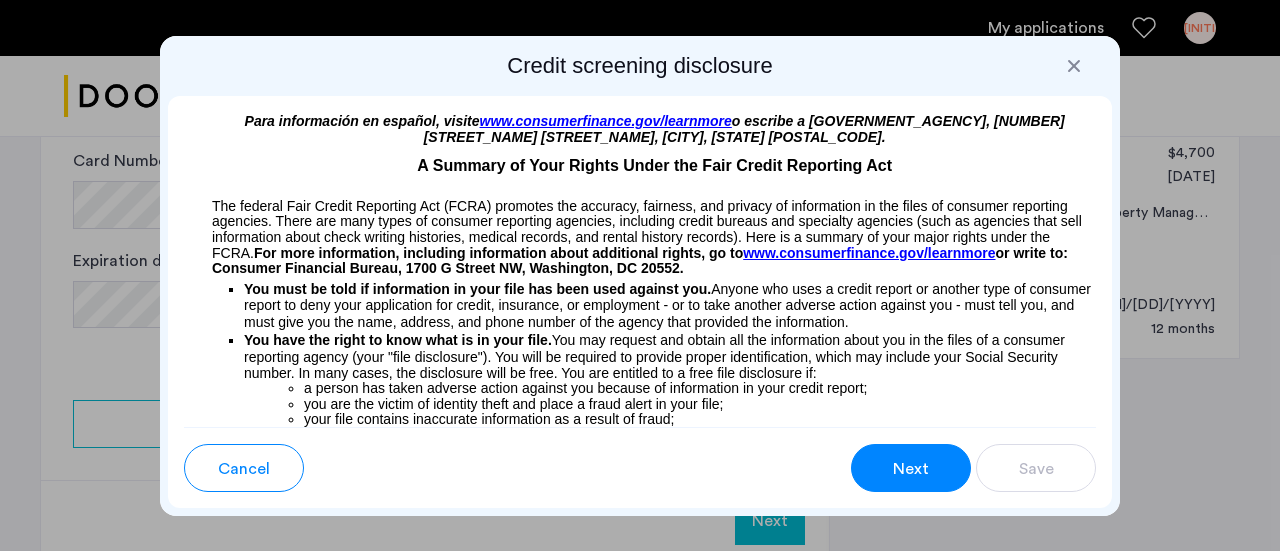 scroll, scrollTop: 6, scrollLeft: 0, axis: vertical 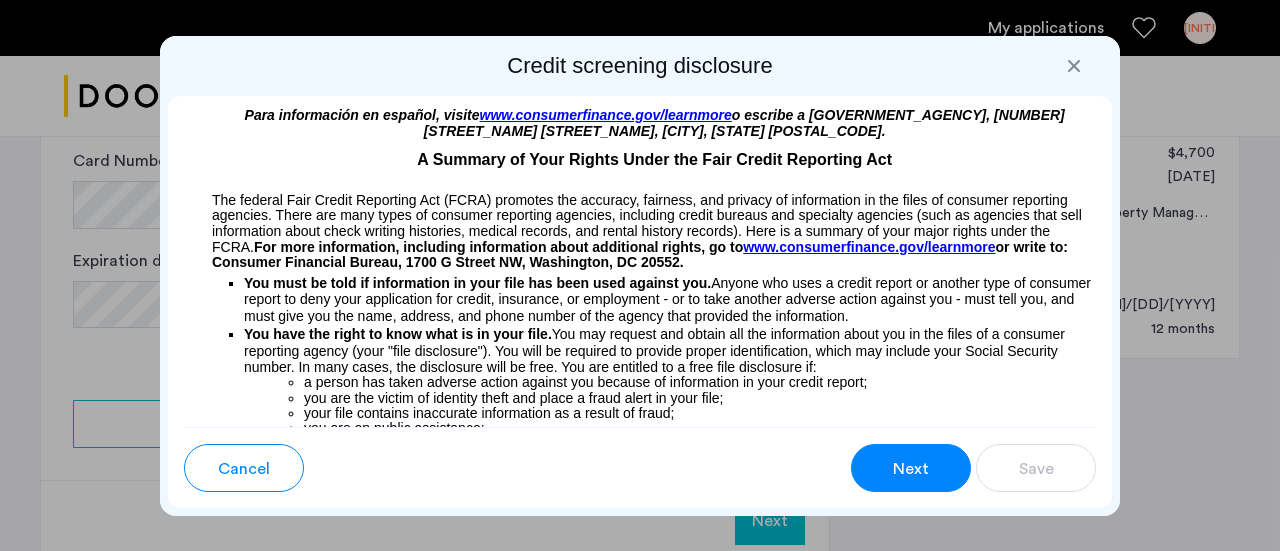 click on "Next" at bounding box center [911, 468] 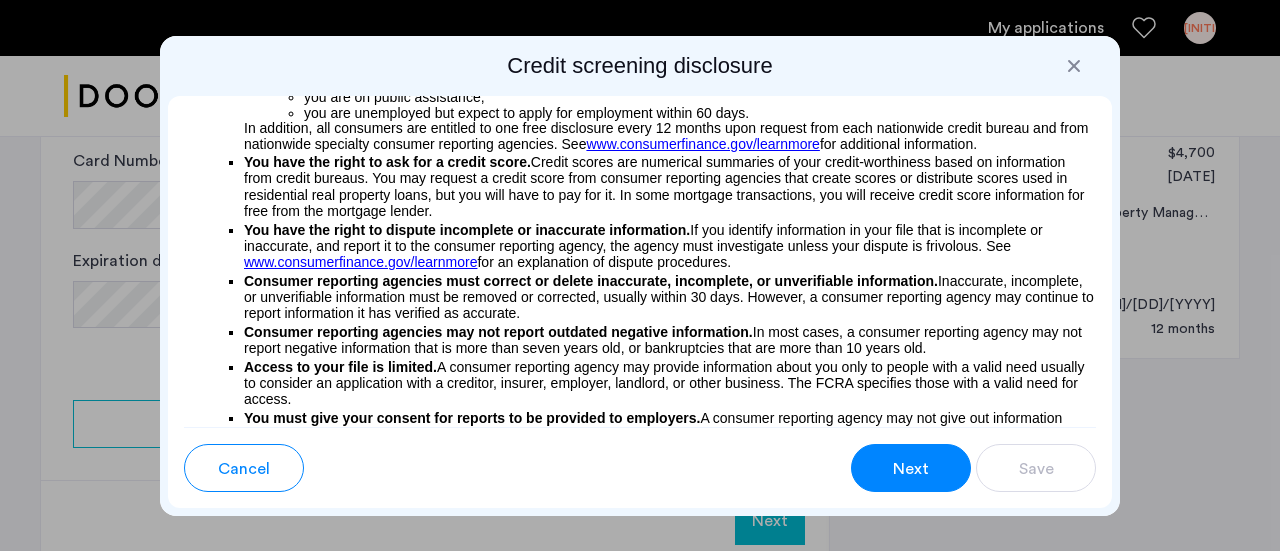 click on "Next" at bounding box center (911, 468) 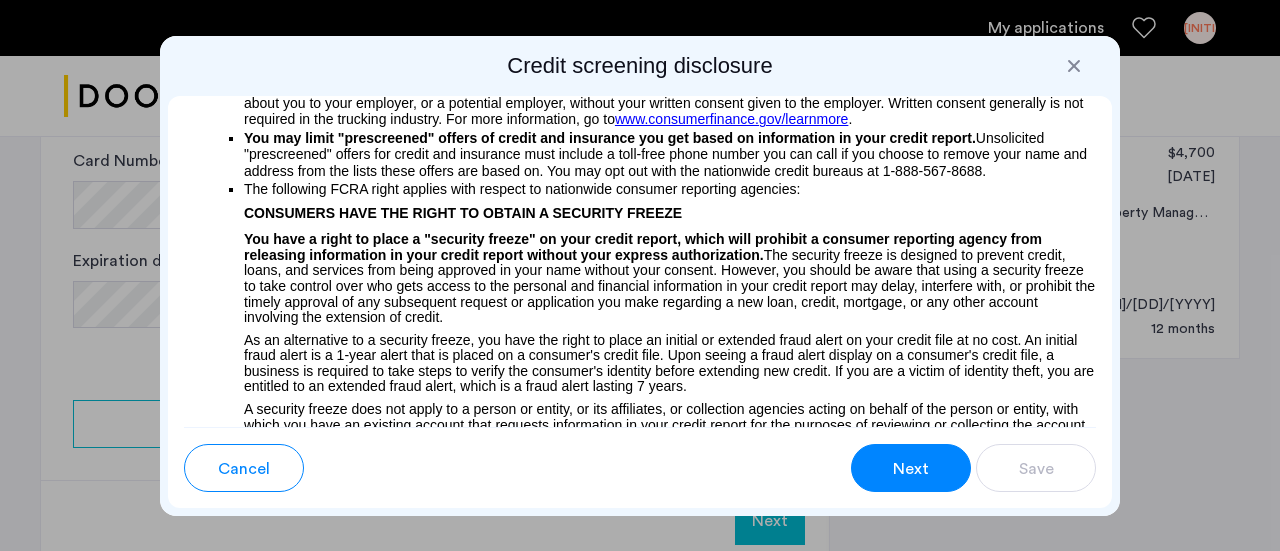 click on "Next" at bounding box center [911, 468] 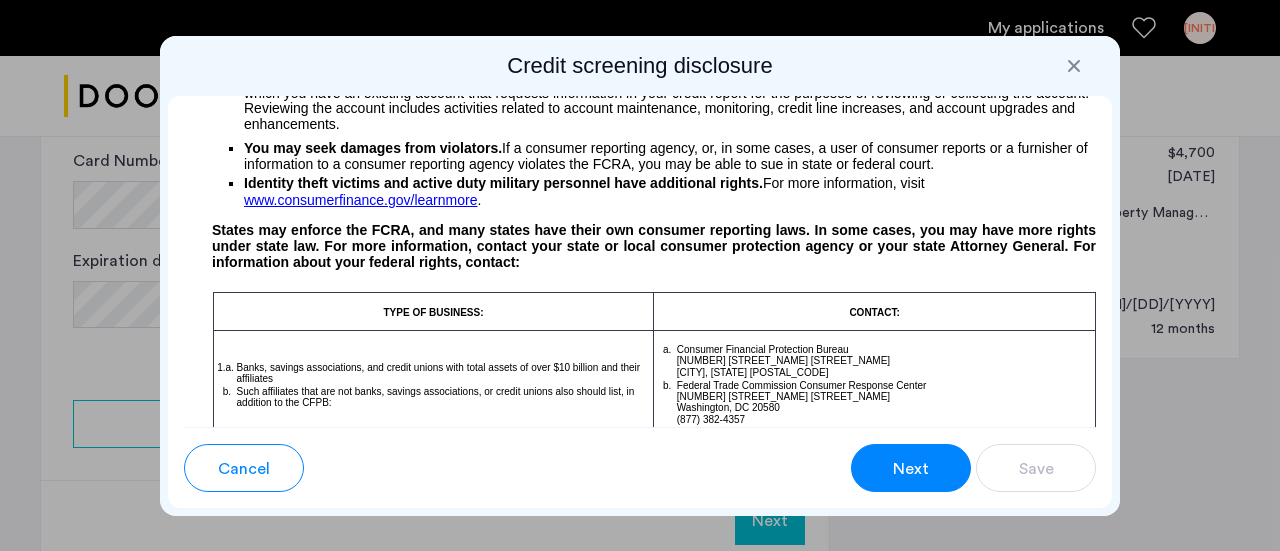click on "Next" at bounding box center (911, 468) 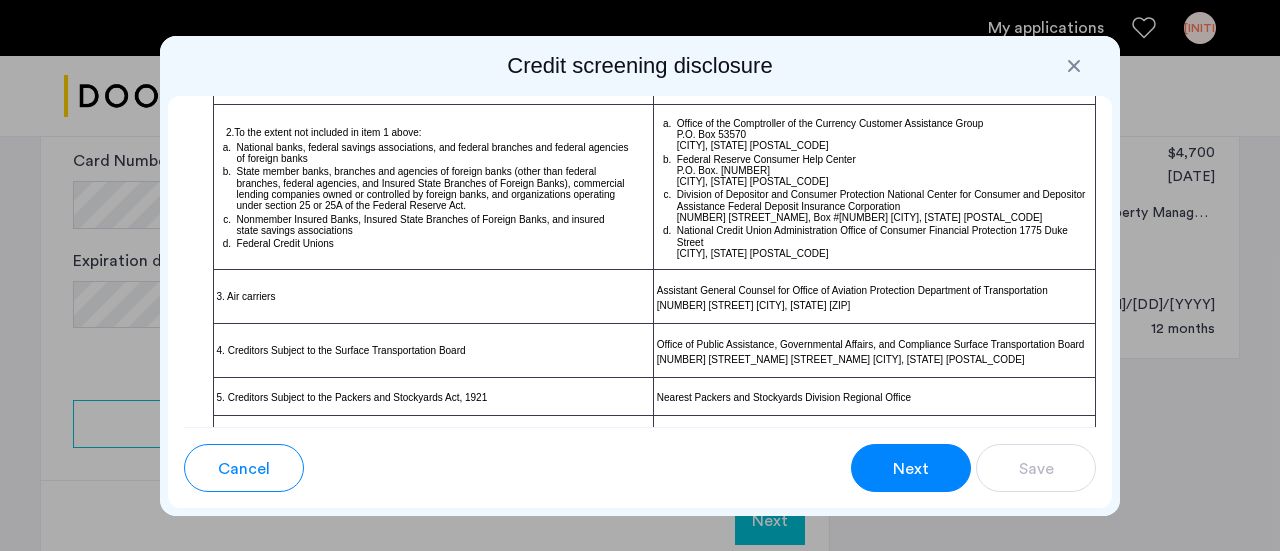 click on "Next" at bounding box center (911, 468) 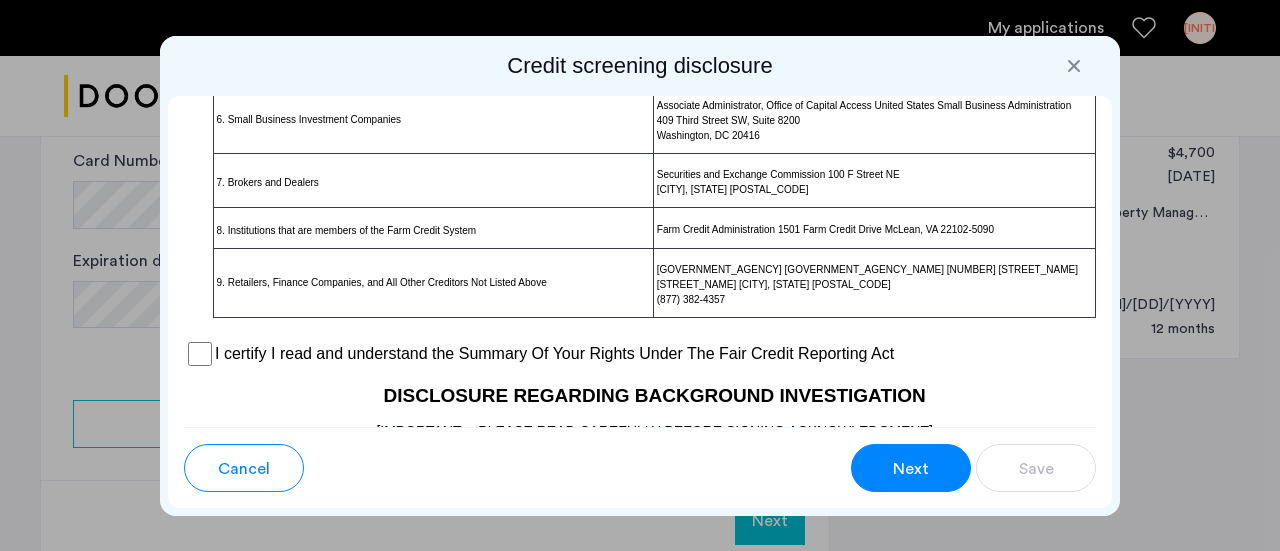 click on "Next" at bounding box center [911, 468] 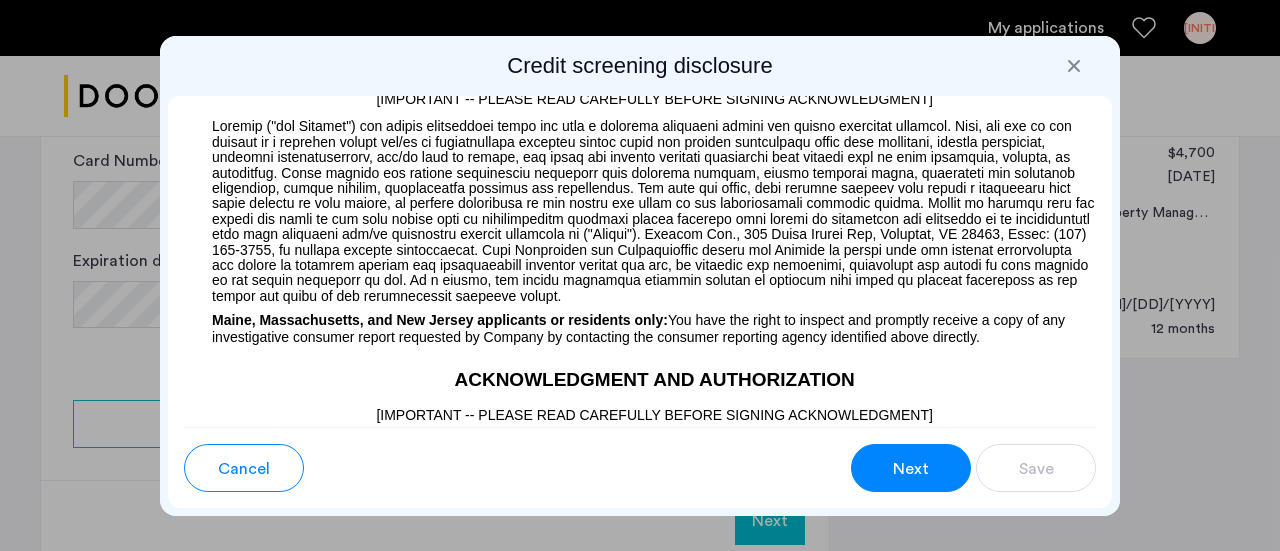 click on "Next" at bounding box center (911, 469) 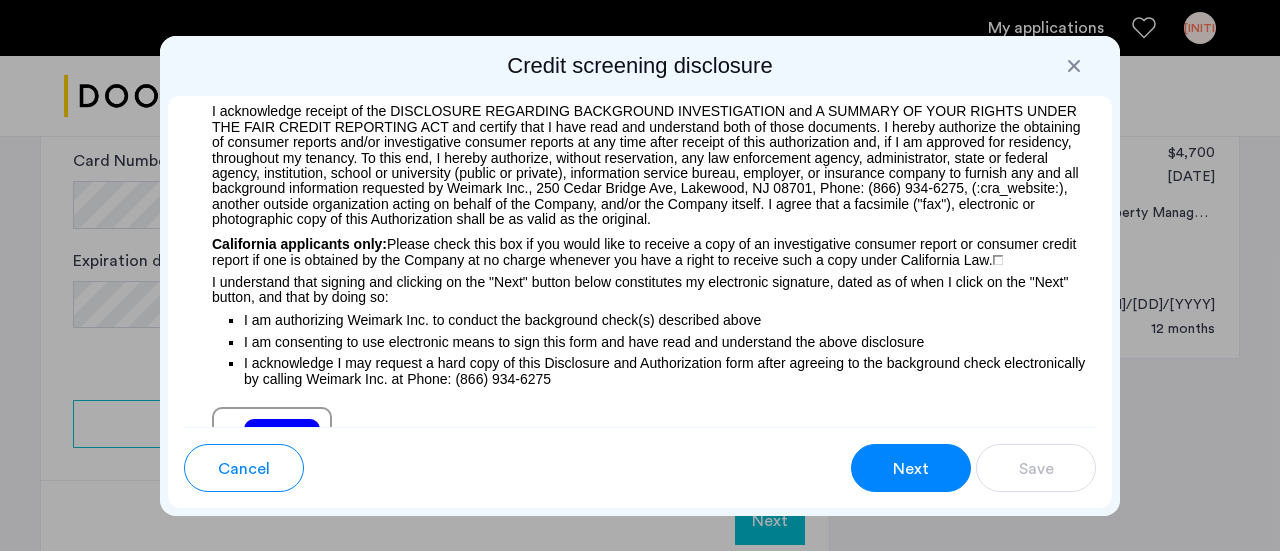 click on "Next" at bounding box center (911, 469) 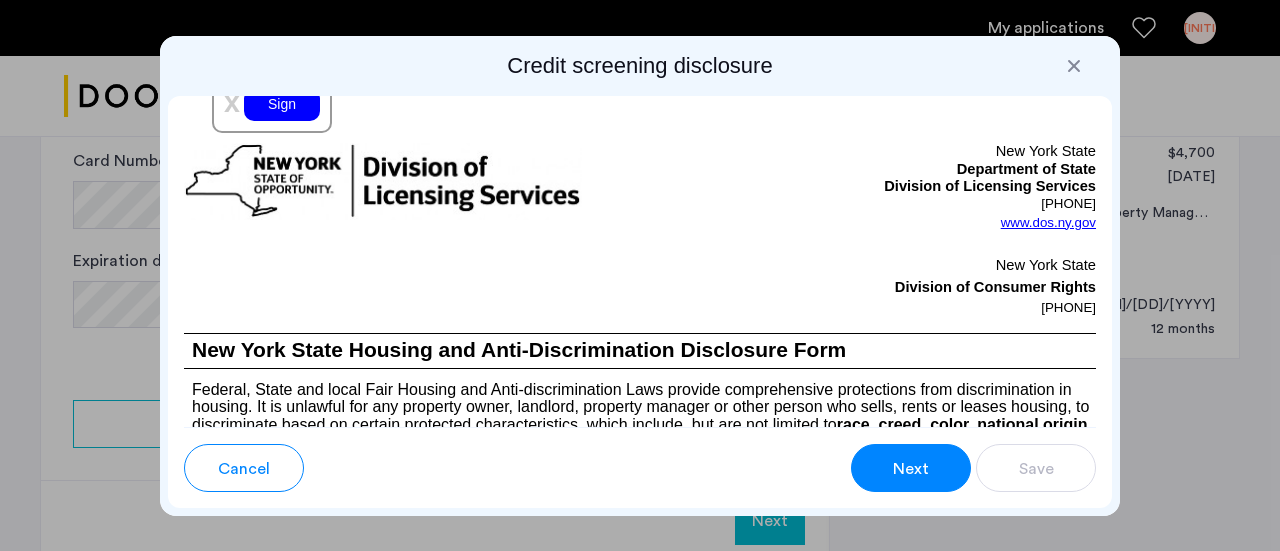 click on "Next" at bounding box center [911, 469] 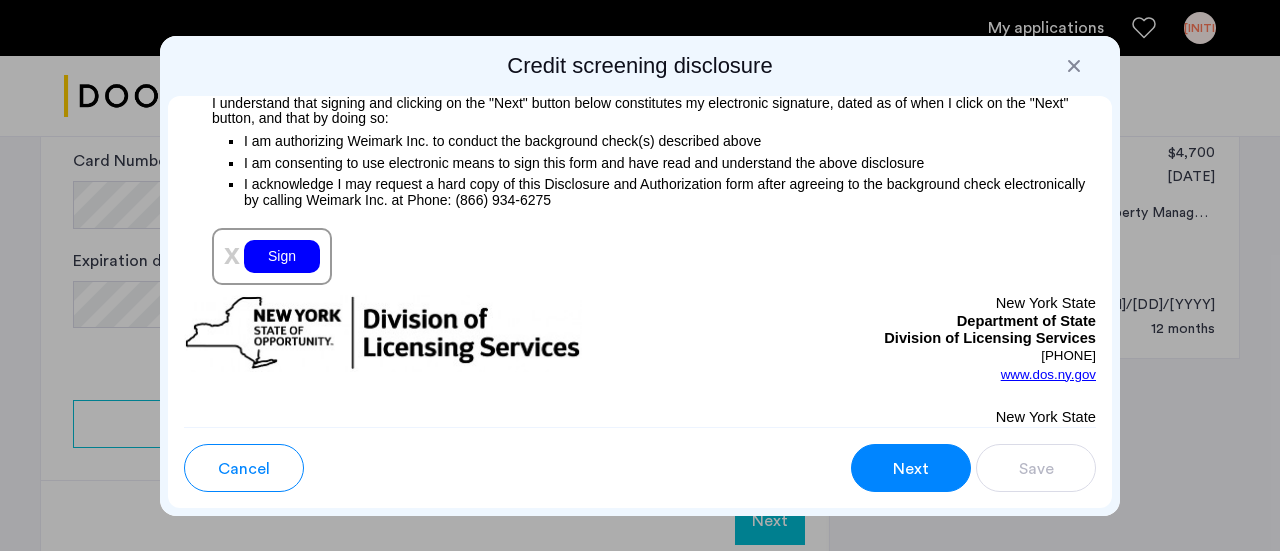 scroll, scrollTop: 2502, scrollLeft: 0, axis: vertical 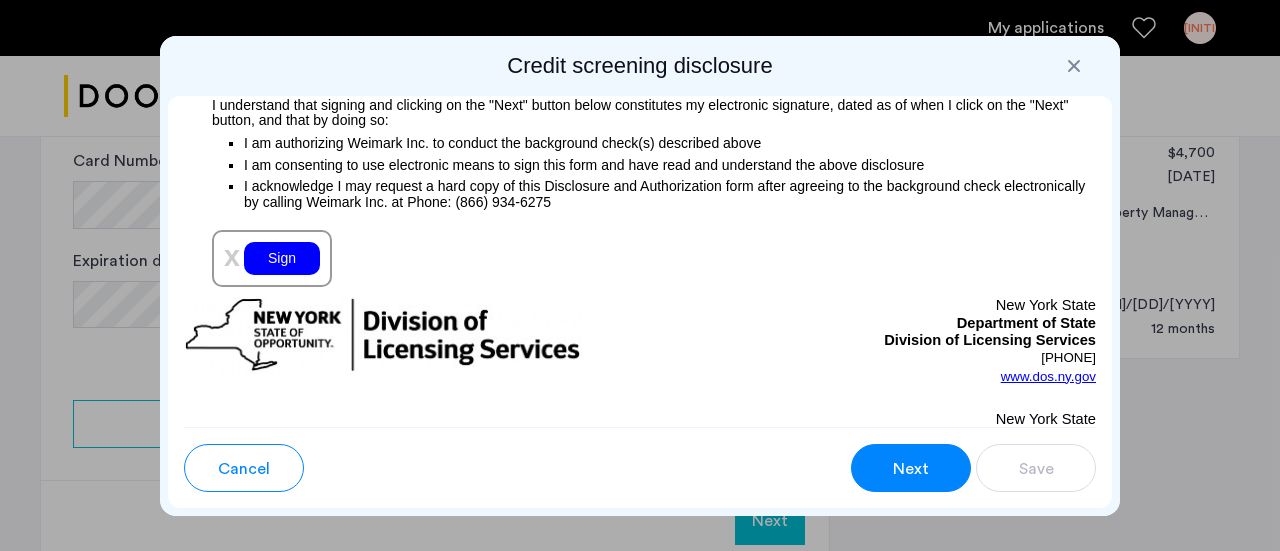 click on "Sign" at bounding box center [282, 258] 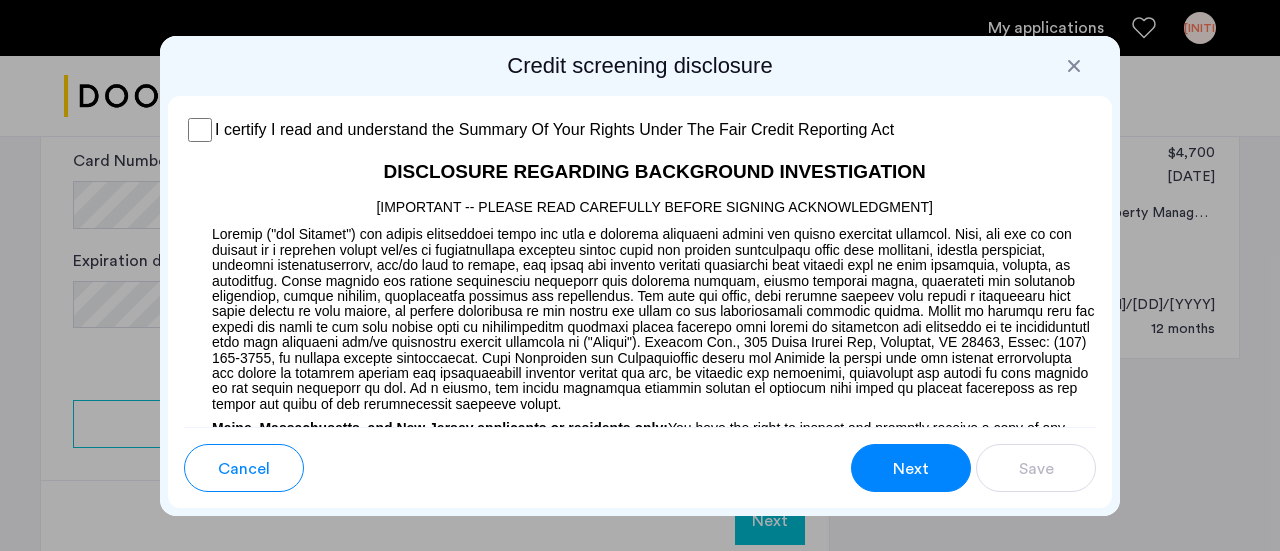 scroll, scrollTop: 1834, scrollLeft: 0, axis: vertical 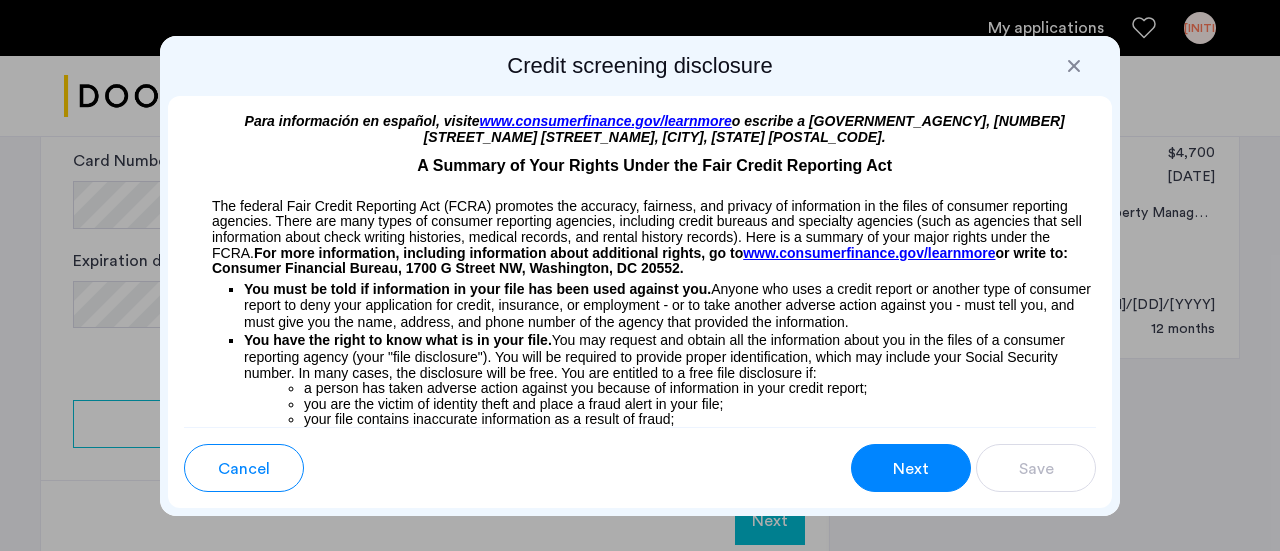 click on "Next" at bounding box center [911, 469] 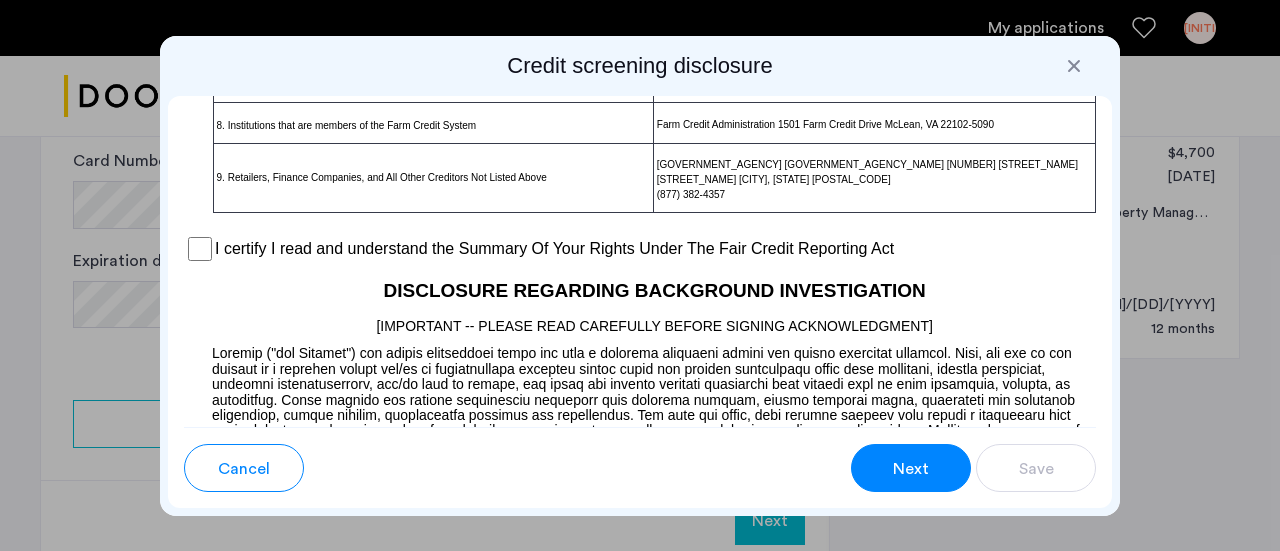 scroll, scrollTop: 1762, scrollLeft: 0, axis: vertical 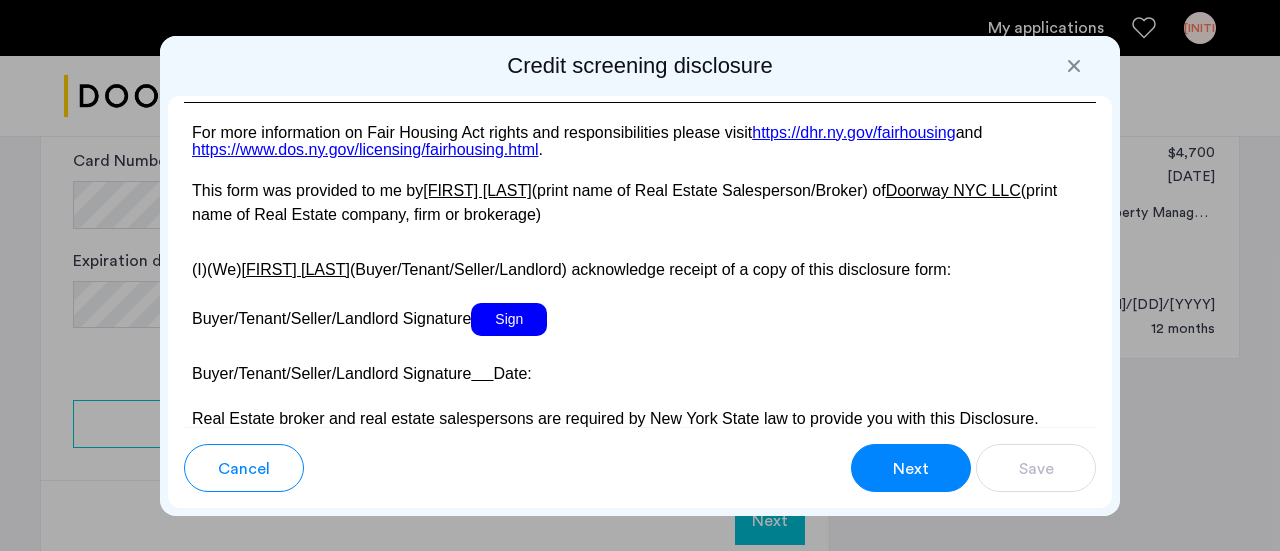 click on "Sign" at bounding box center [509, 319] 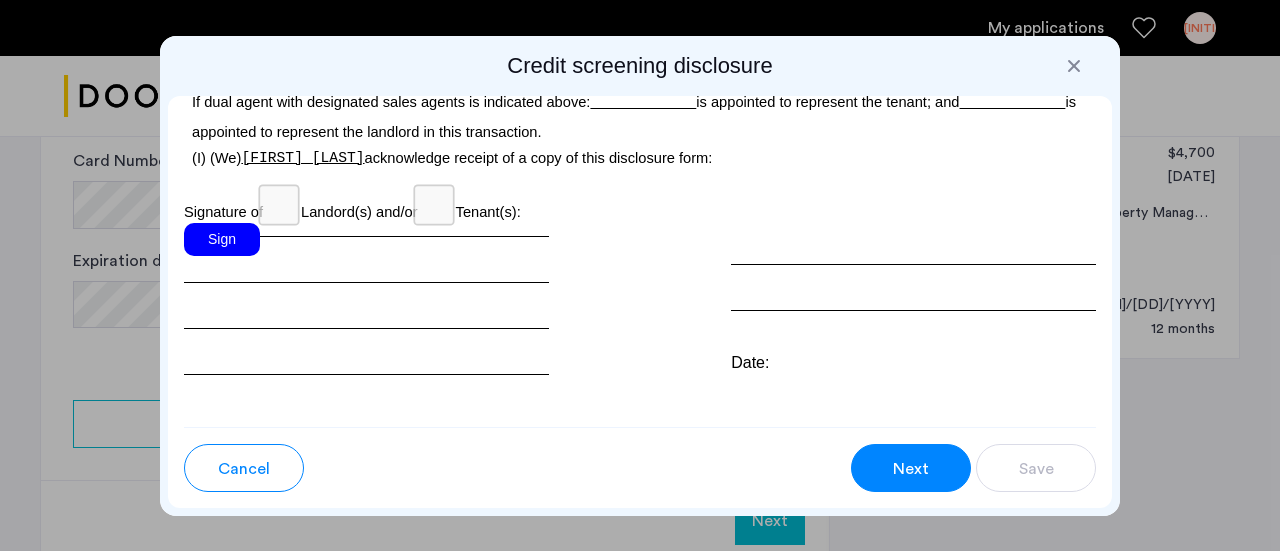 scroll, scrollTop: 6496, scrollLeft: 0, axis: vertical 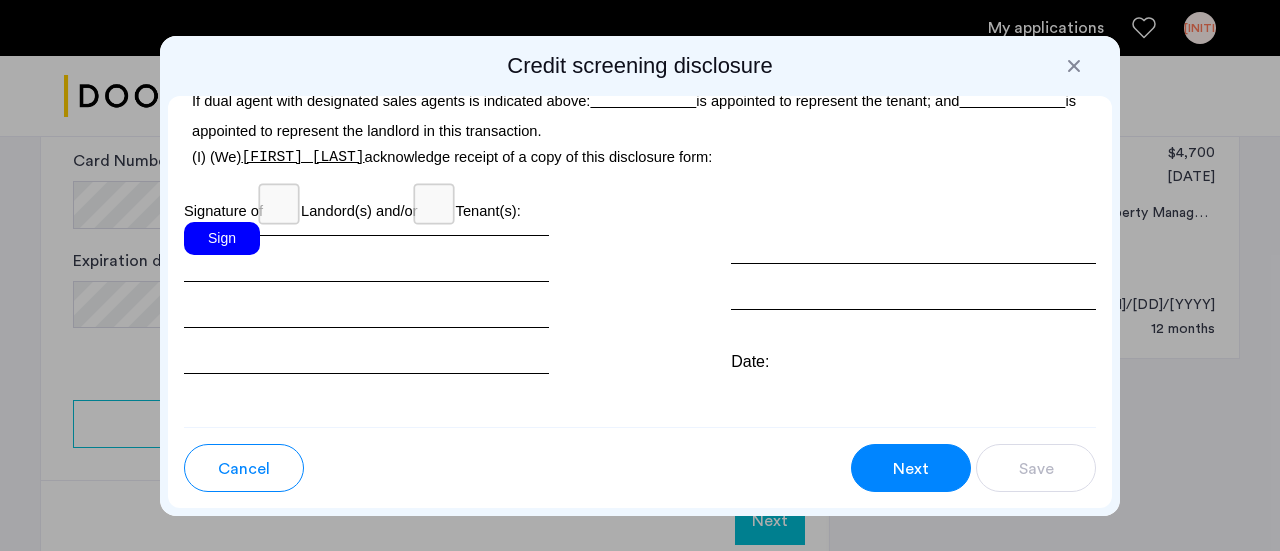 click on "Sign" at bounding box center [222, 238] 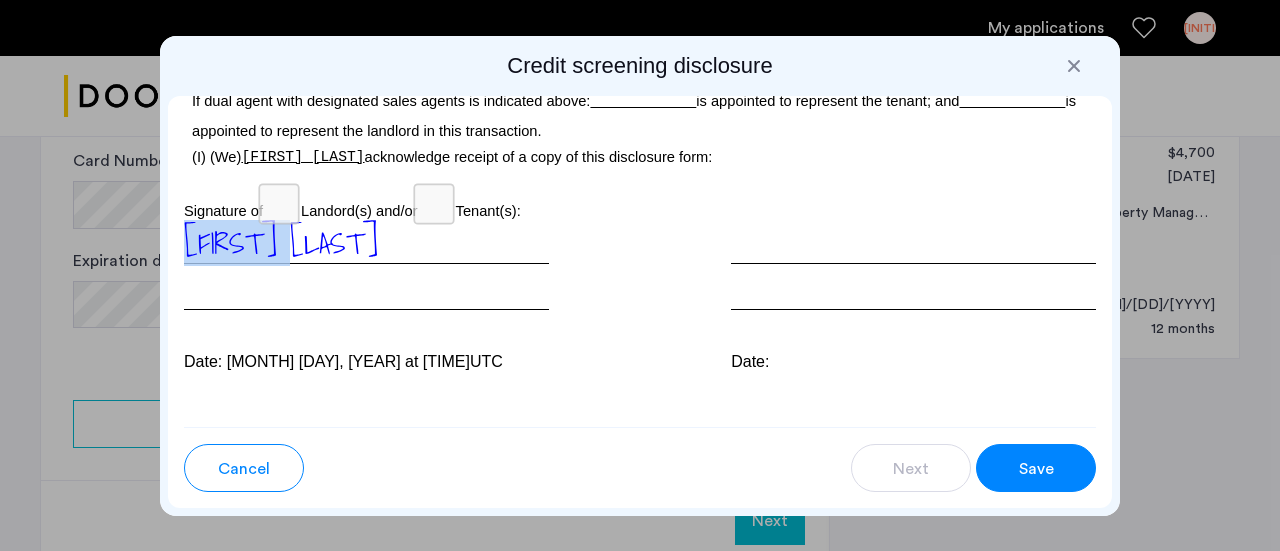 click on "[FIRST] [LAST]" at bounding box center (281, 243) 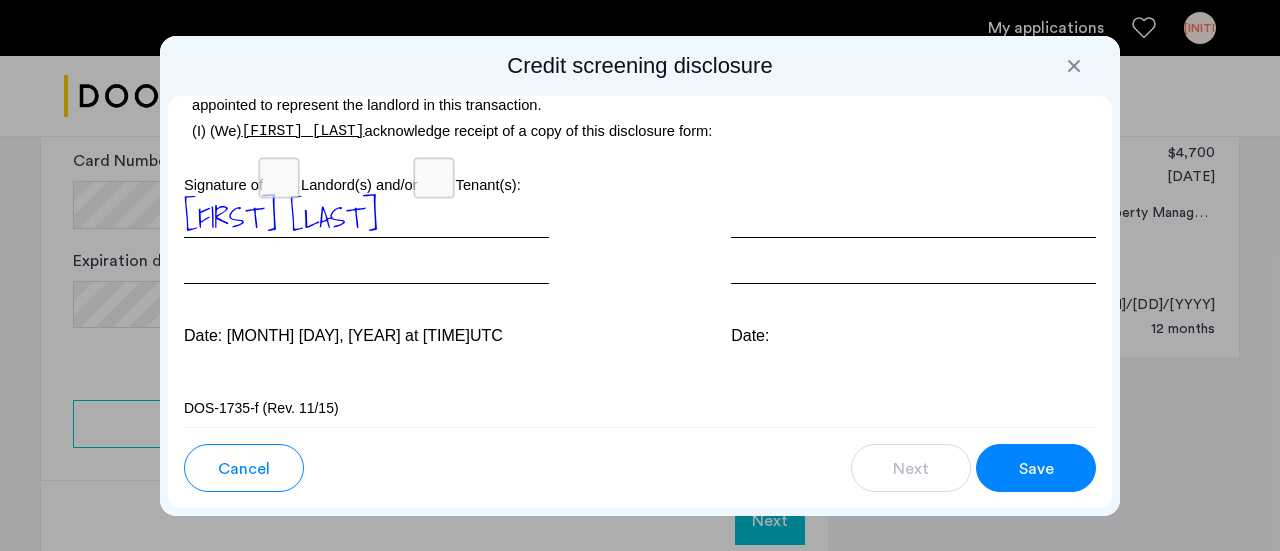 click on "[FIRST] [LAST] Date: [DATE] at [TIME]" at bounding box center [366, 272] 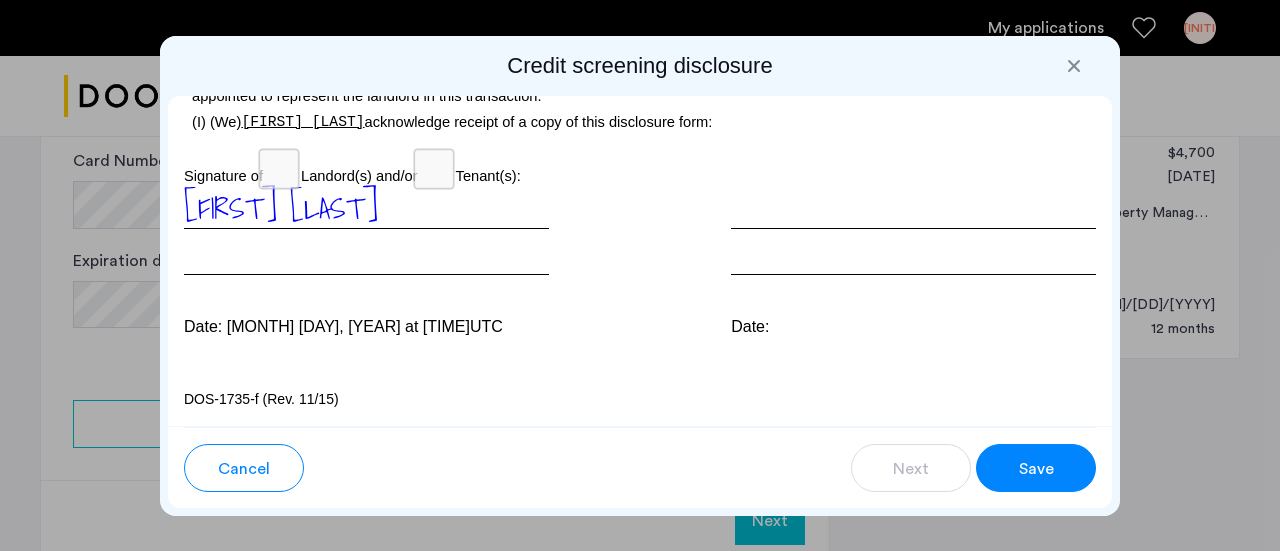 click on "Save" at bounding box center (1036, 468) 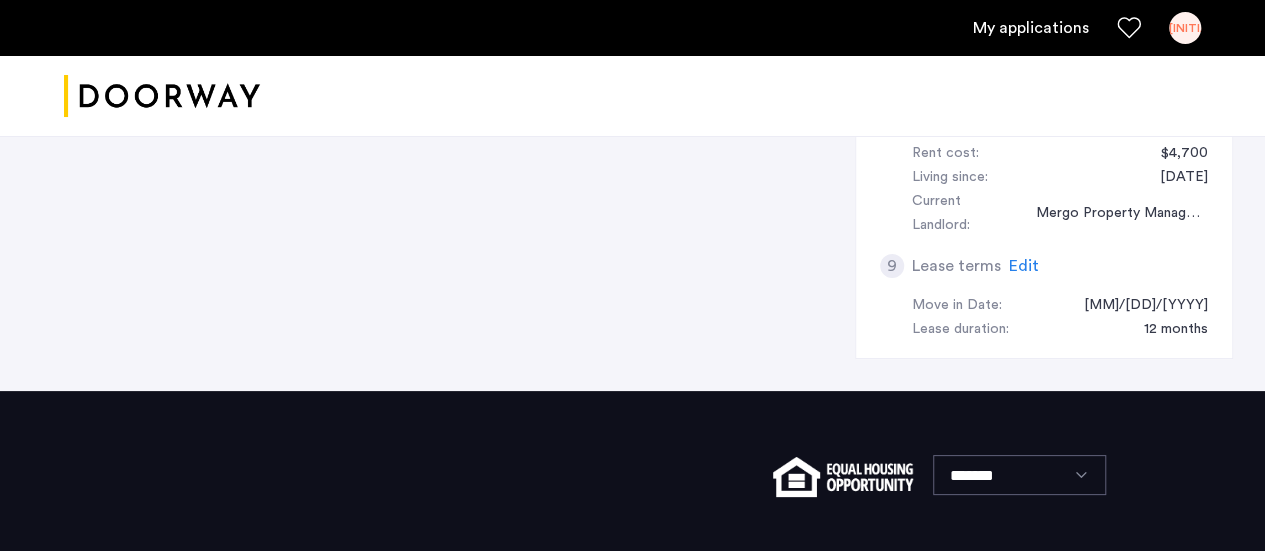 scroll, scrollTop: 604, scrollLeft: 0, axis: vertical 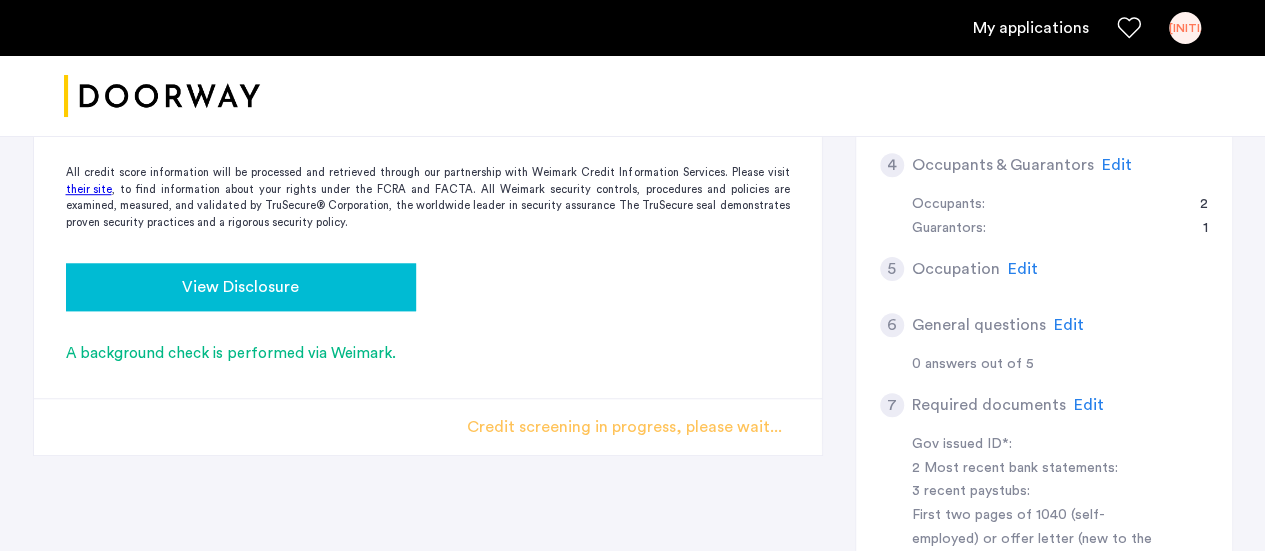 click on "View Disclosure" 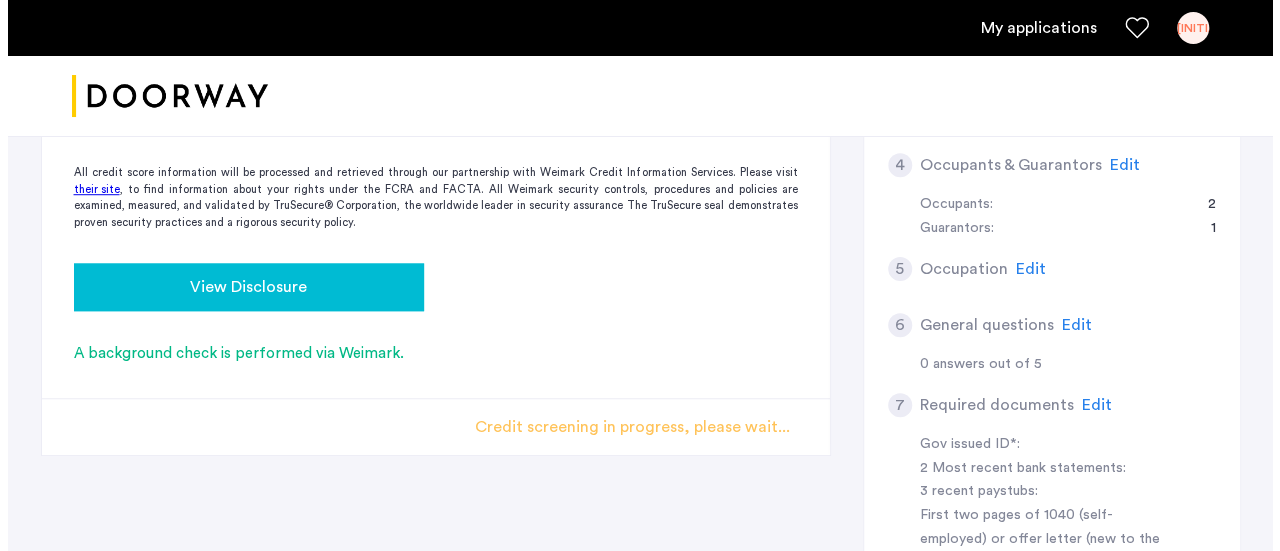 scroll, scrollTop: 0, scrollLeft: 0, axis: both 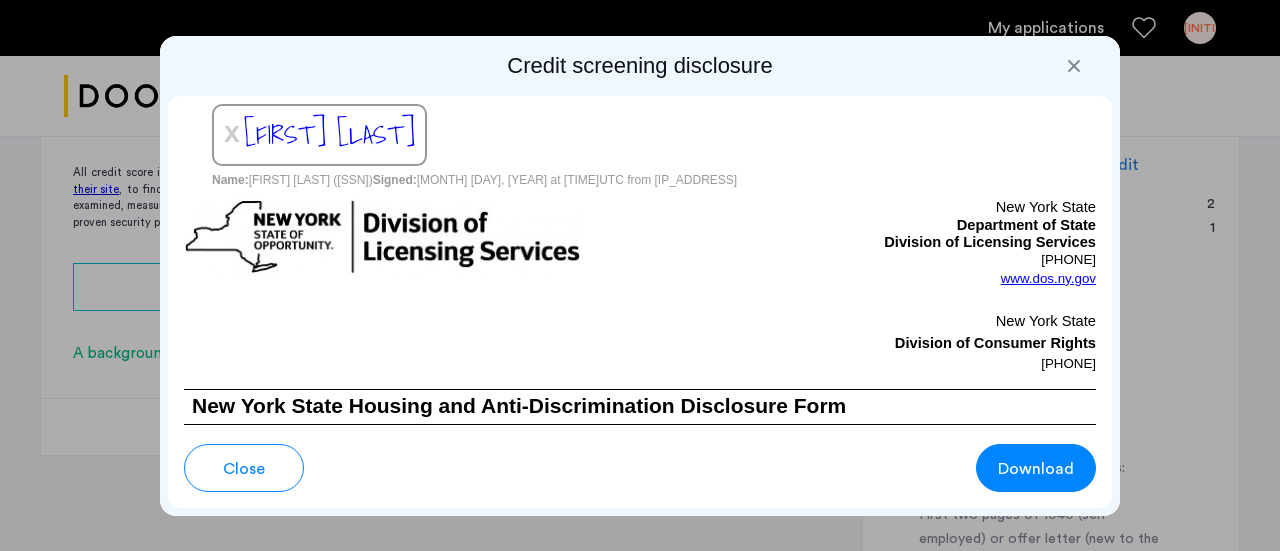click on "Close" at bounding box center [244, 469] 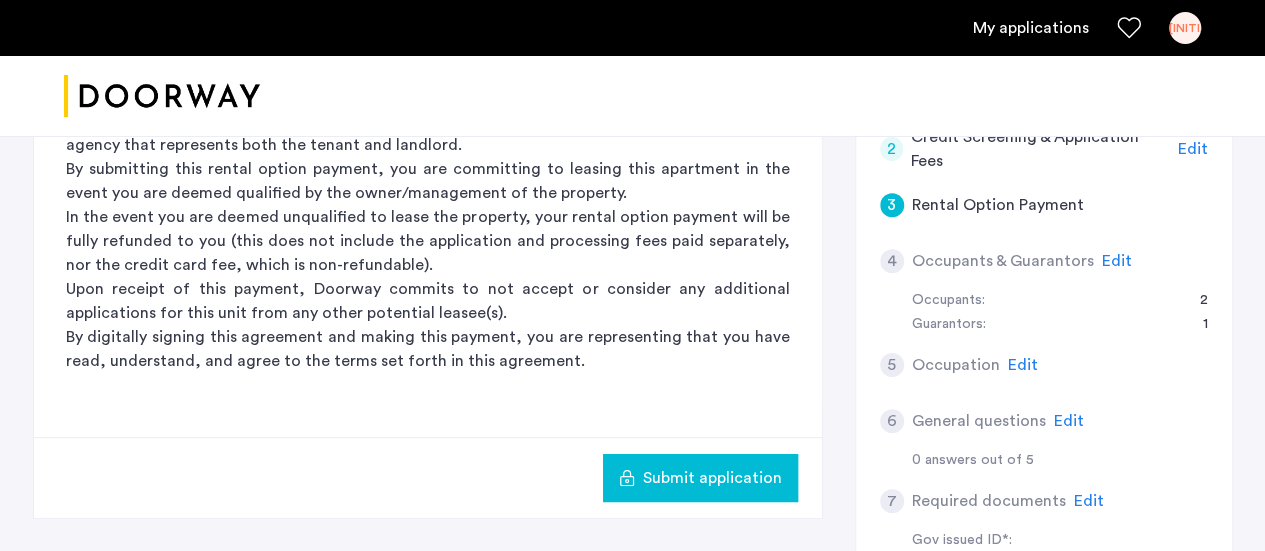 scroll, scrollTop: 519, scrollLeft: 0, axis: vertical 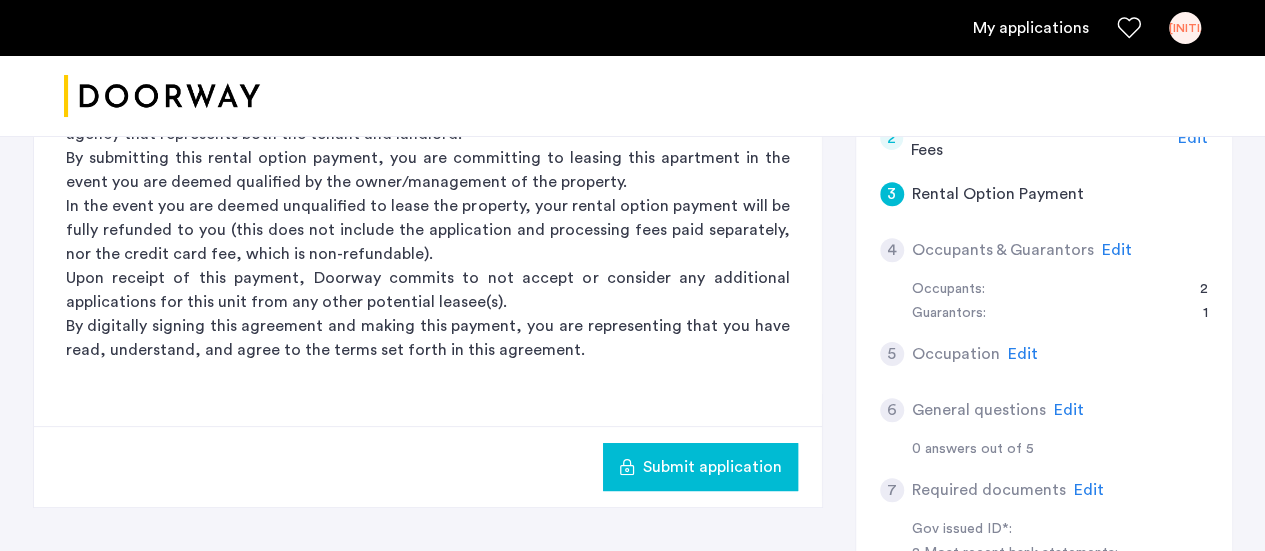 click on "Edit" 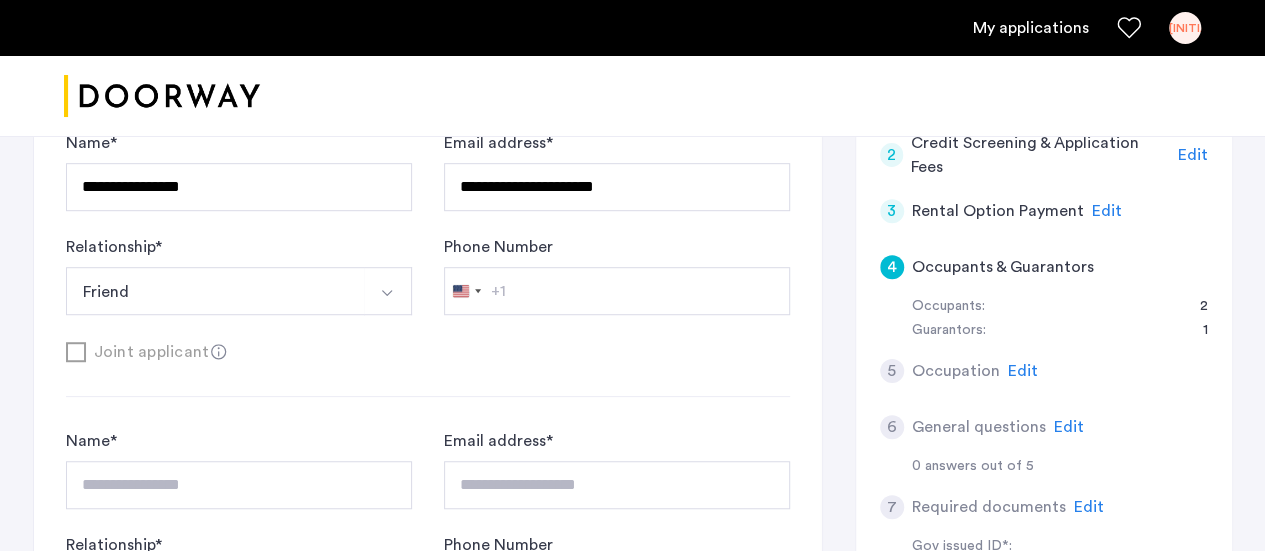 scroll, scrollTop: 497, scrollLeft: 0, axis: vertical 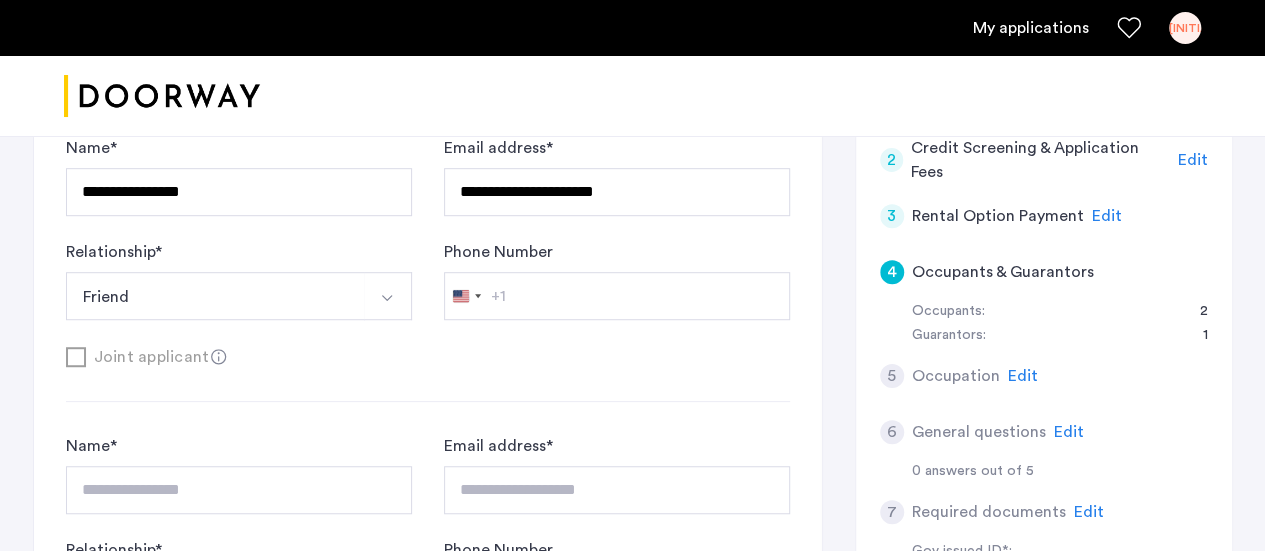 click on "Edit" 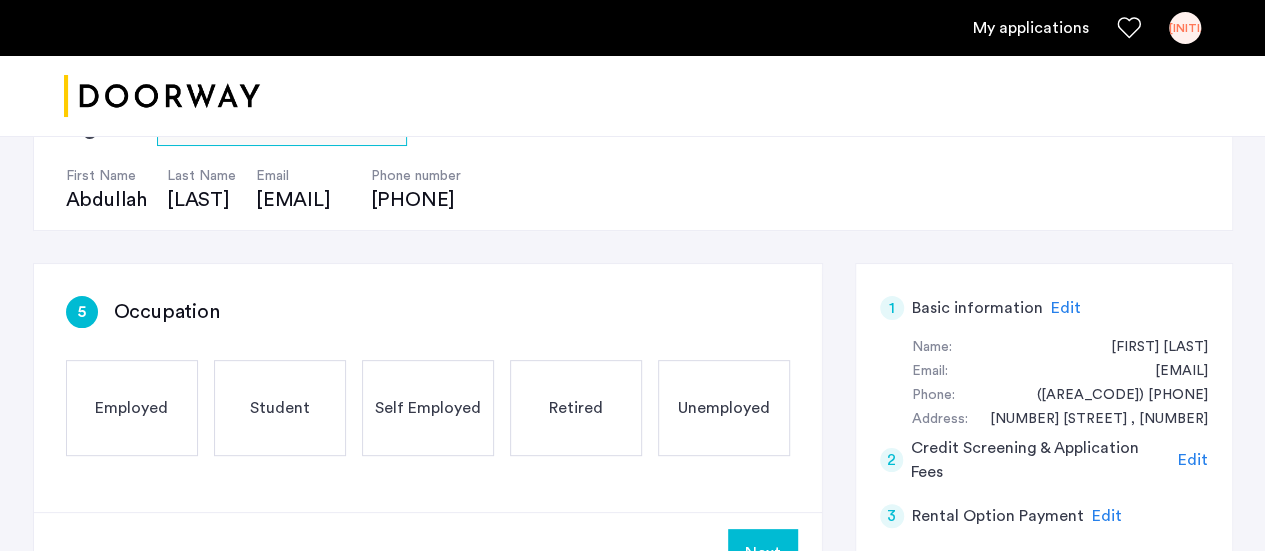 scroll, scrollTop: 196, scrollLeft: 0, axis: vertical 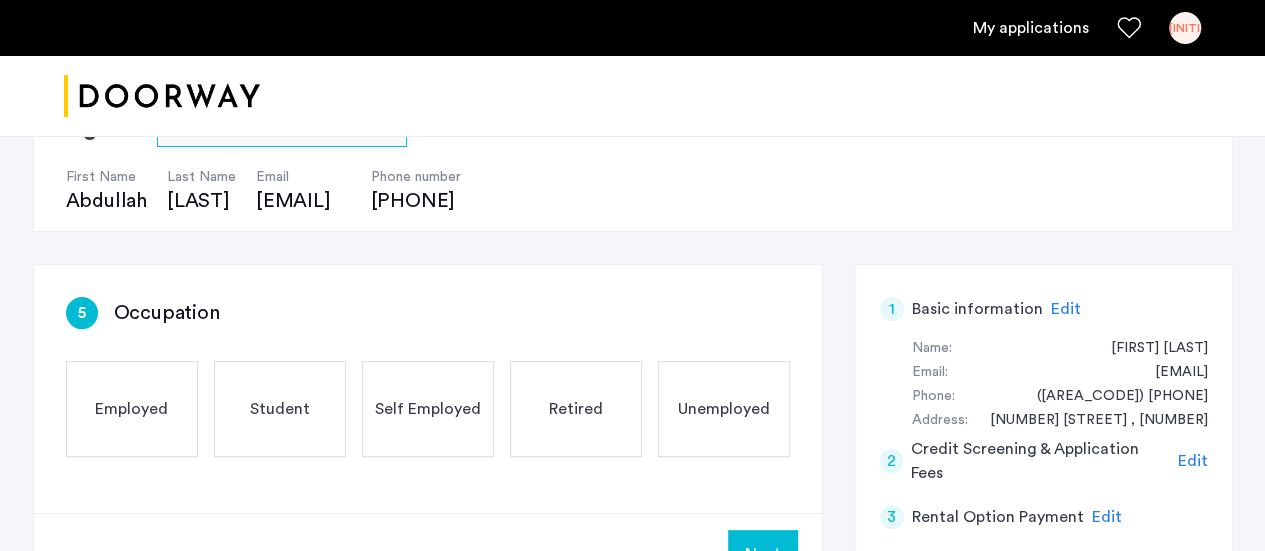 click on "Employed" 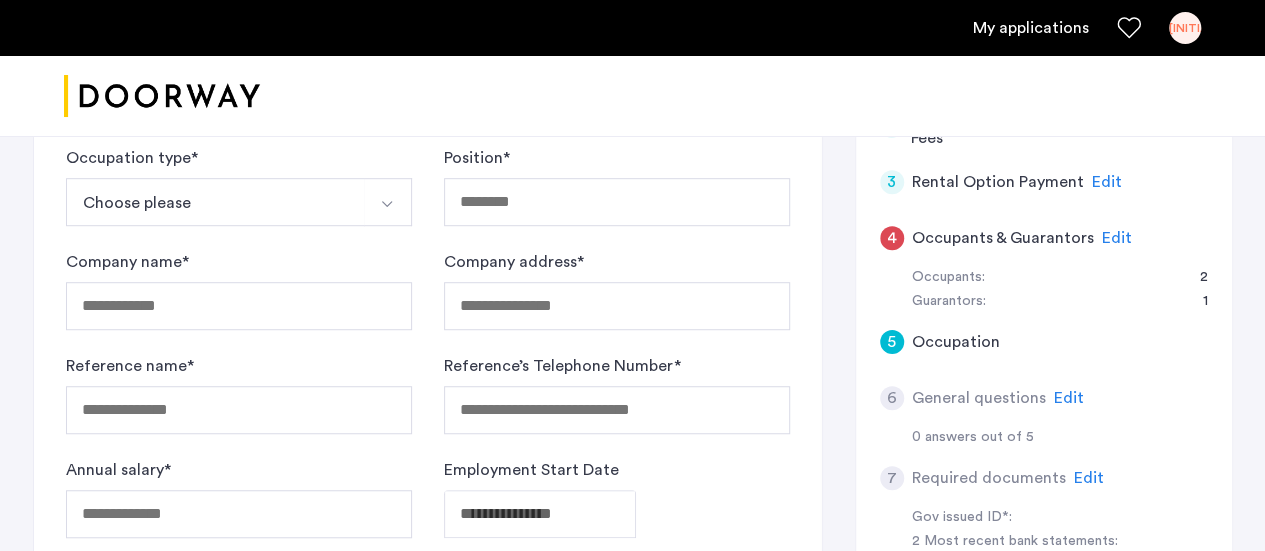 scroll, scrollTop: 532, scrollLeft: 0, axis: vertical 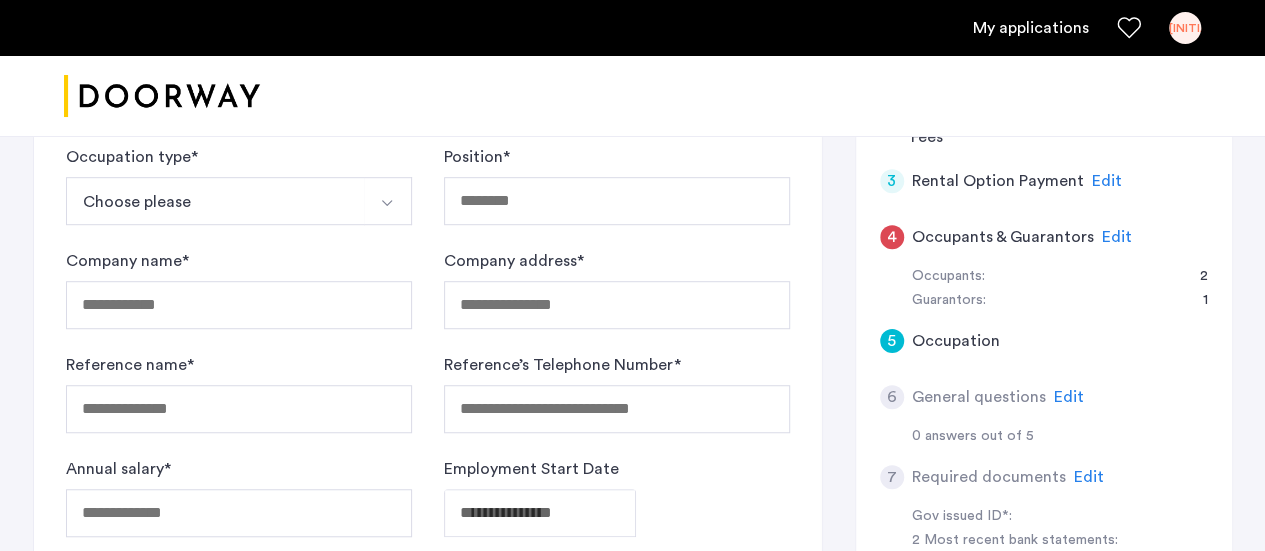 click on "Choose please" at bounding box center [215, 201] 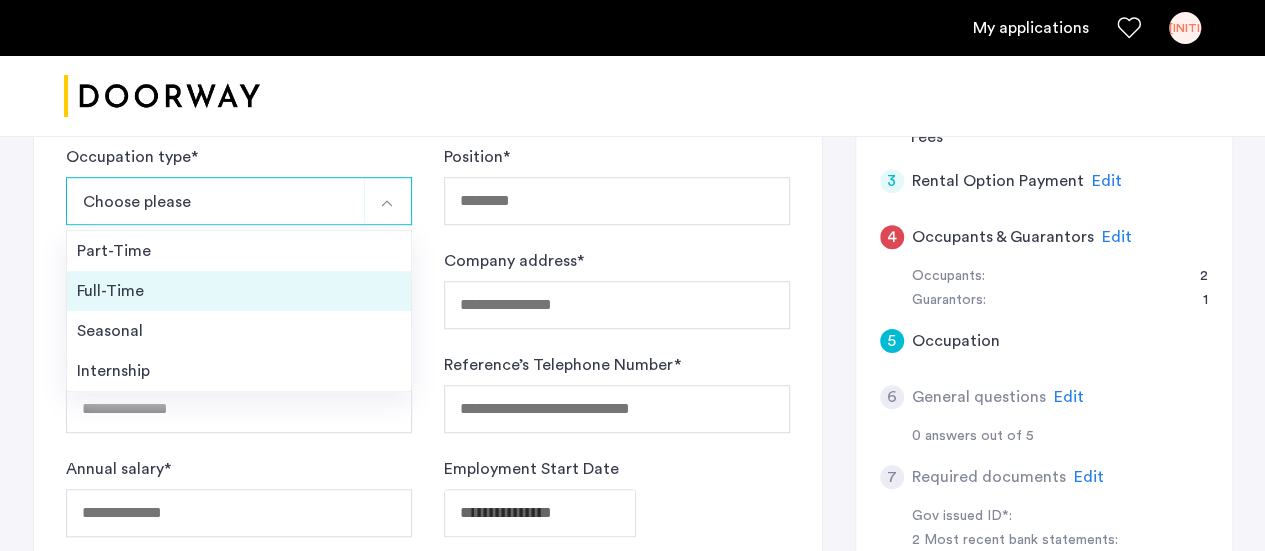 click on "Full-Time" at bounding box center (239, 291) 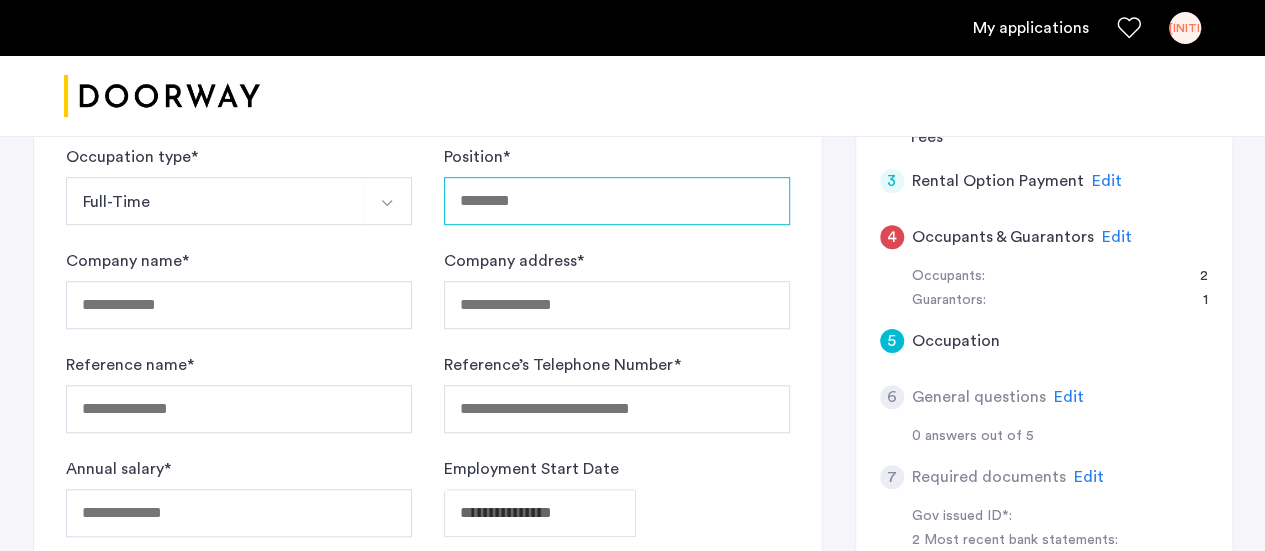 click on "Position  *" at bounding box center [617, 201] 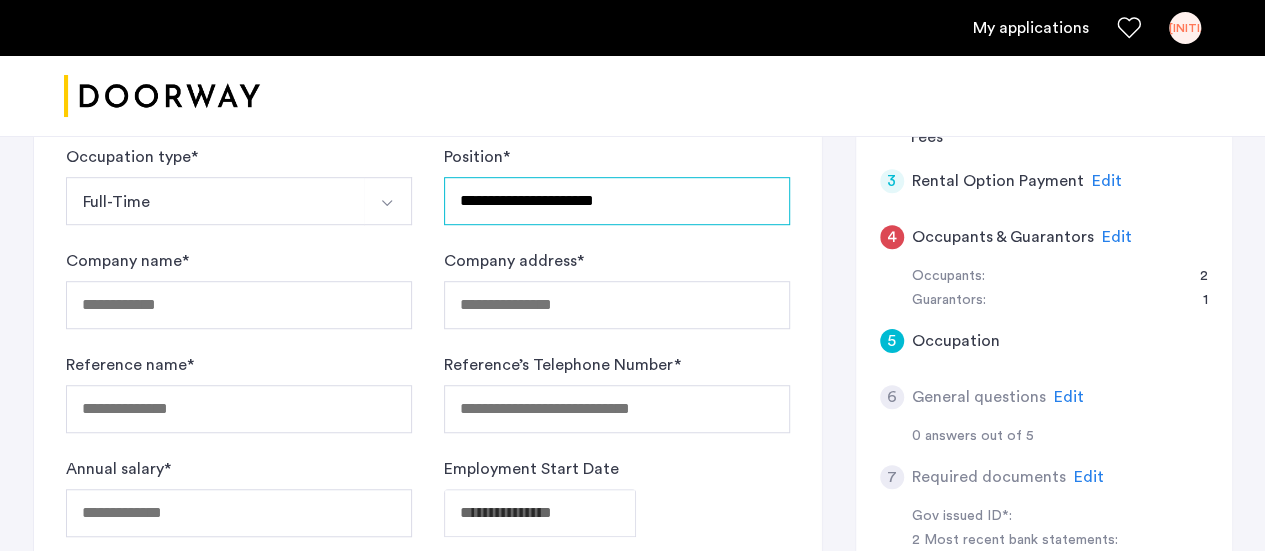 type on "**********" 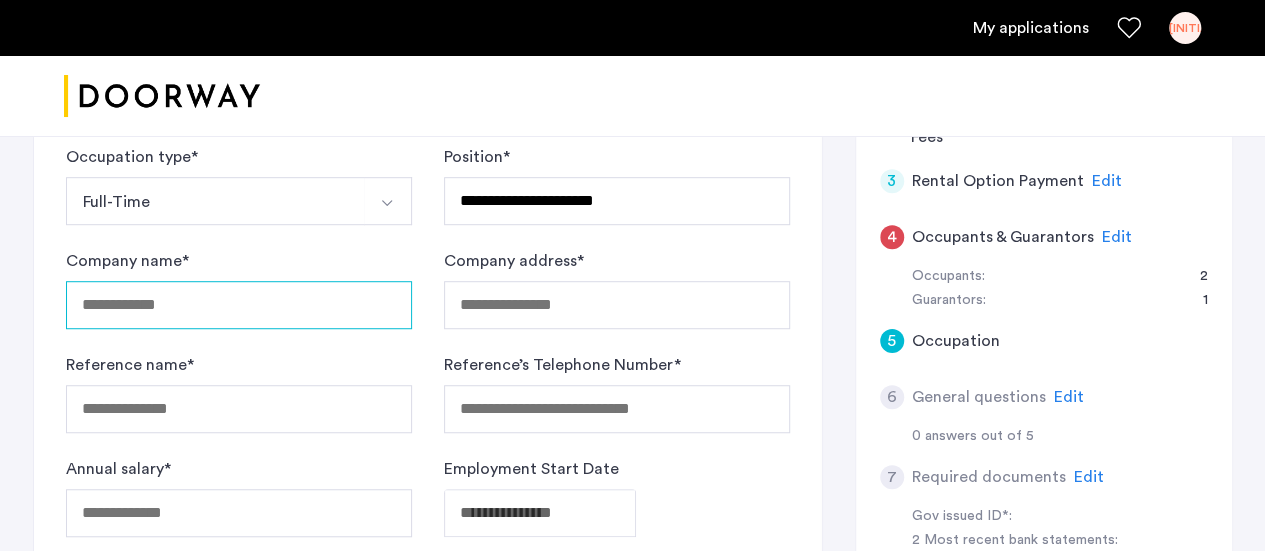 click on "Company name  *" at bounding box center (239, 305) 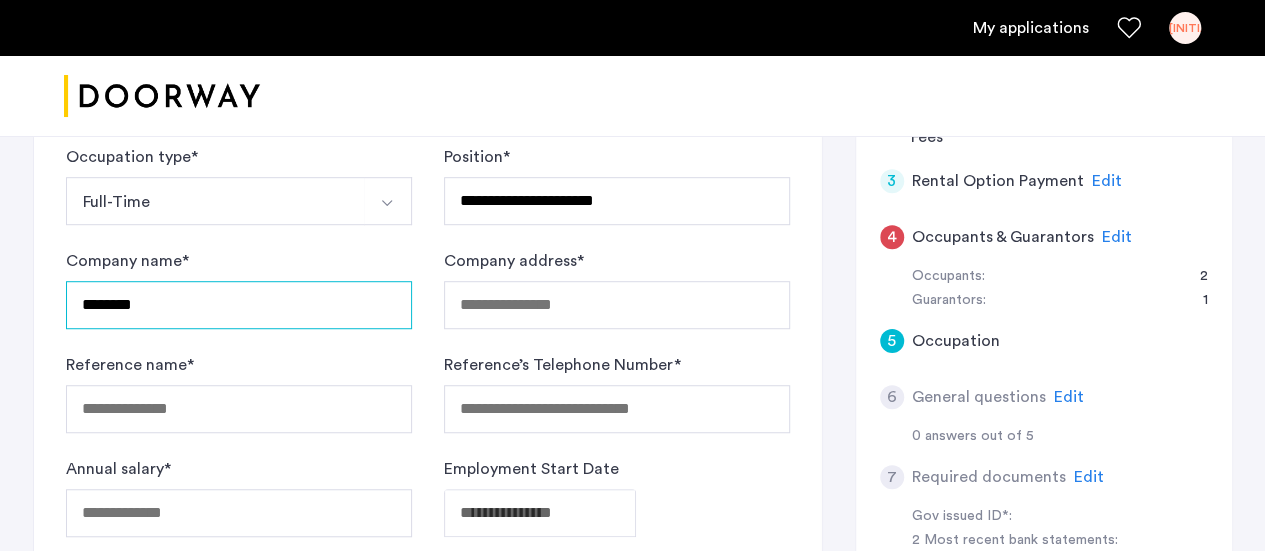 type on "********" 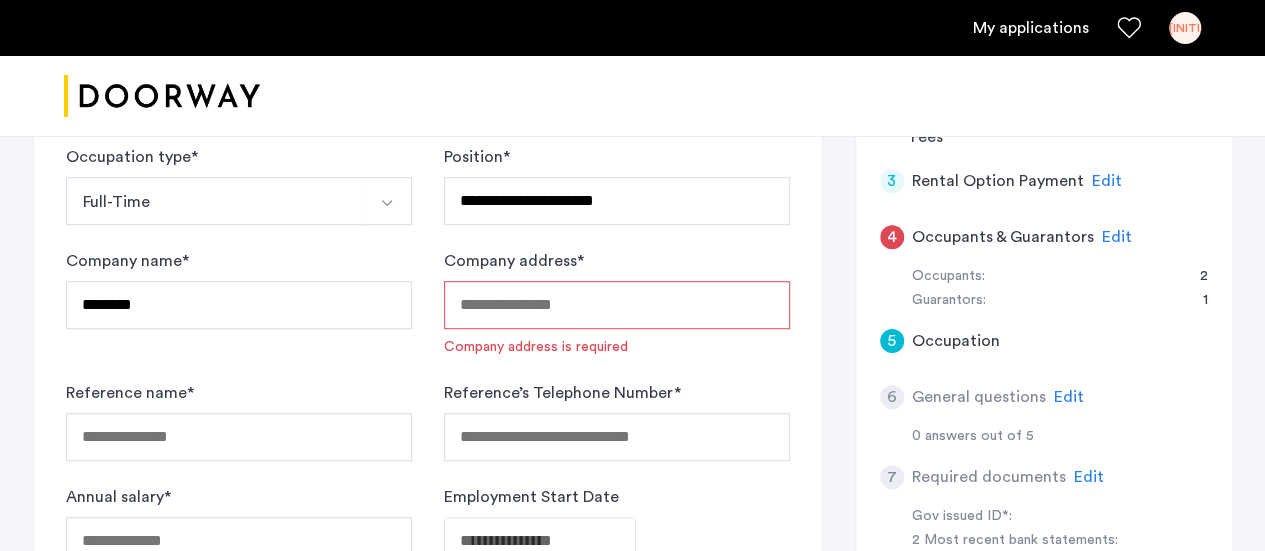 click on "Company address  *" at bounding box center (617, 305) 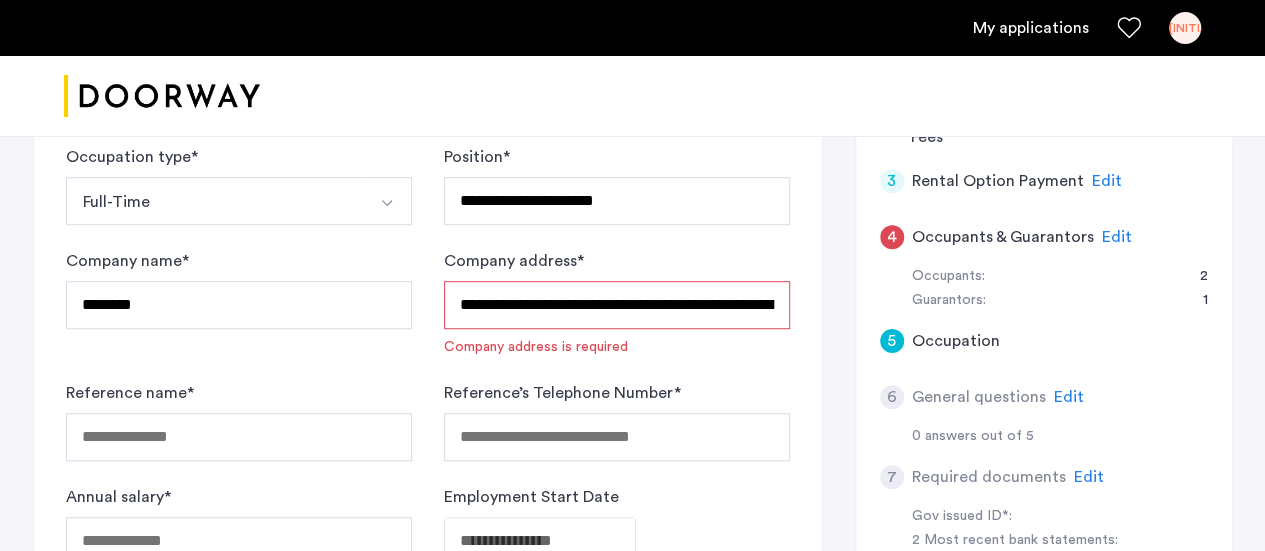 scroll, scrollTop: 0, scrollLeft: 88, axis: horizontal 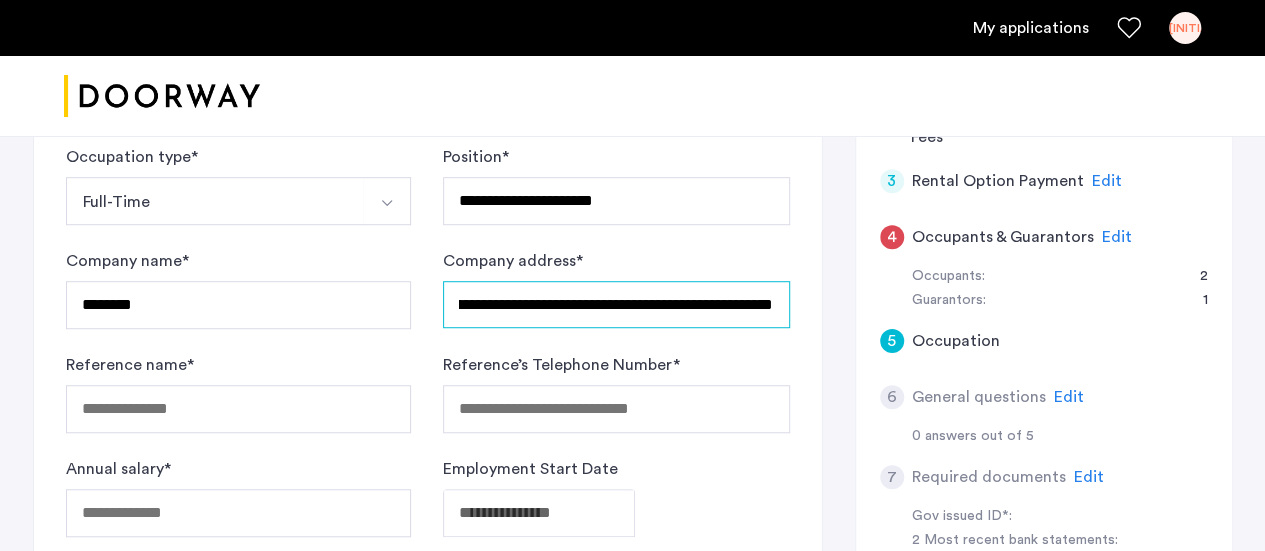 type on "**********" 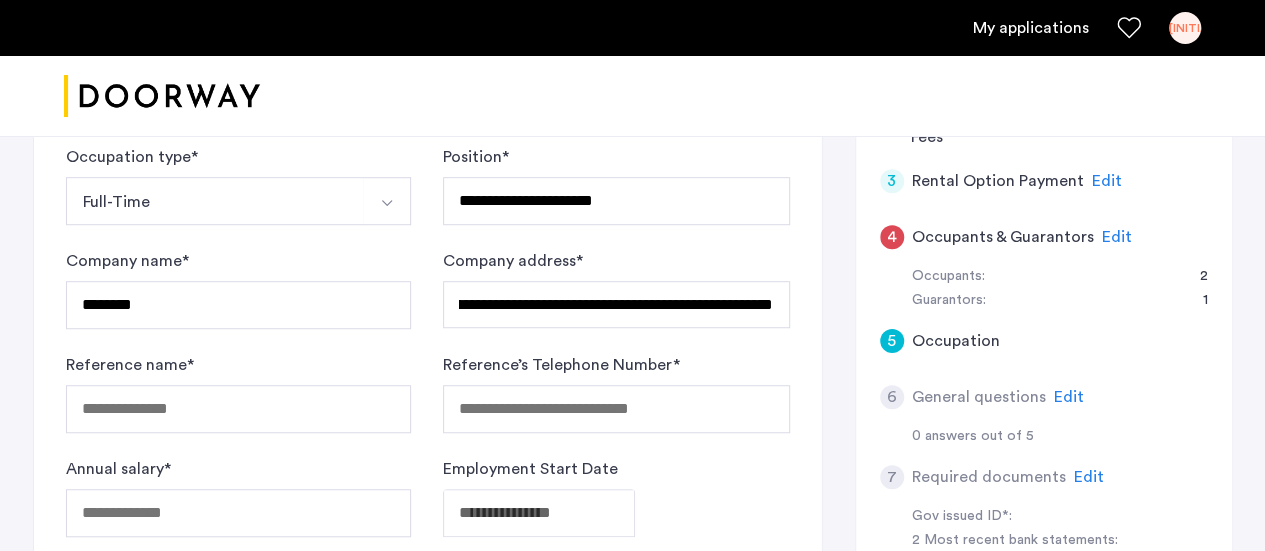 scroll, scrollTop: 0, scrollLeft: 0, axis: both 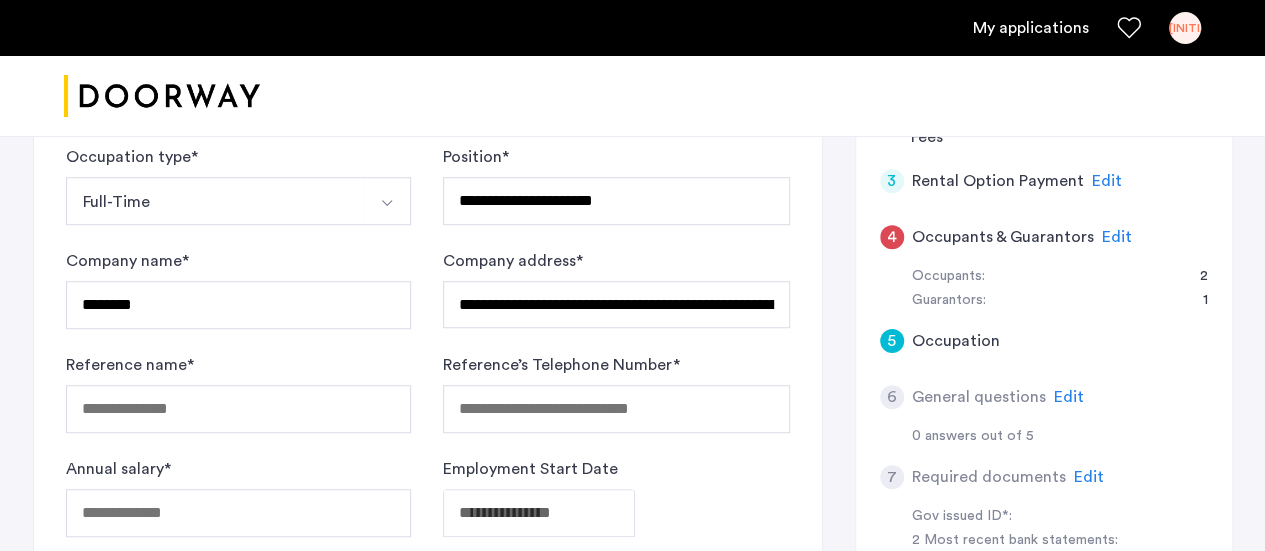 click on "**********" 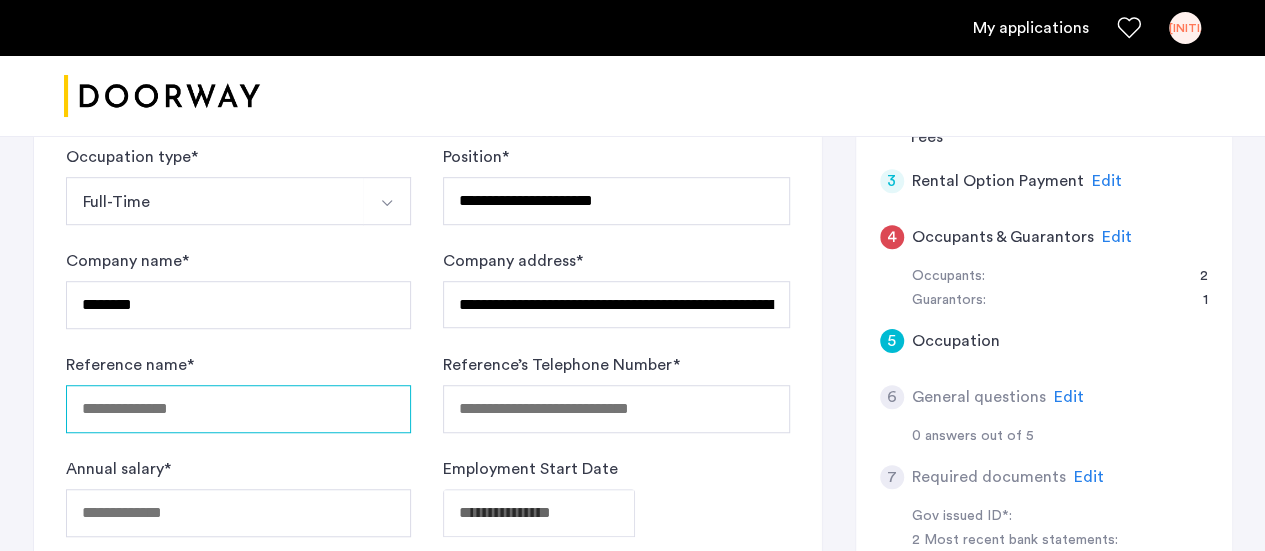 click on "Reference name  *" at bounding box center [239, 409] 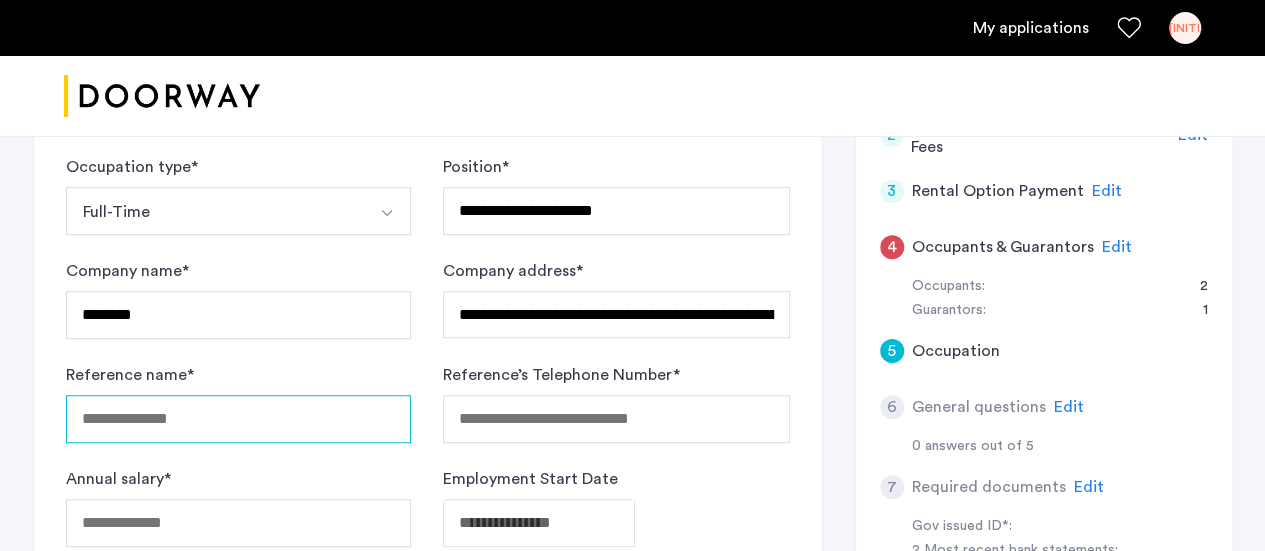 scroll, scrollTop: 638, scrollLeft: 0, axis: vertical 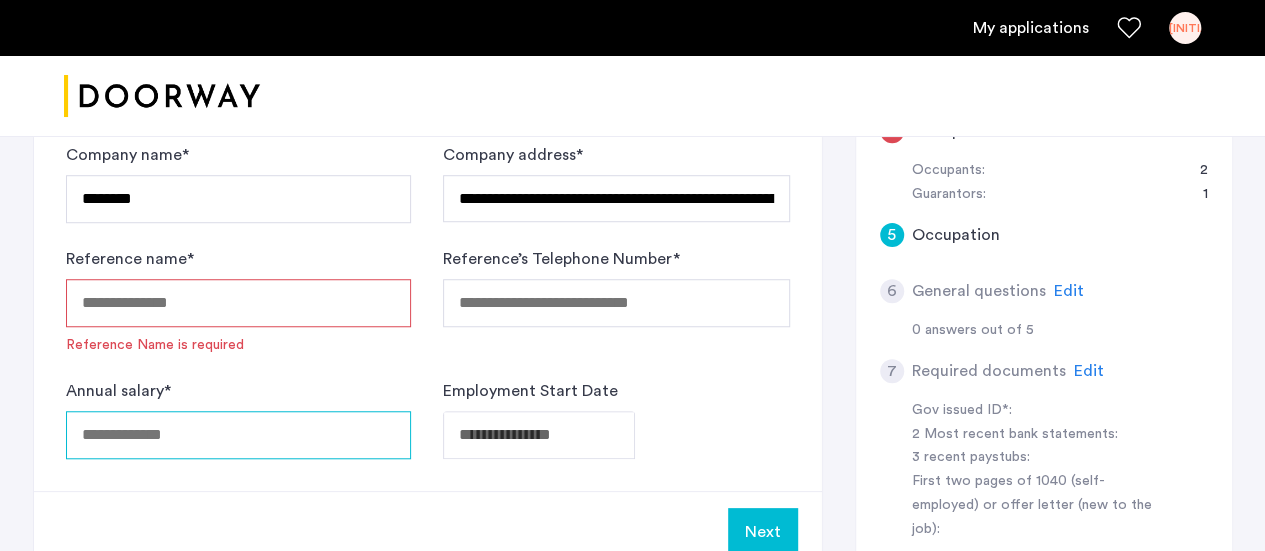 click on "Annual salary  *" at bounding box center [239, 435] 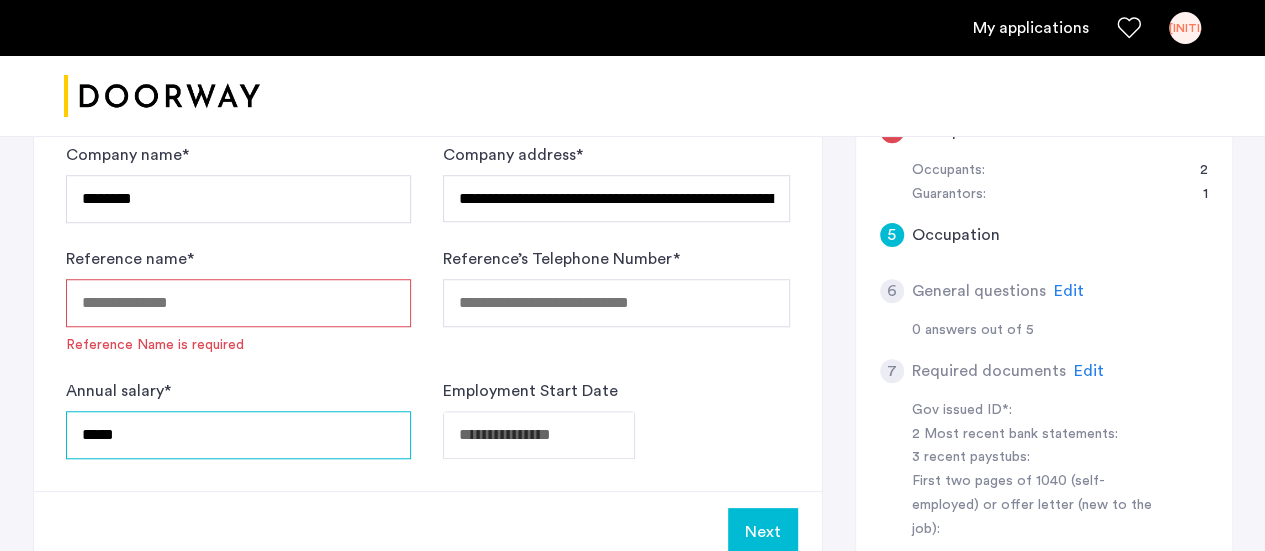 type on "*****" 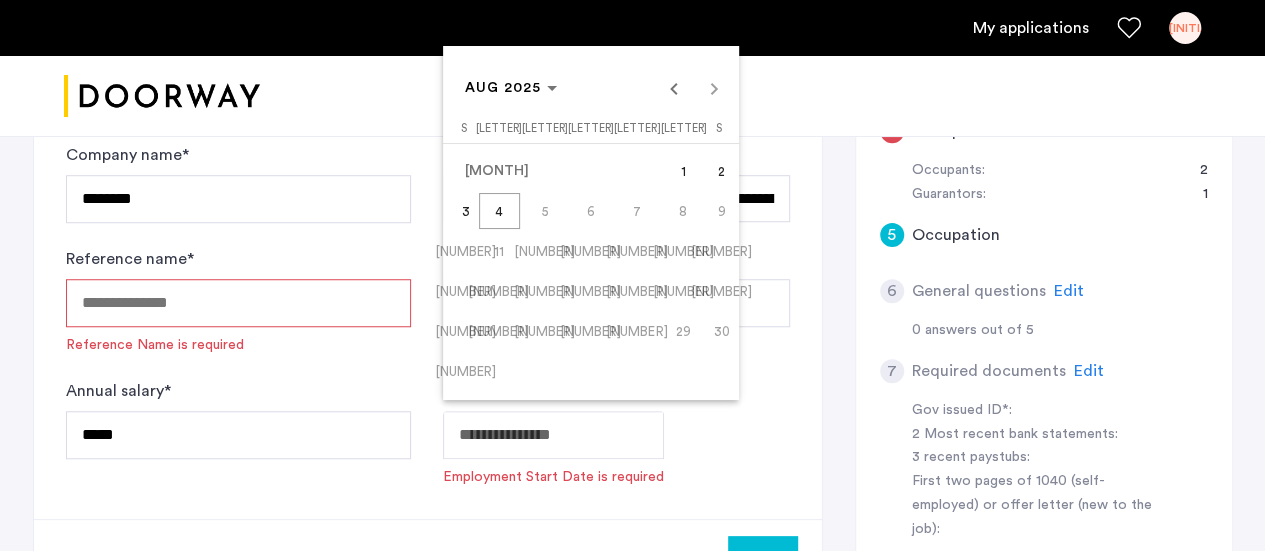 click on "**********" at bounding box center (632, -363) 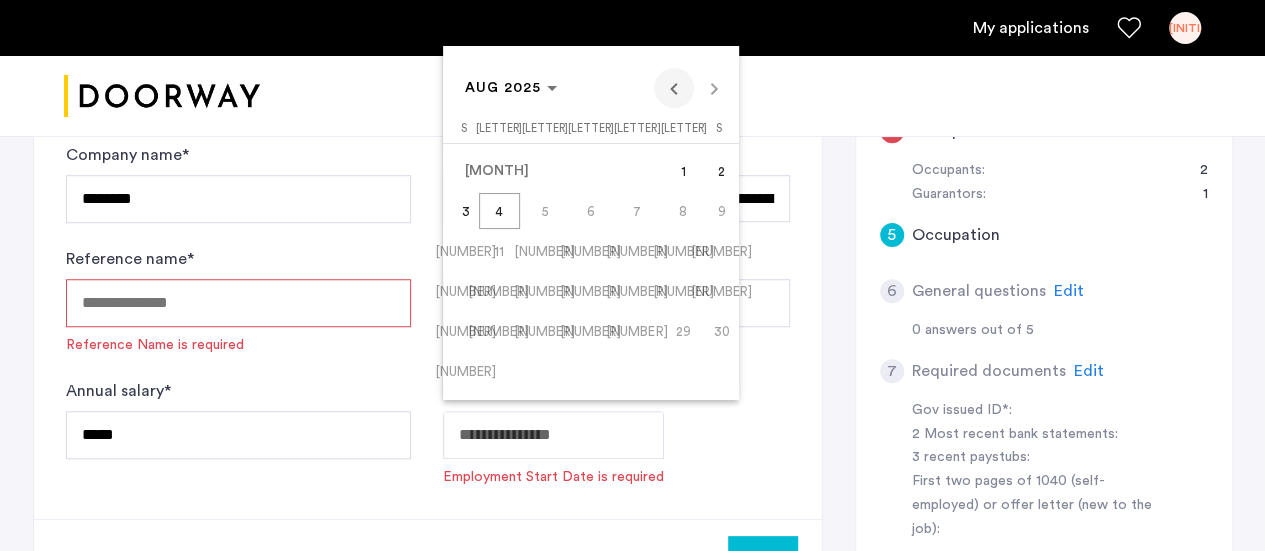 click at bounding box center [674, 88] 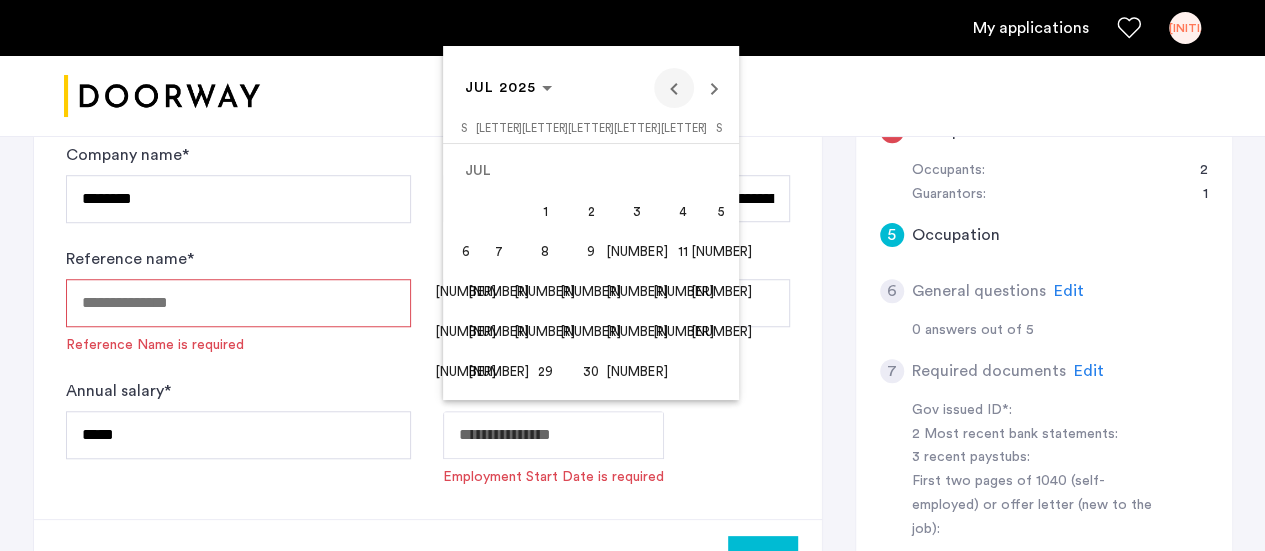click at bounding box center (674, 88) 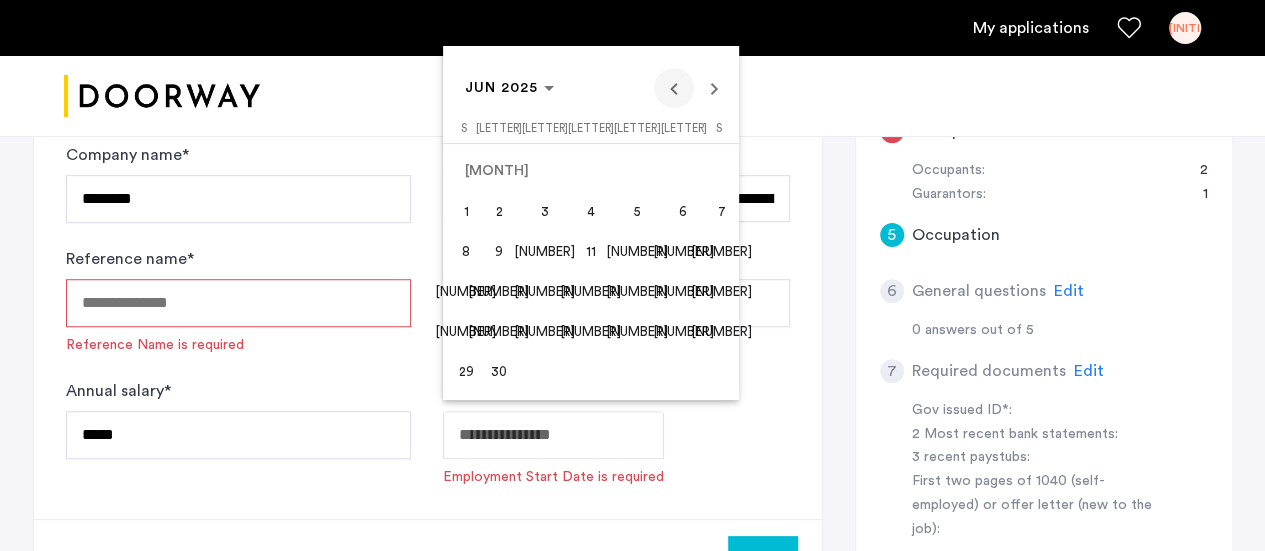 click at bounding box center (674, 88) 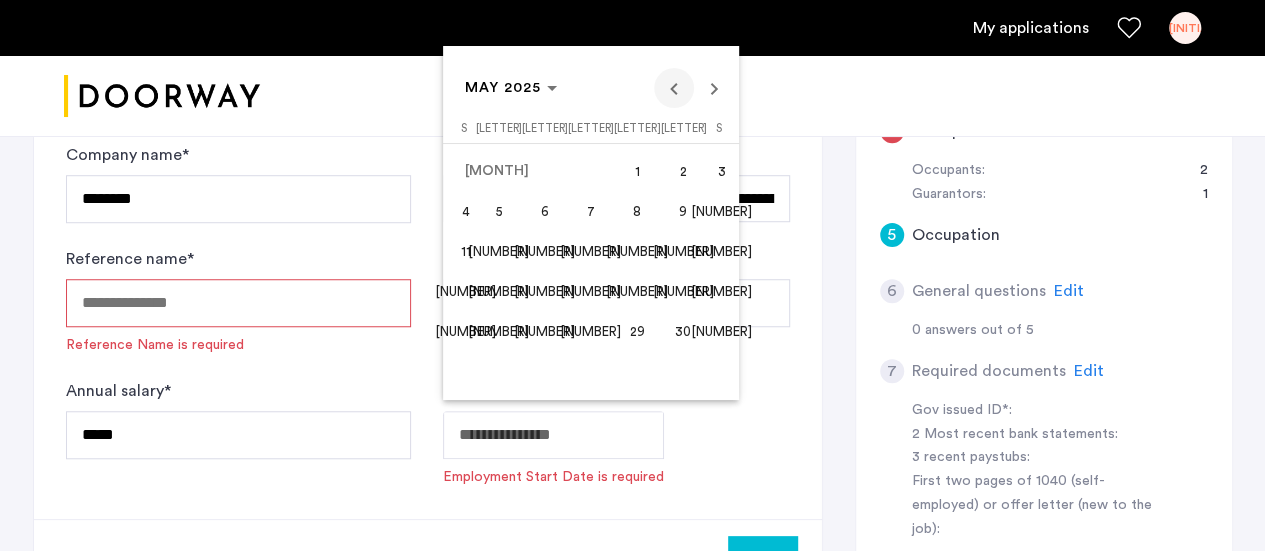 click at bounding box center (674, 88) 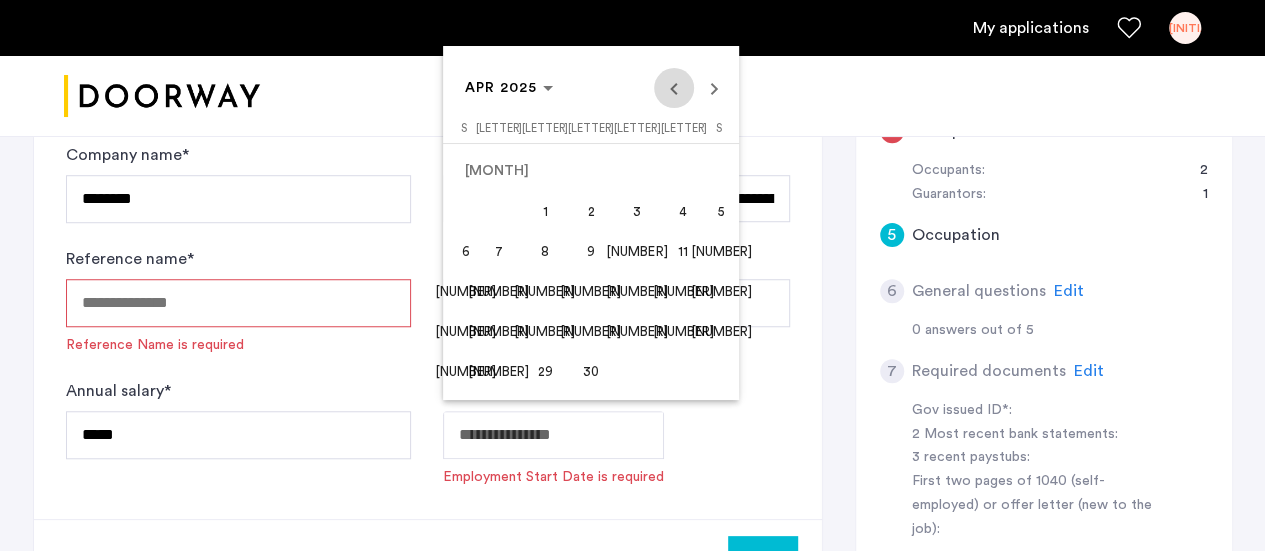 click at bounding box center [674, 88] 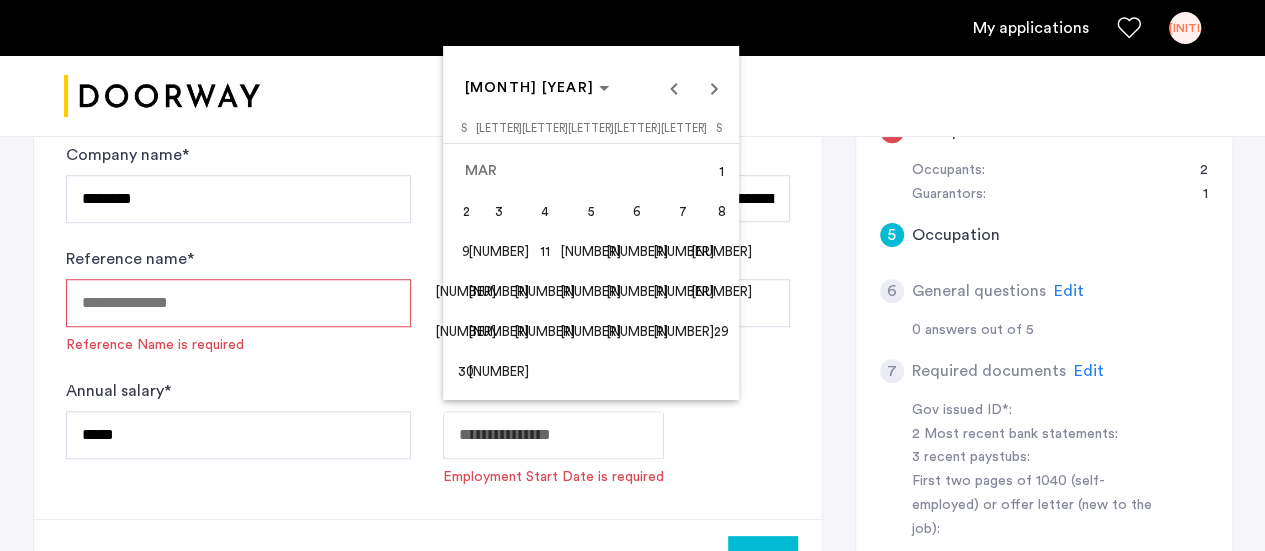 click on "1" at bounding box center (721, 171) 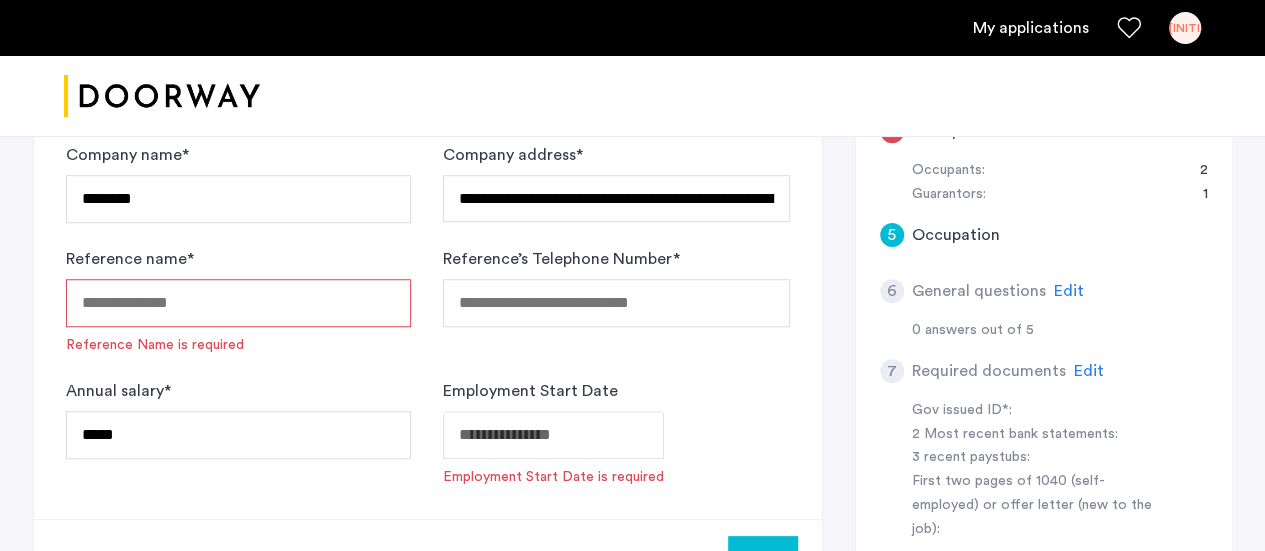 type on "**********" 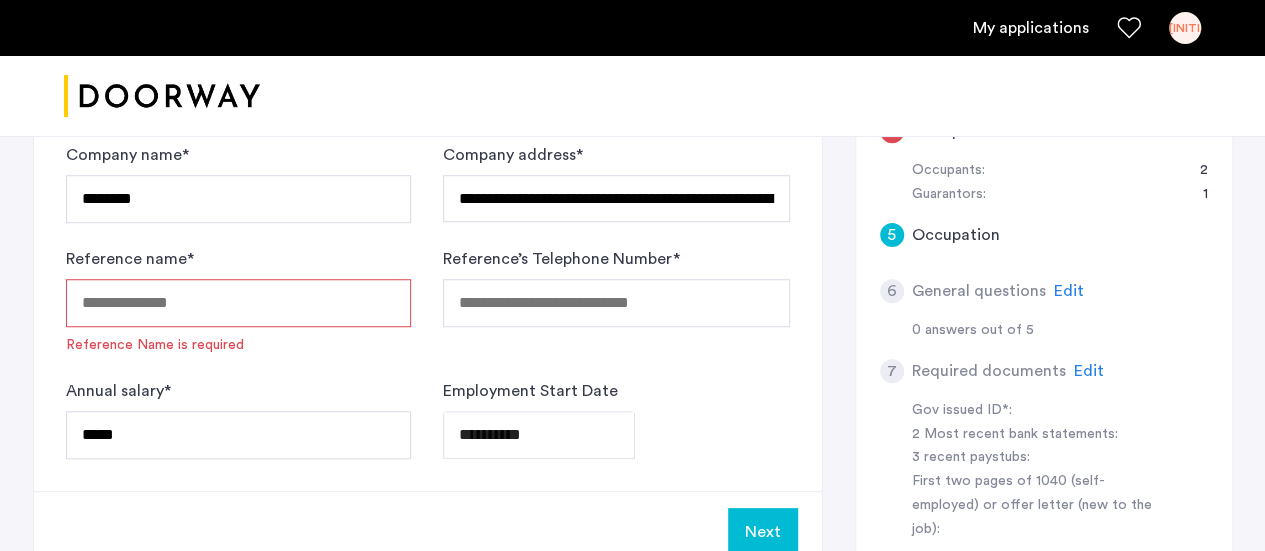 click on "Reference name  *" at bounding box center (239, 303) 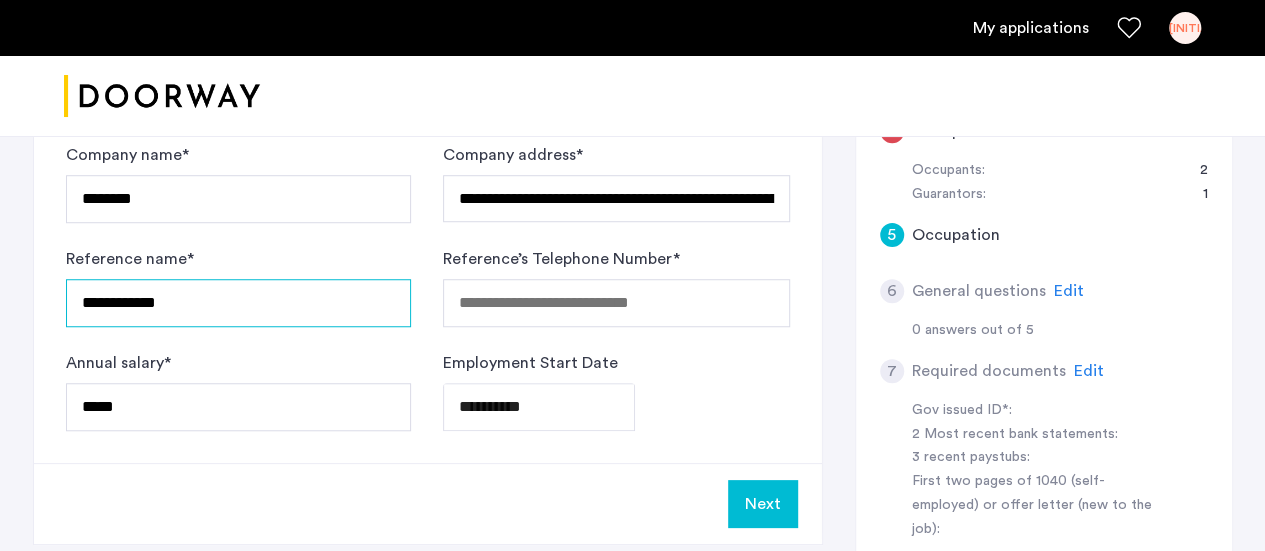 type on "**********" 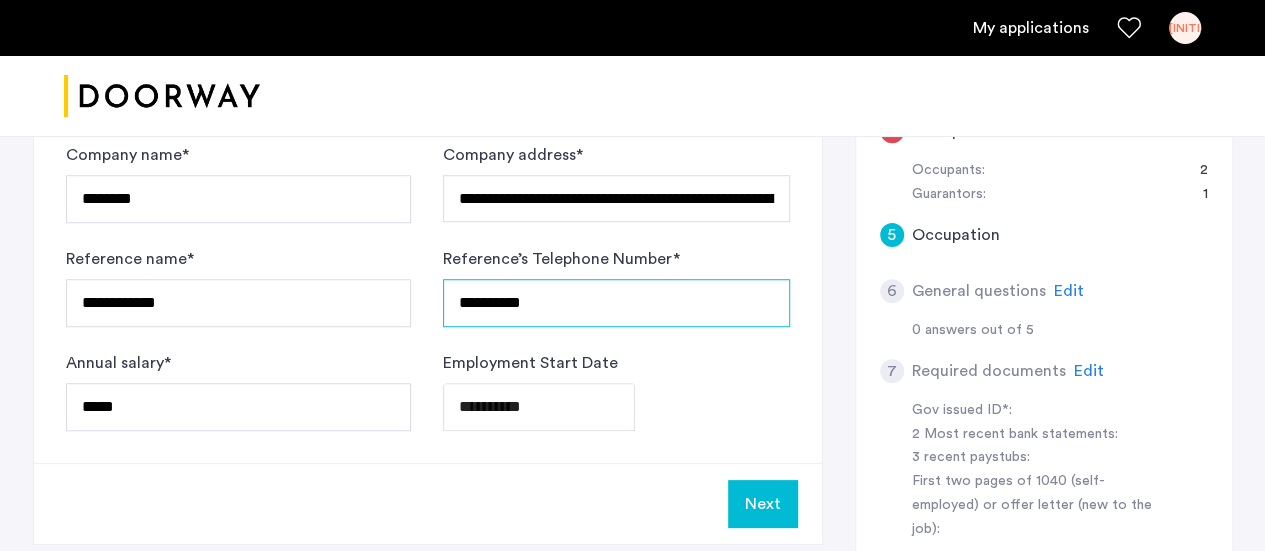 type on "**********" 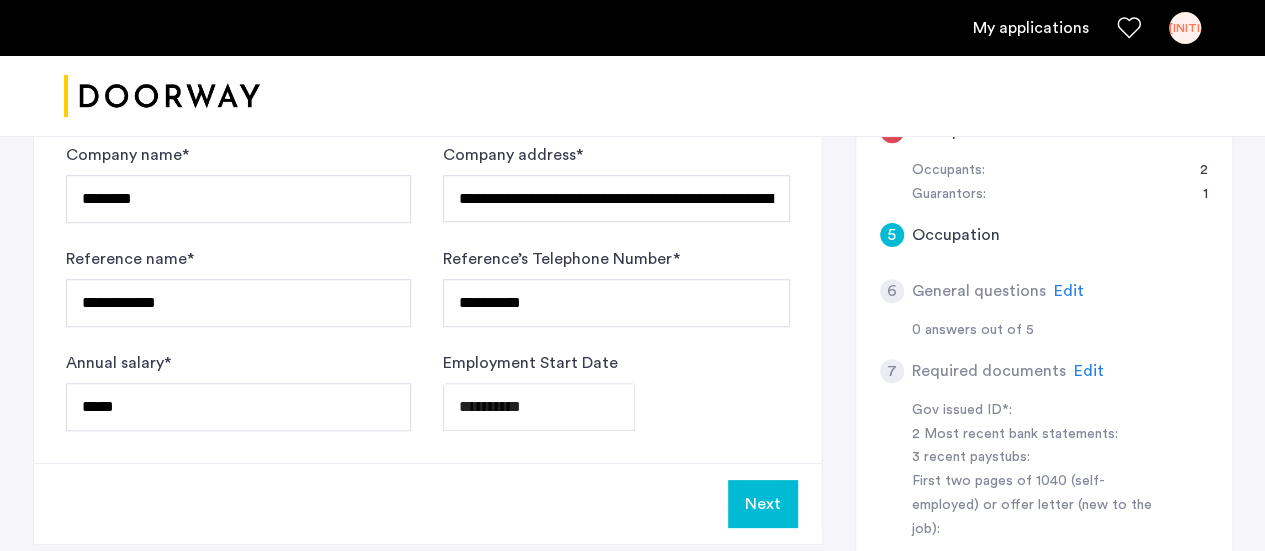 click on "Next" 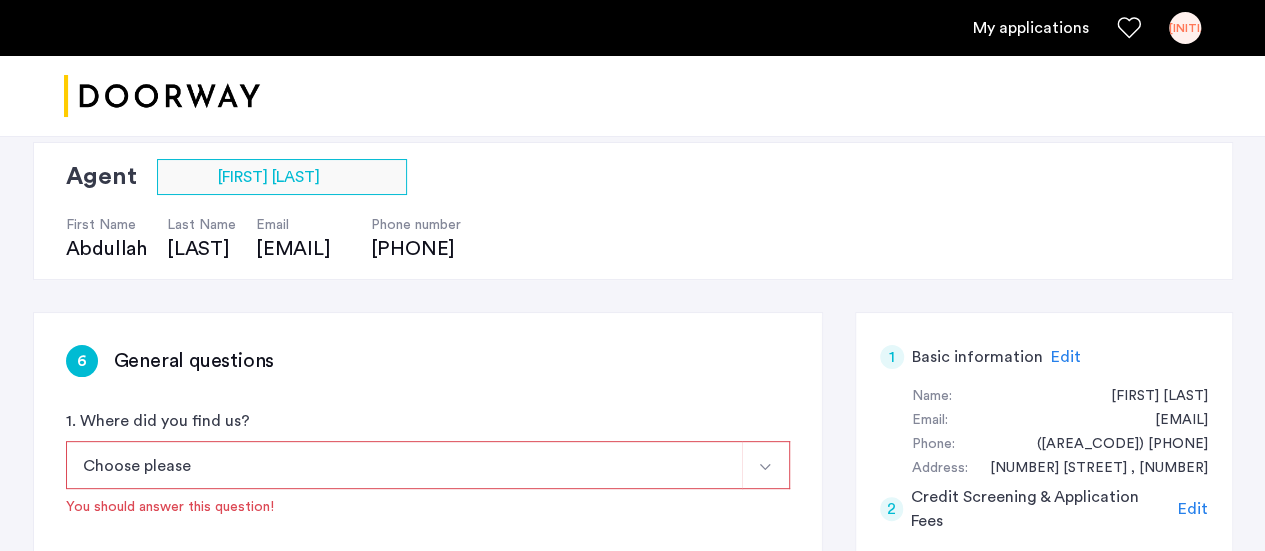 scroll, scrollTop: 276, scrollLeft: 0, axis: vertical 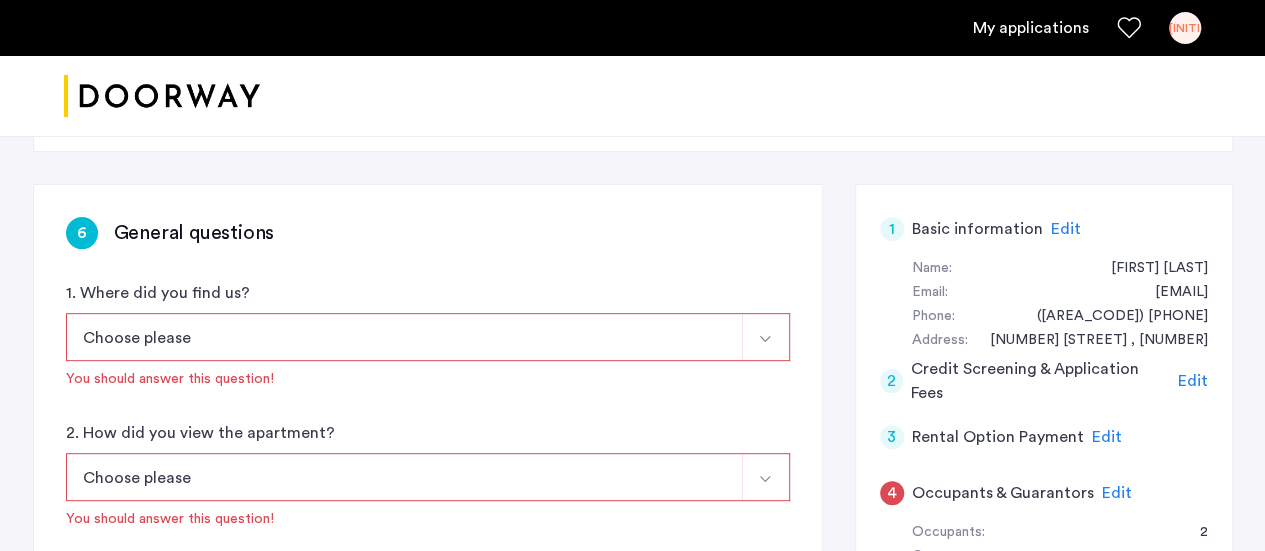 click on "Choose please" at bounding box center (404, 337) 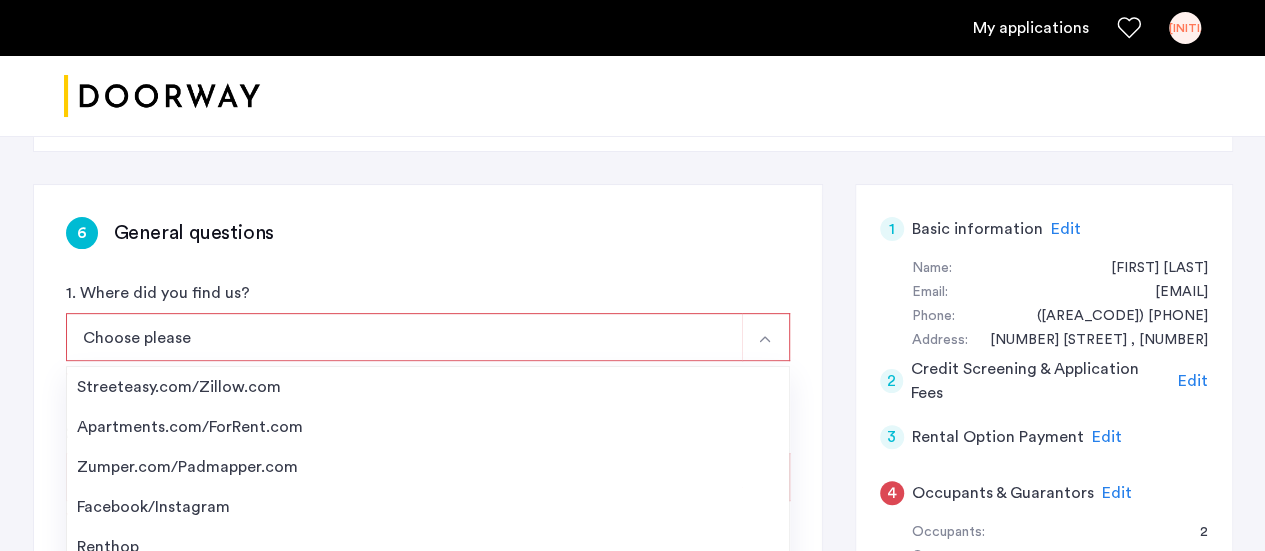 scroll, scrollTop: 318, scrollLeft: 0, axis: vertical 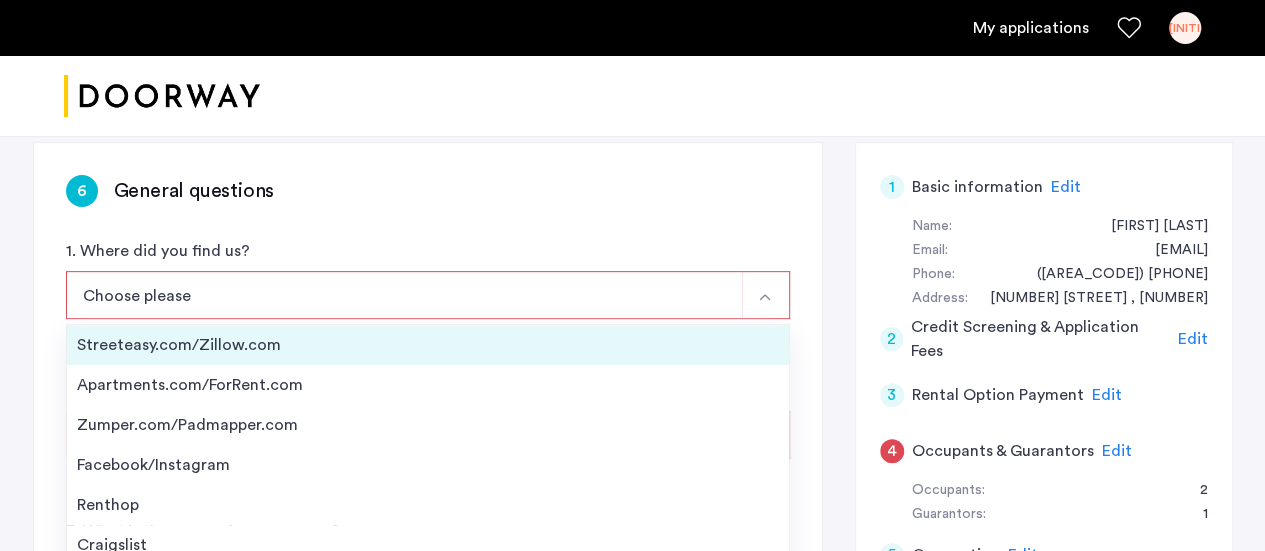 click on "Streeteasy.com/Zillow.com" at bounding box center [428, 345] 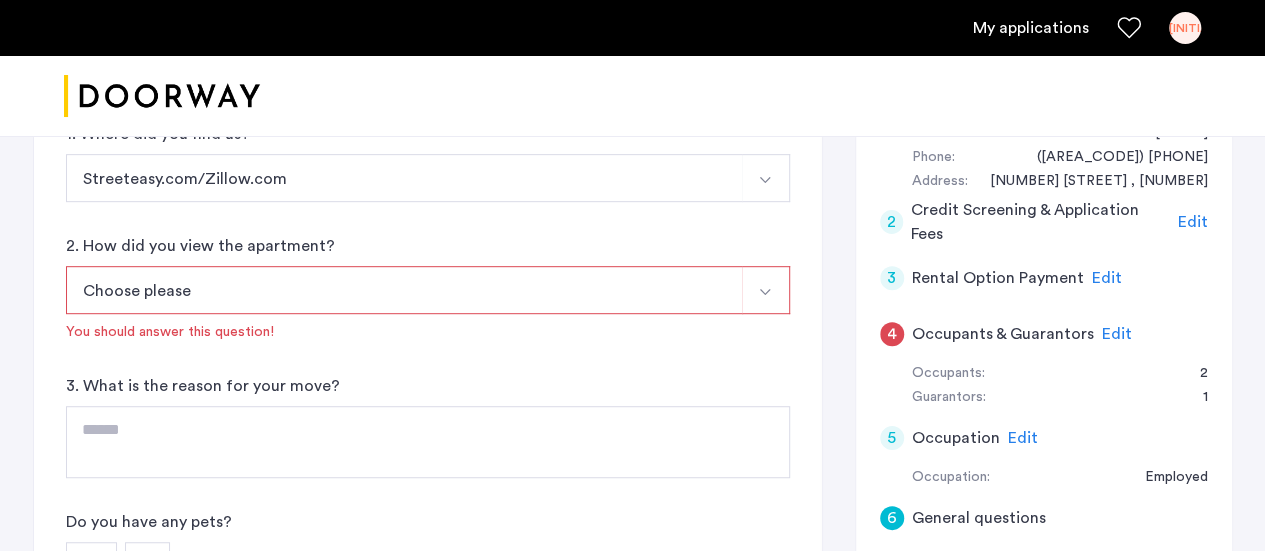 scroll, scrollTop: 437, scrollLeft: 0, axis: vertical 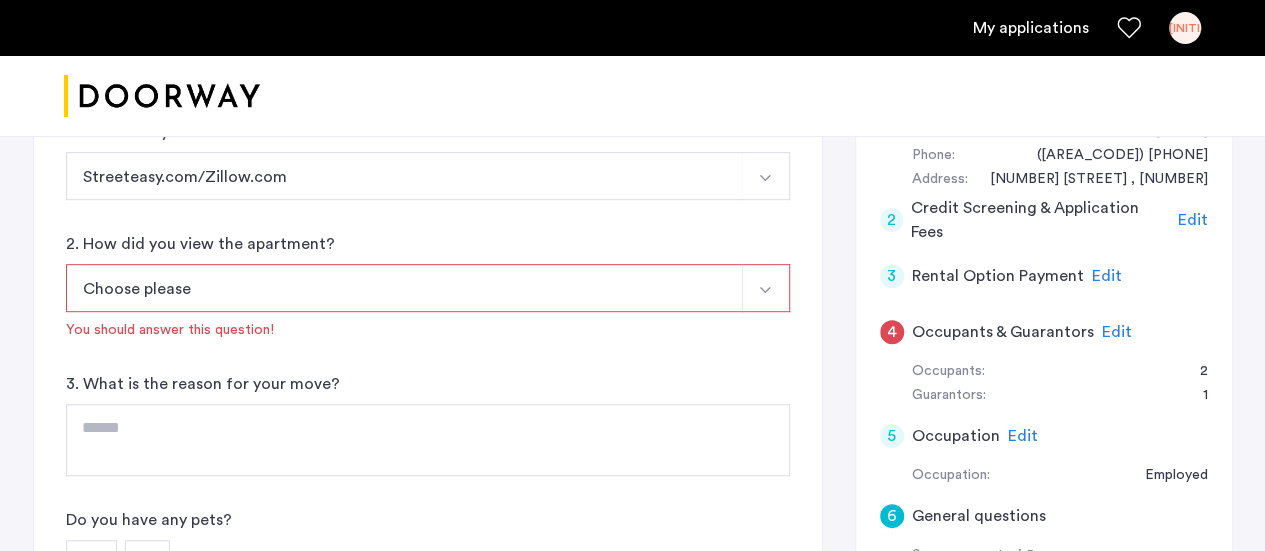 click on "Choose please" at bounding box center [404, 288] 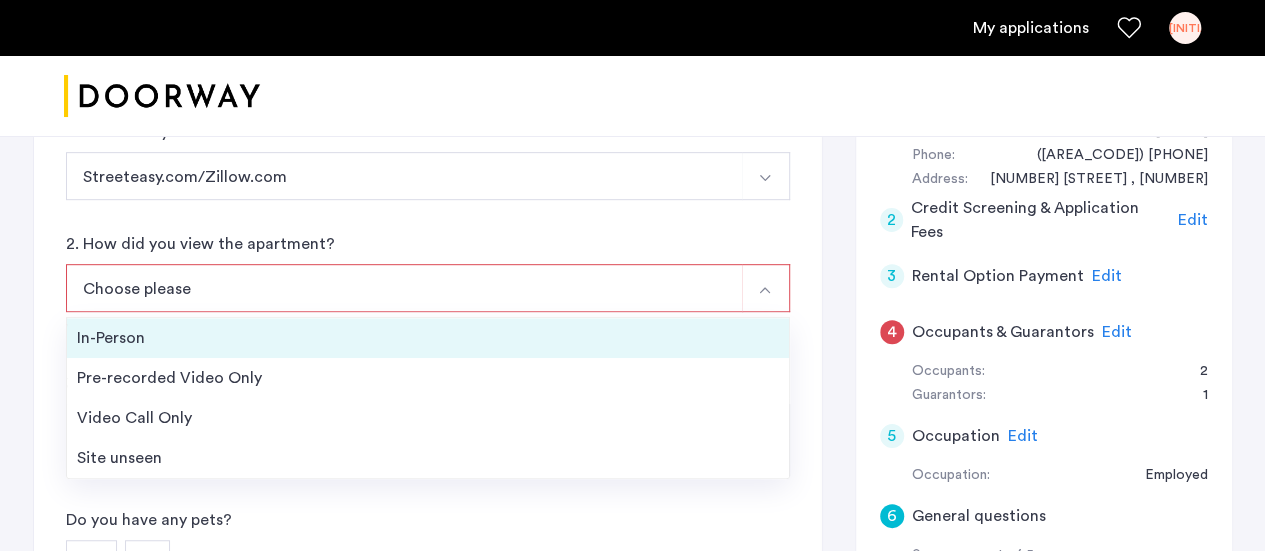click on "In-Person" at bounding box center [428, 338] 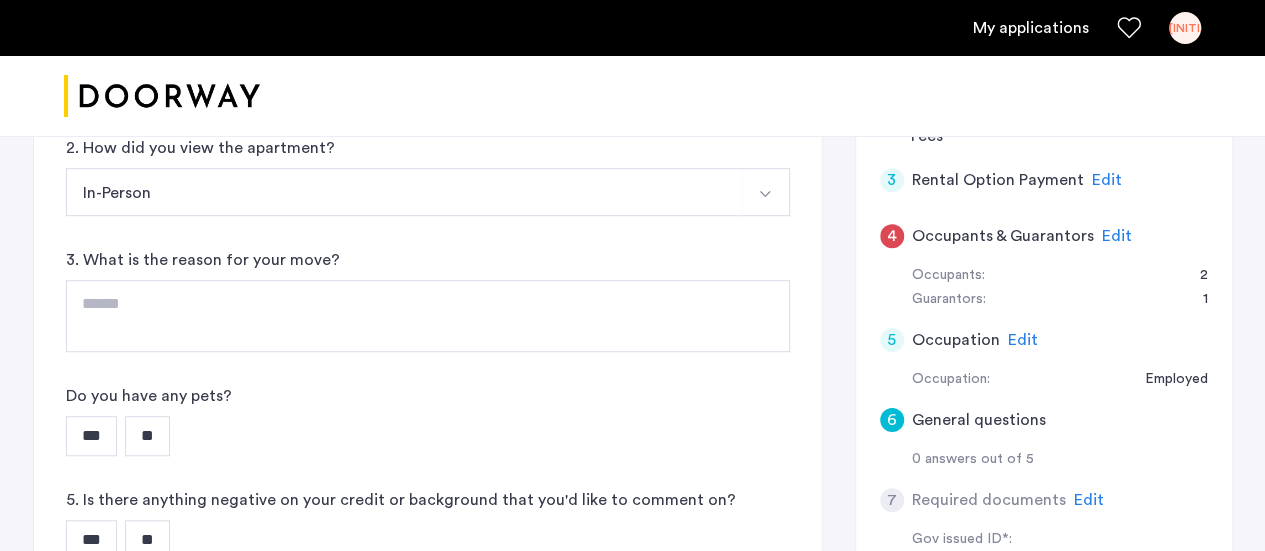 scroll, scrollTop: 541, scrollLeft: 0, axis: vertical 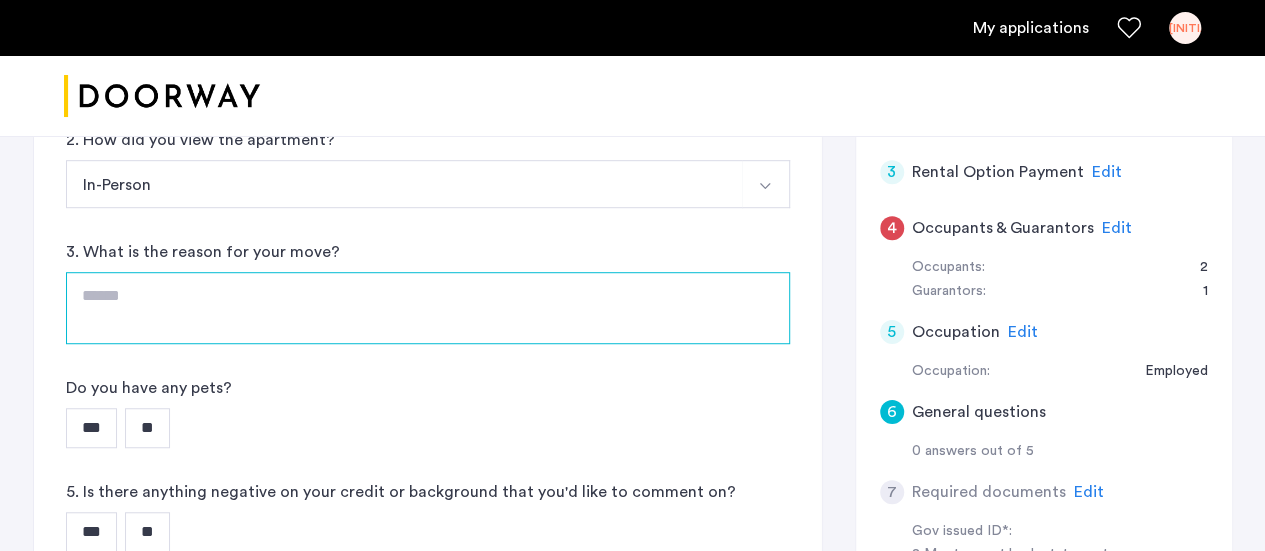 click 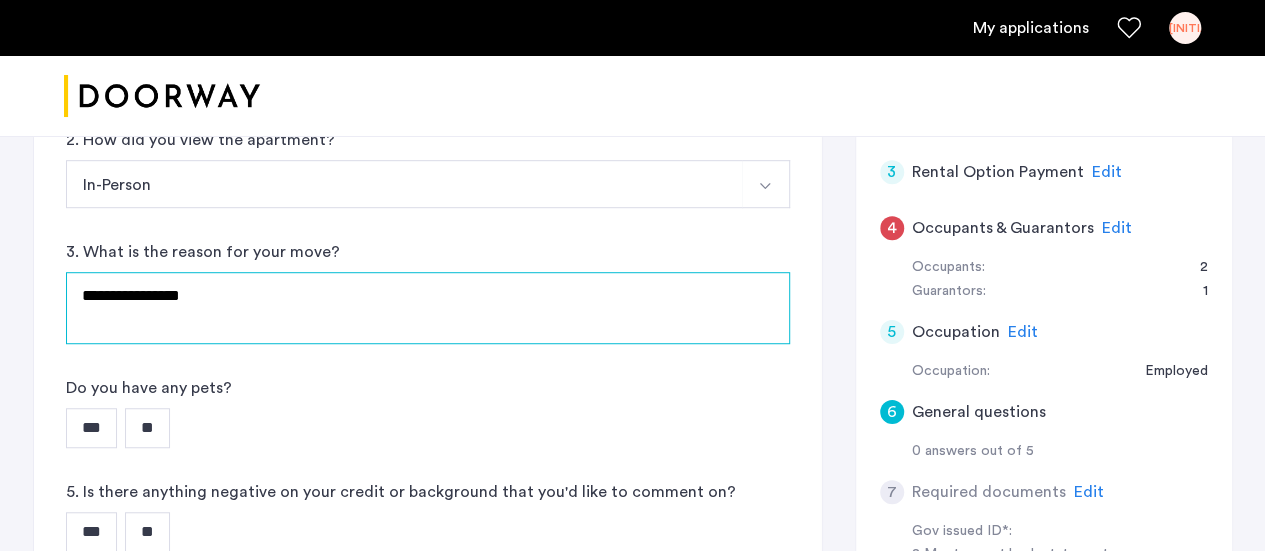type on "**********" 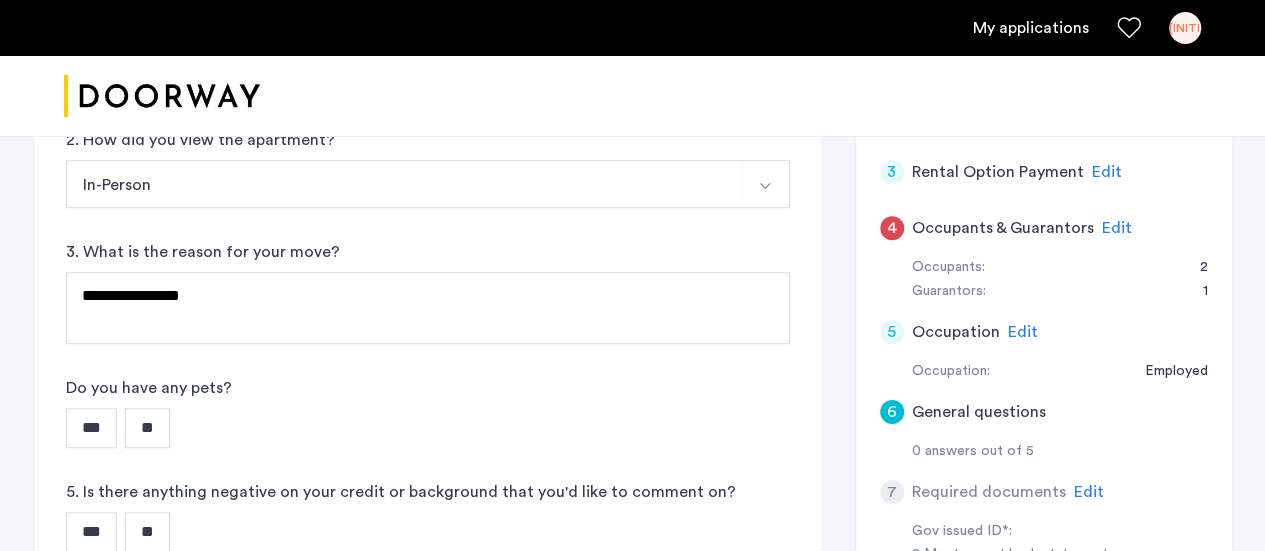 click on "4. Do you have any pets? *** **" 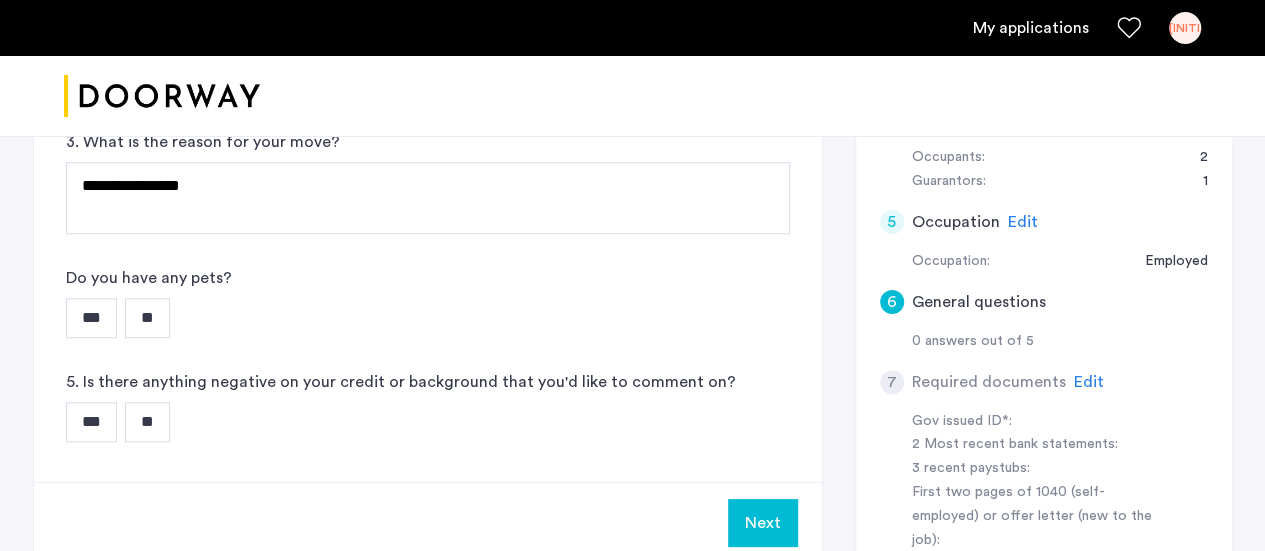 scroll, scrollTop: 666, scrollLeft: 0, axis: vertical 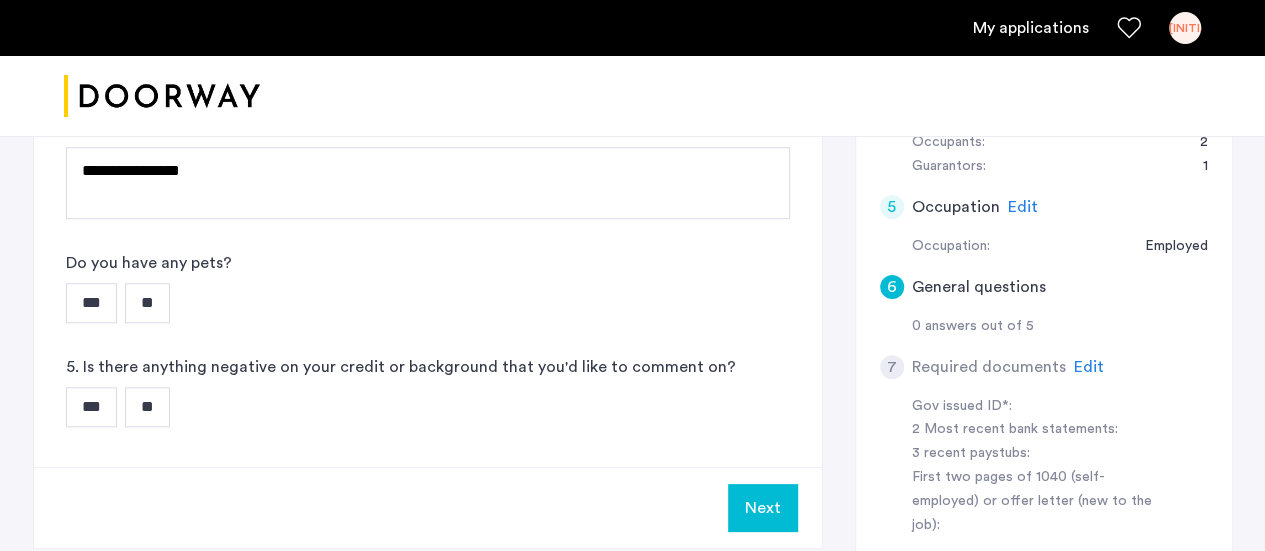click on "**" at bounding box center (147, 303) 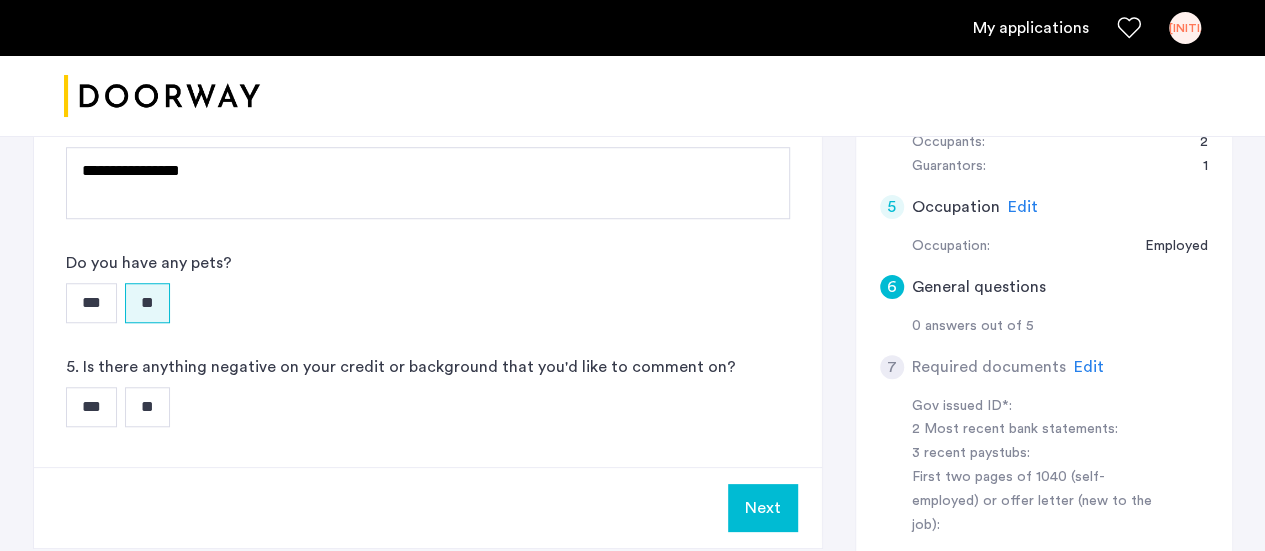 click on "**" at bounding box center [147, 407] 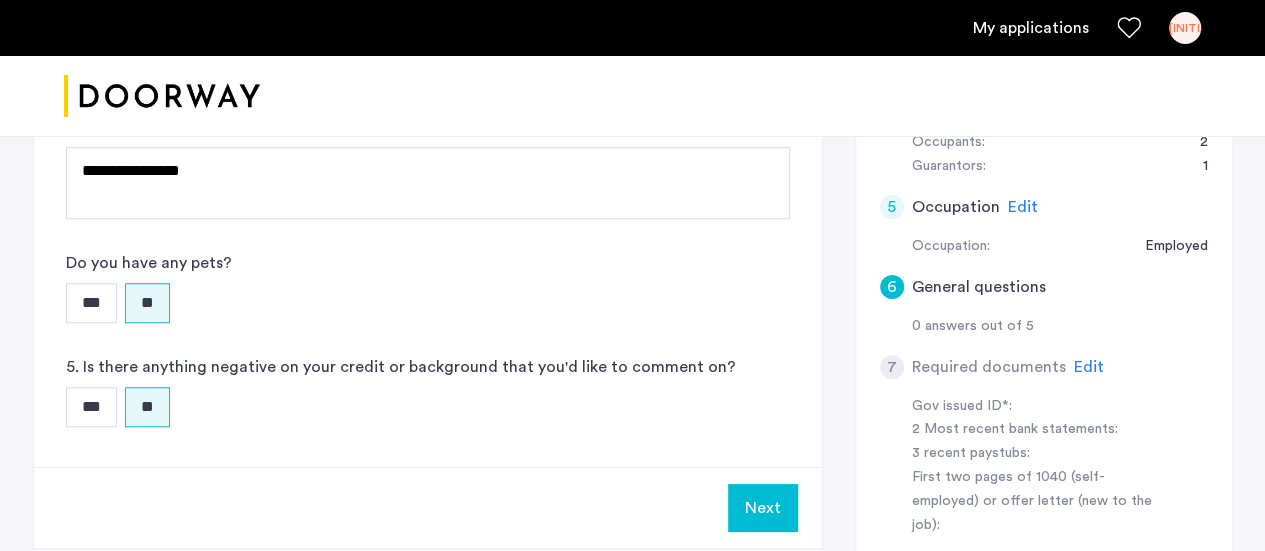 click on "Next" at bounding box center (763, 508) 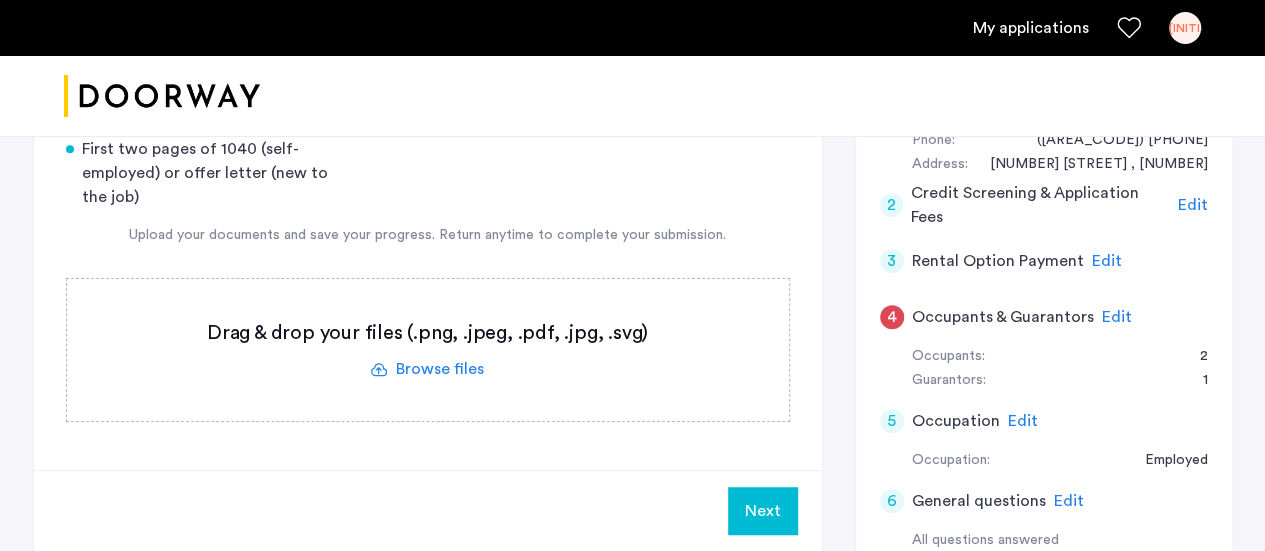 scroll, scrollTop: 453, scrollLeft: 0, axis: vertical 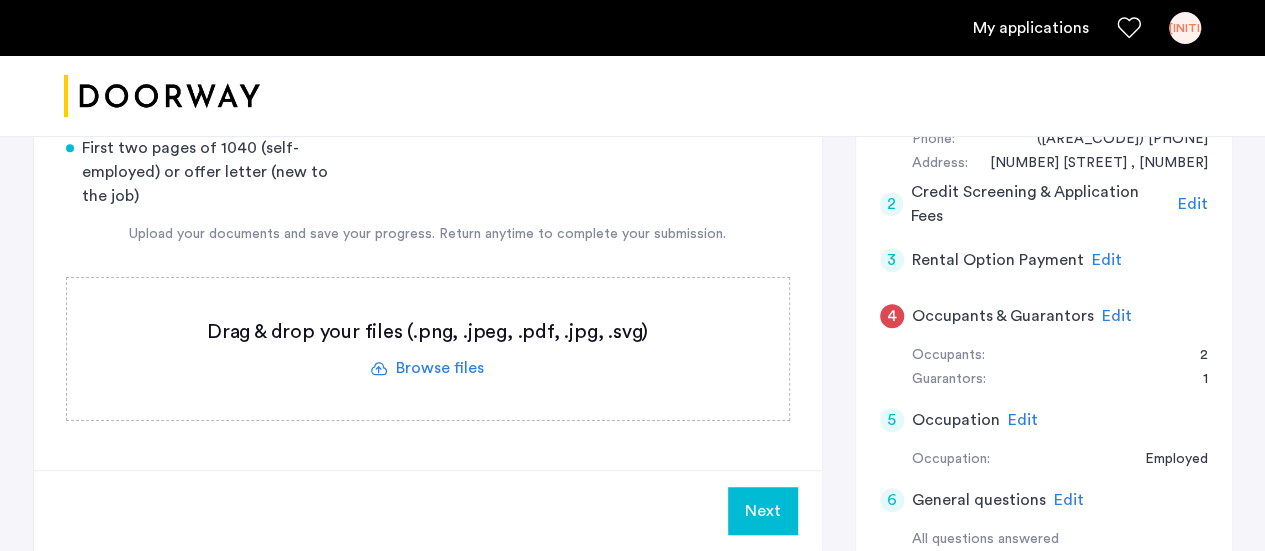 click 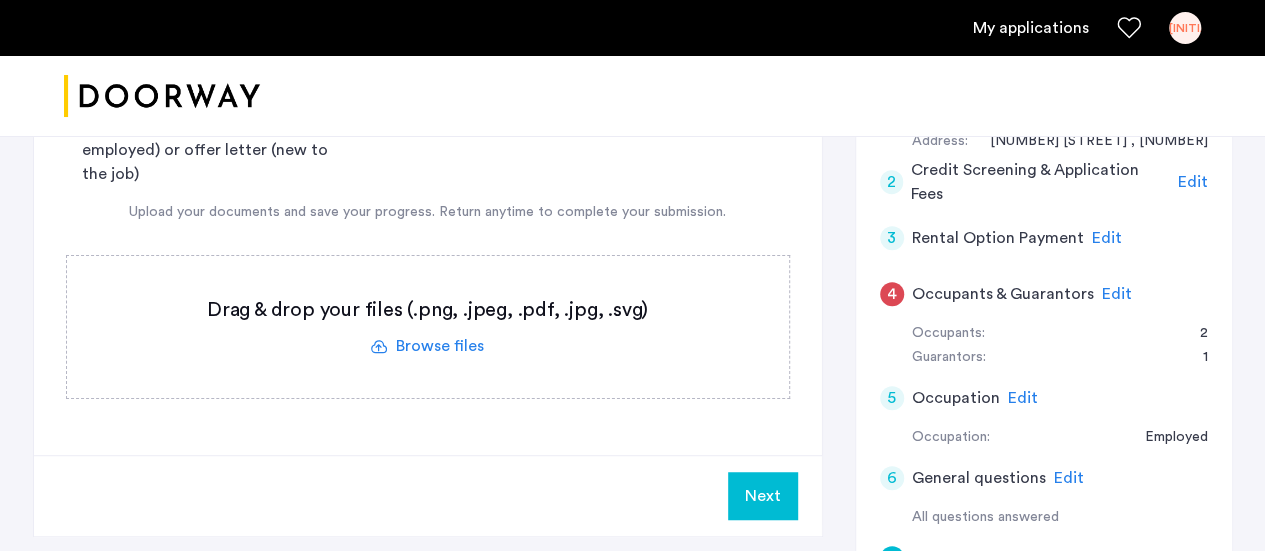 scroll, scrollTop: 471, scrollLeft: 0, axis: vertical 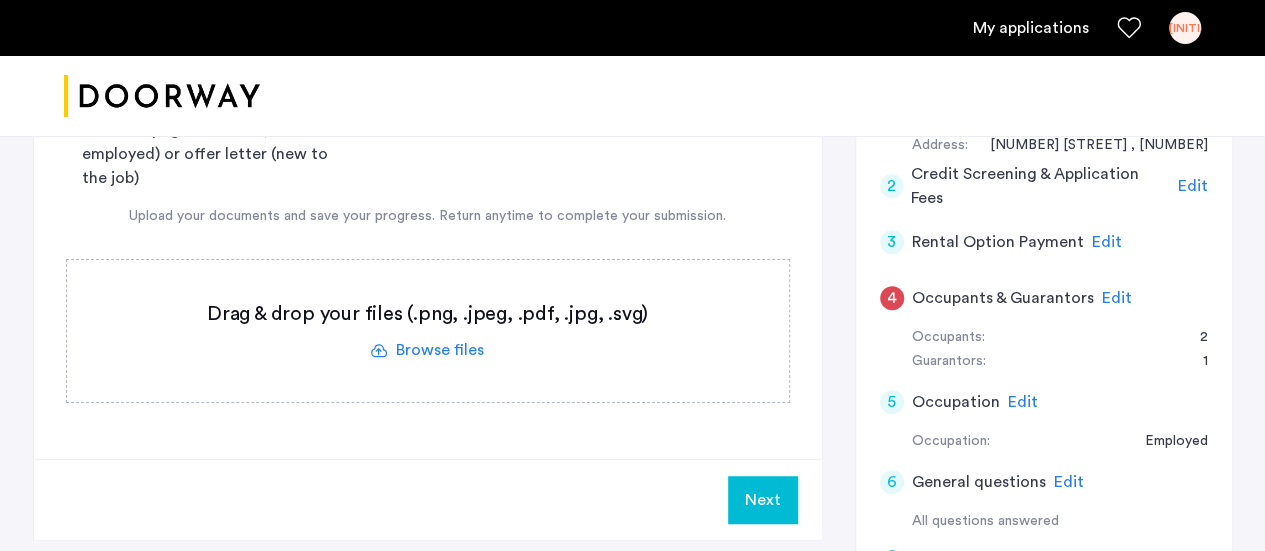 click 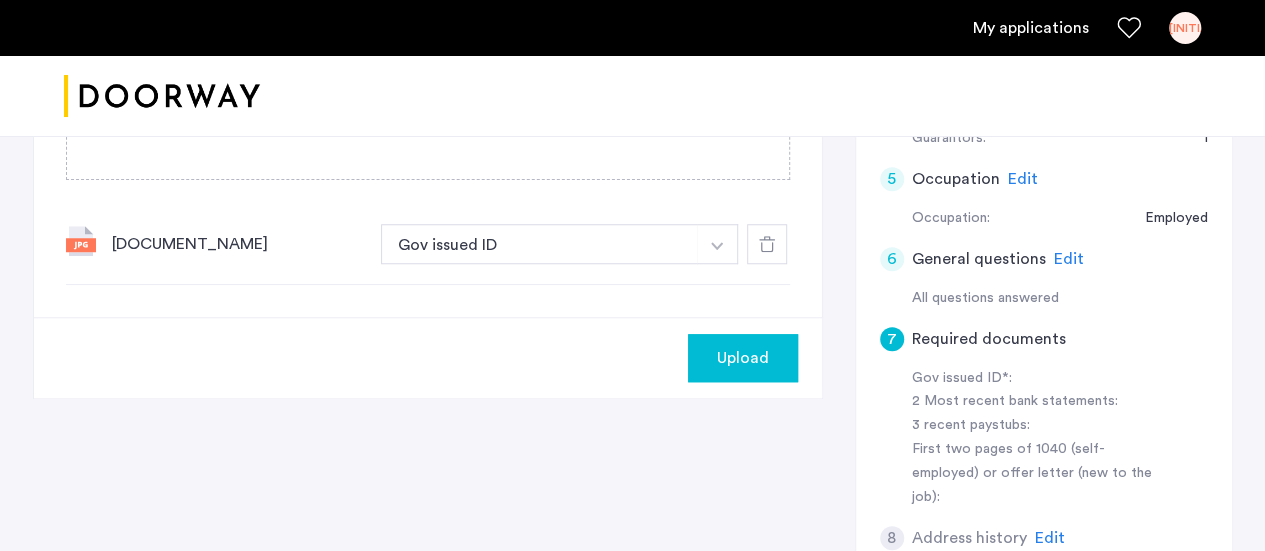 scroll, scrollTop: 701, scrollLeft: 0, axis: vertical 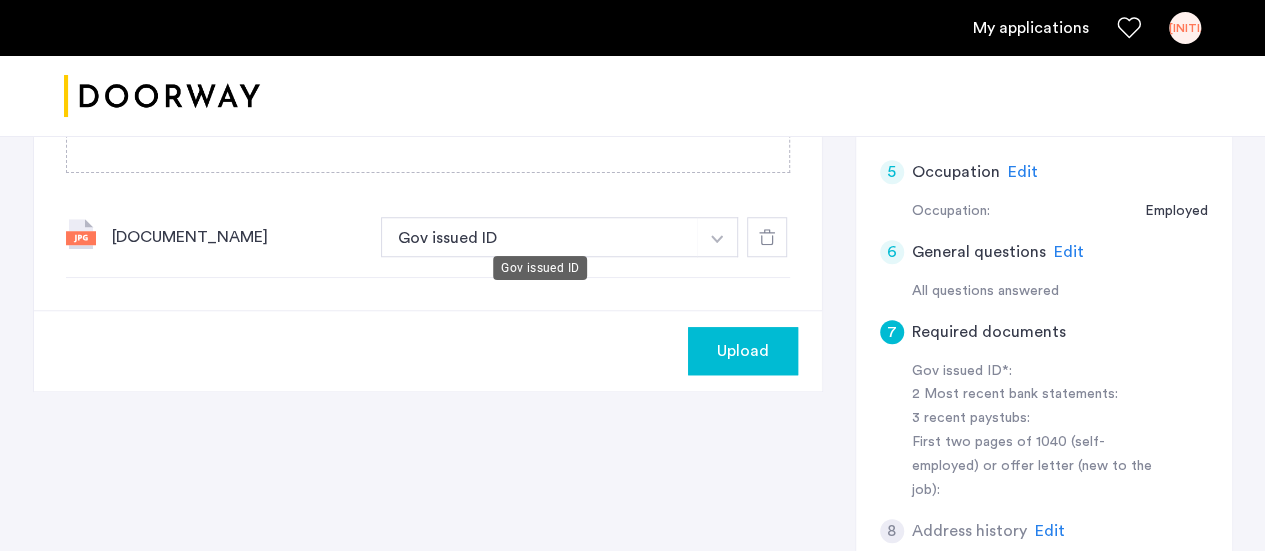 click on "Gov issued ID" at bounding box center [540, 237] 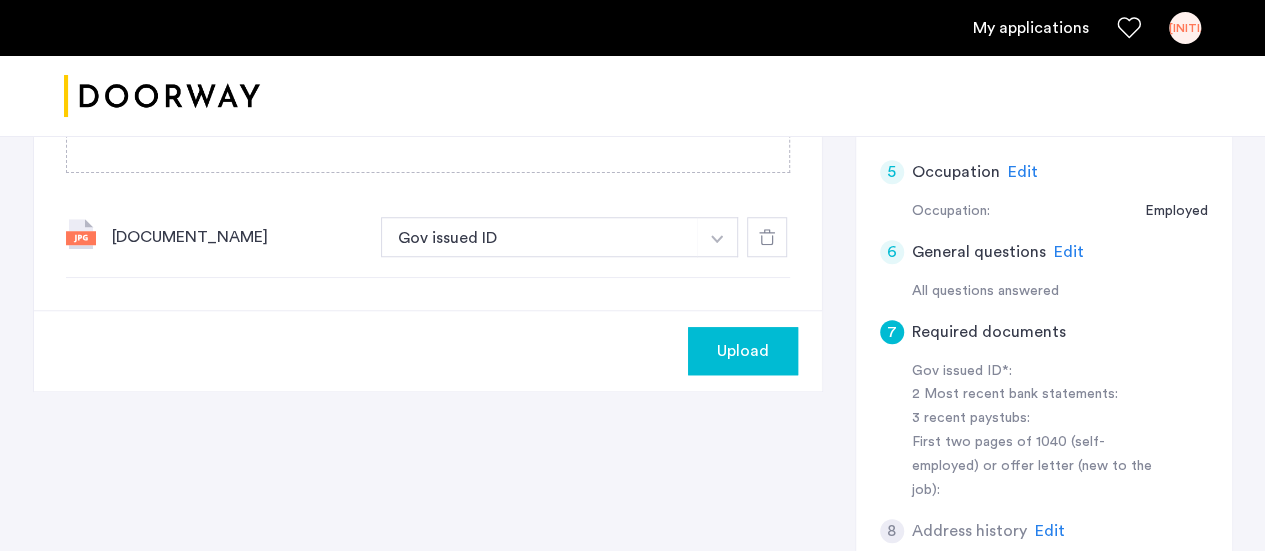 scroll, scrollTop: 435, scrollLeft: 0, axis: vertical 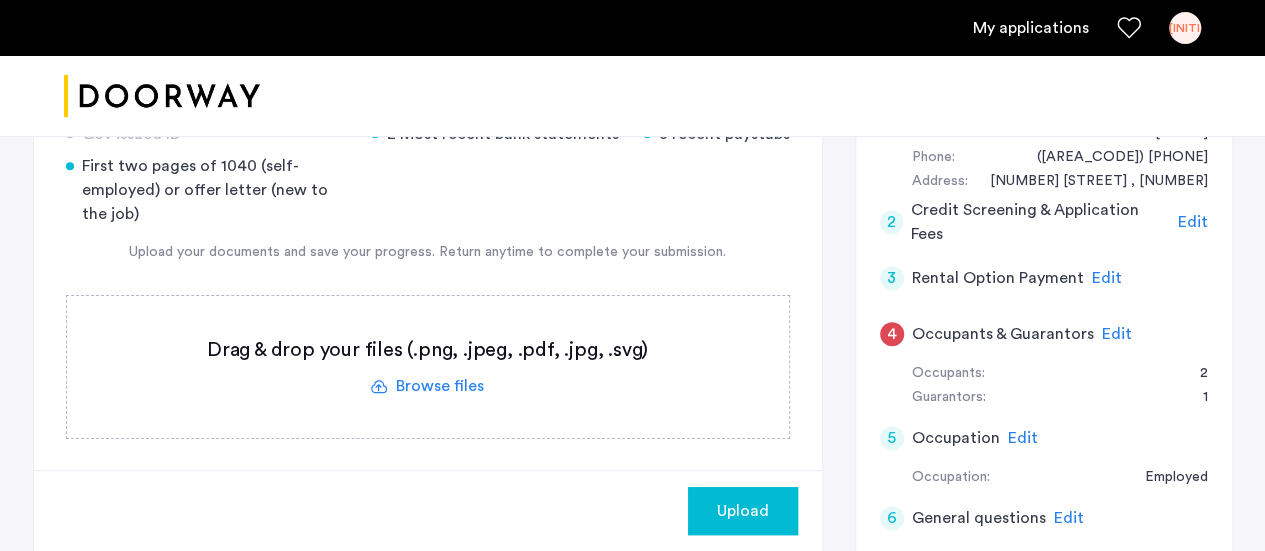 click 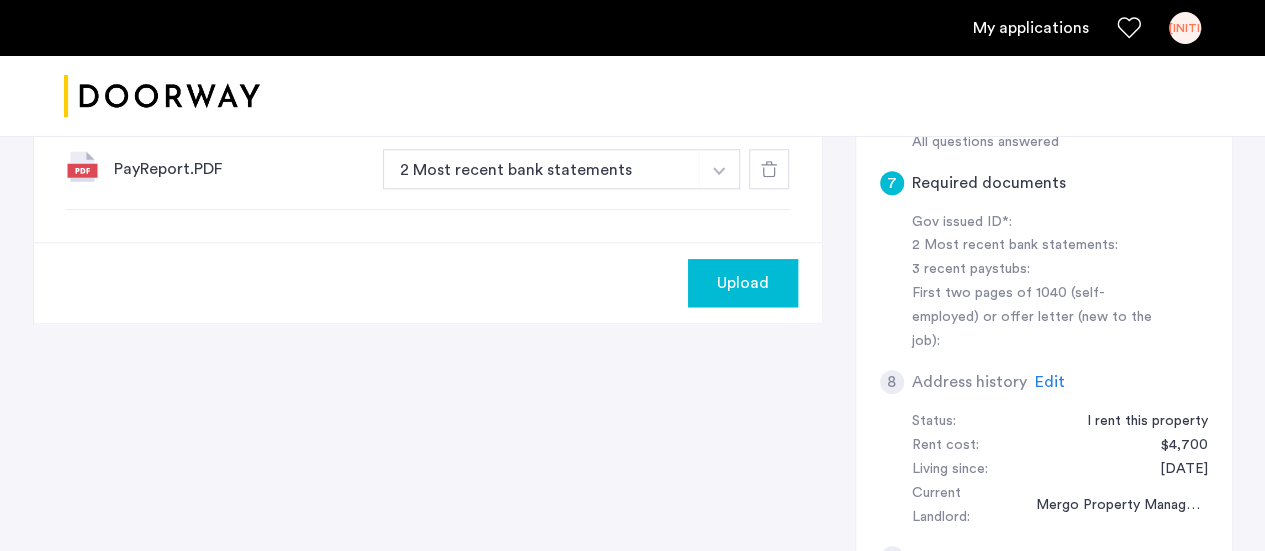 scroll, scrollTop: 659, scrollLeft: 0, axis: vertical 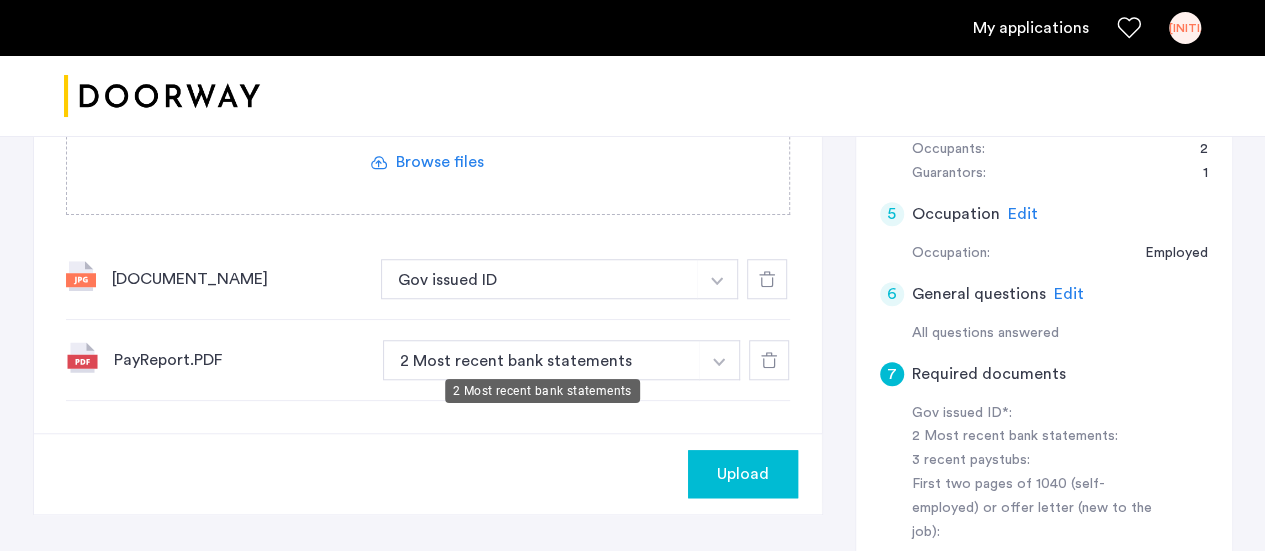 click on "2 Most recent bank statements" at bounding box center [542, 360] 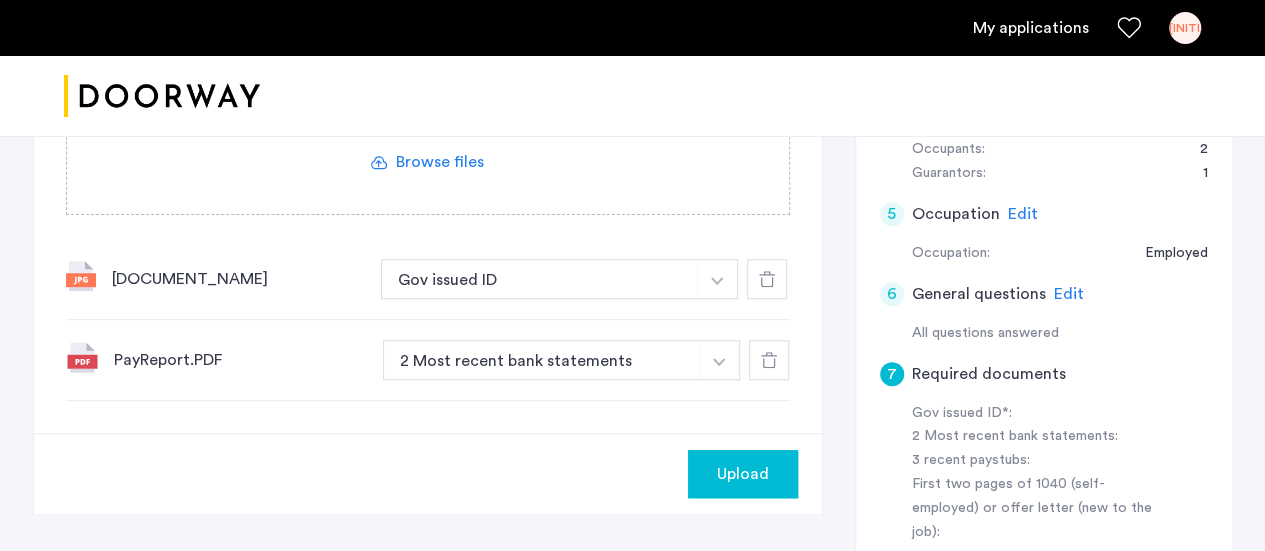 click at bounding box center [717, 279] 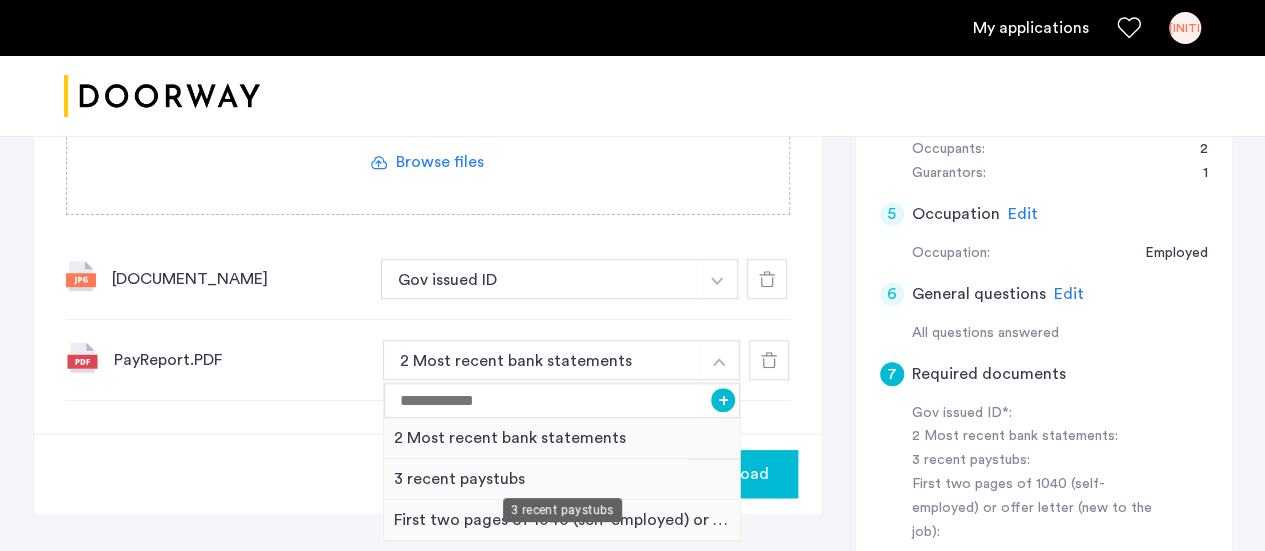 click on "3 recent paystubs" at bounding box center (562, 479) 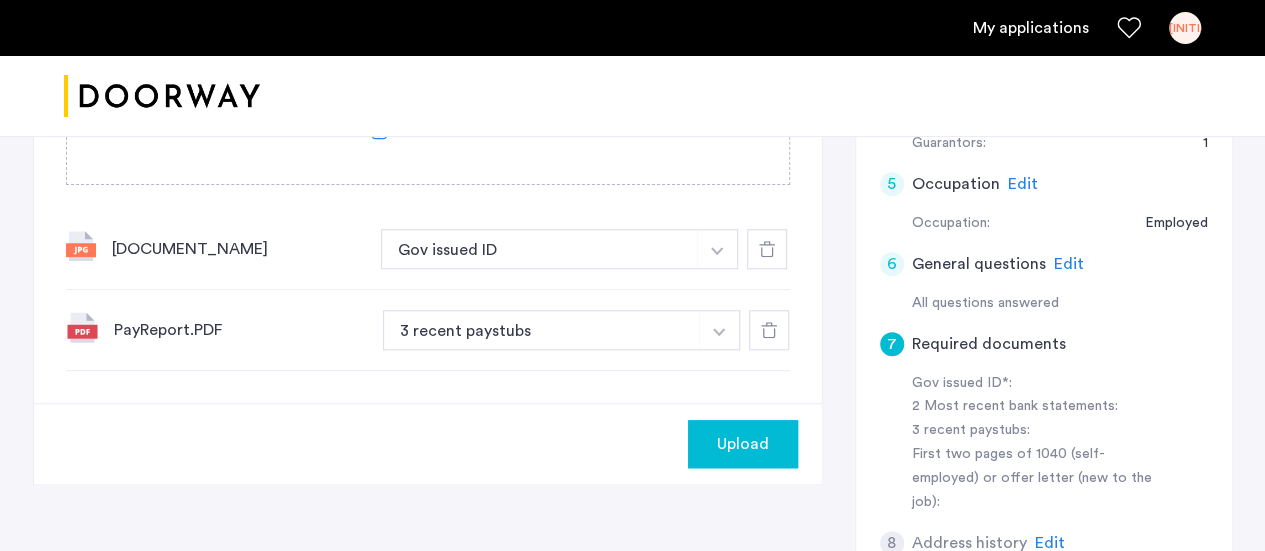 scroll, scrollTop: 671, scrollLeft: 0, axis: vertical 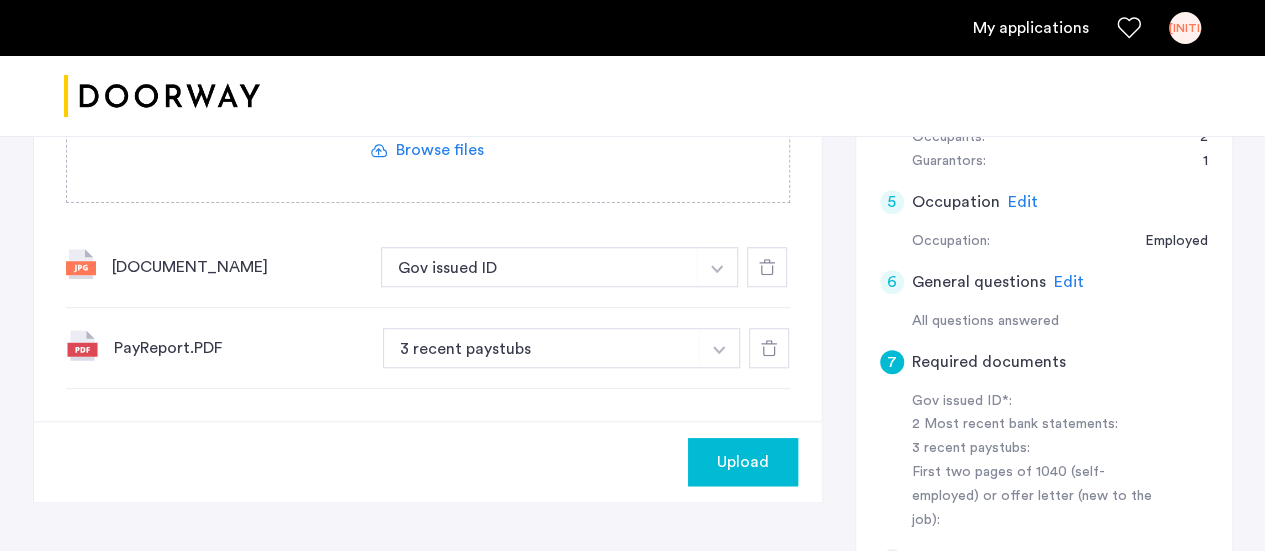 click on "Upload" 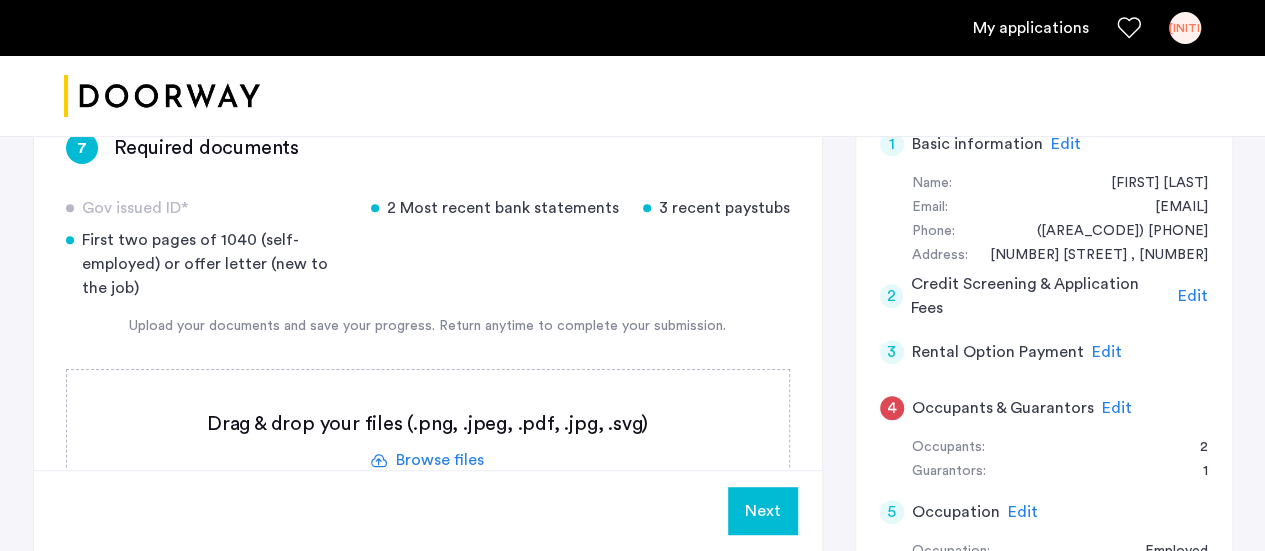 scroll, scrollTop: 363, scrollLeft: 0, axis: vertical 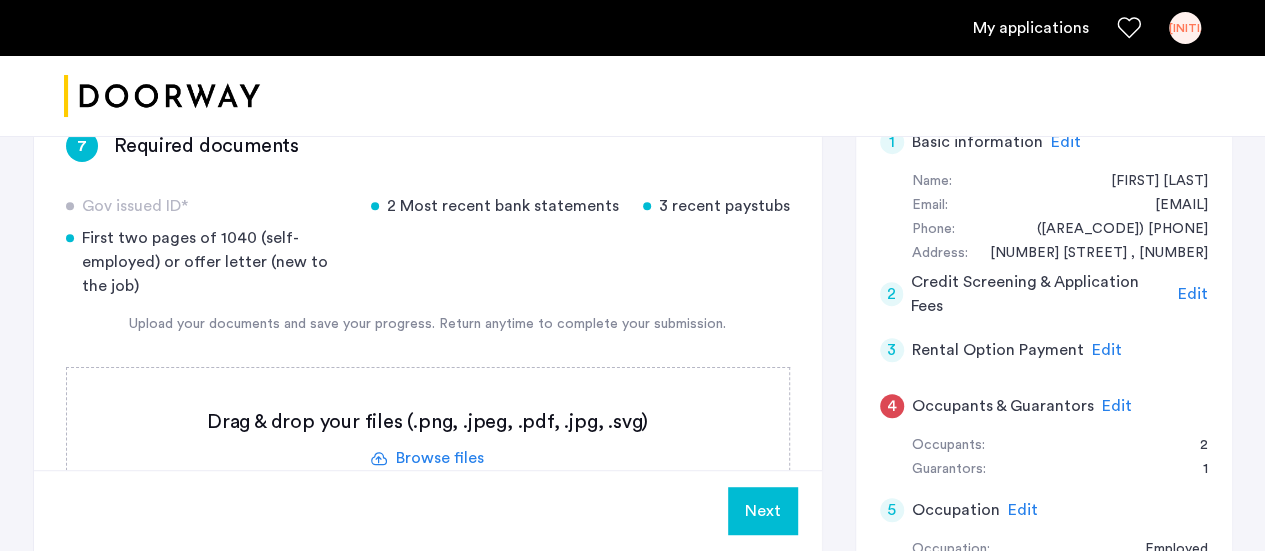 click 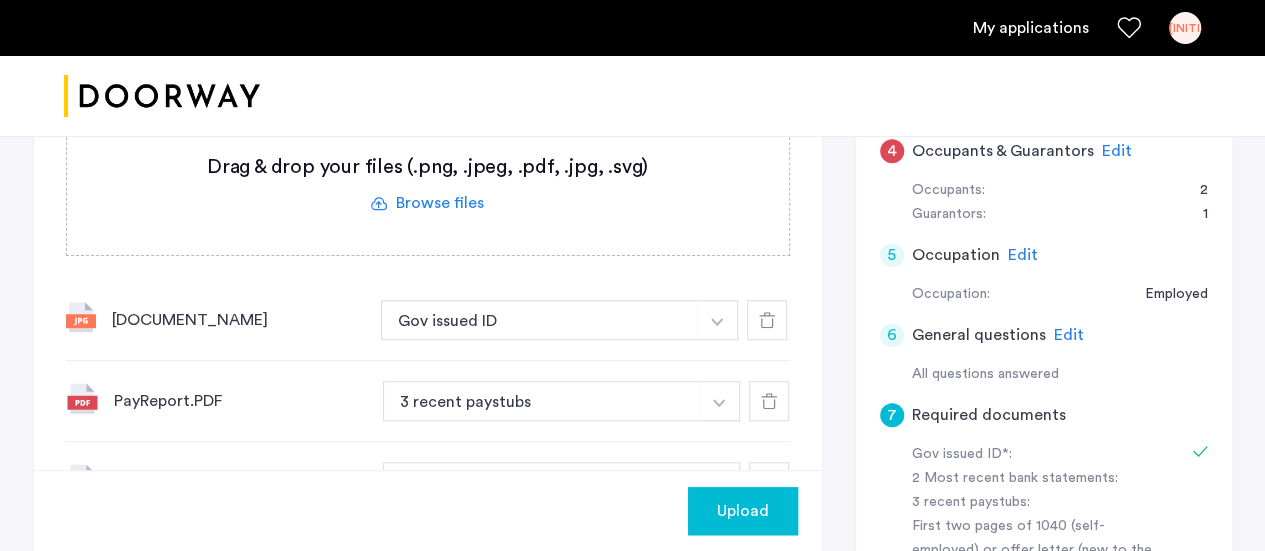 scroll, scrollTop: 619, scrollLeft: 0, axis: vertical 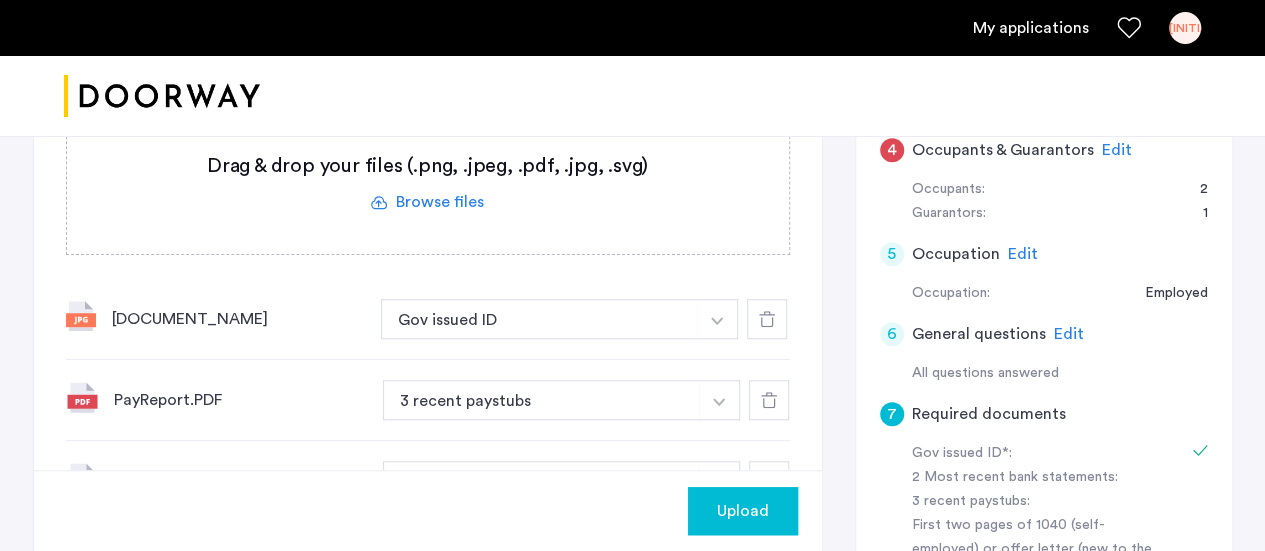 click 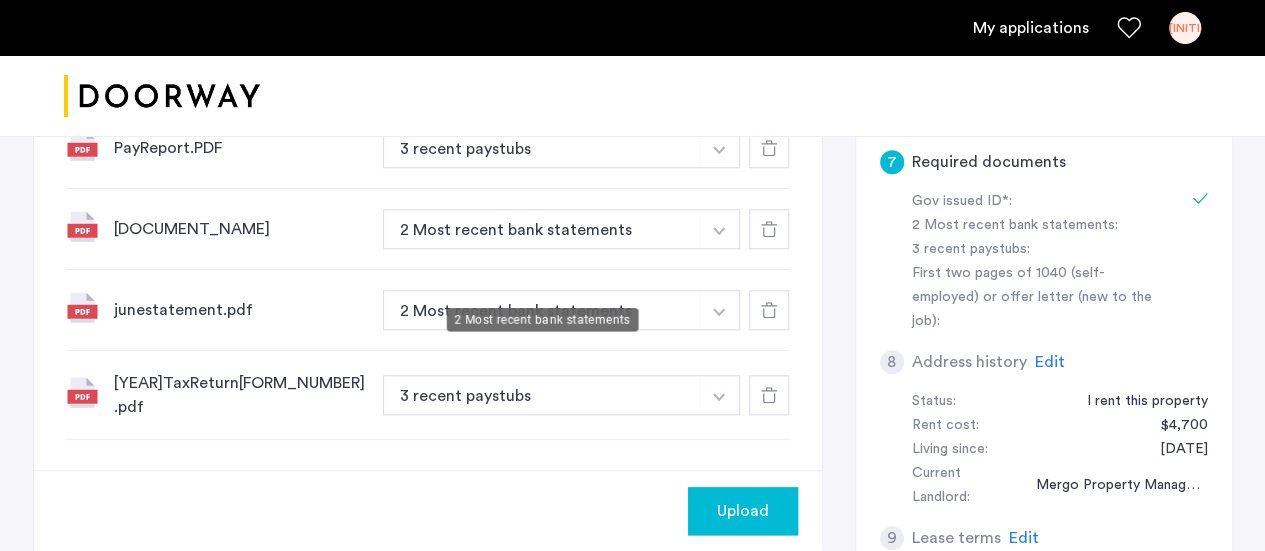 scroll, scrollTop: 892, scrollLeft: 0, axis: vertical 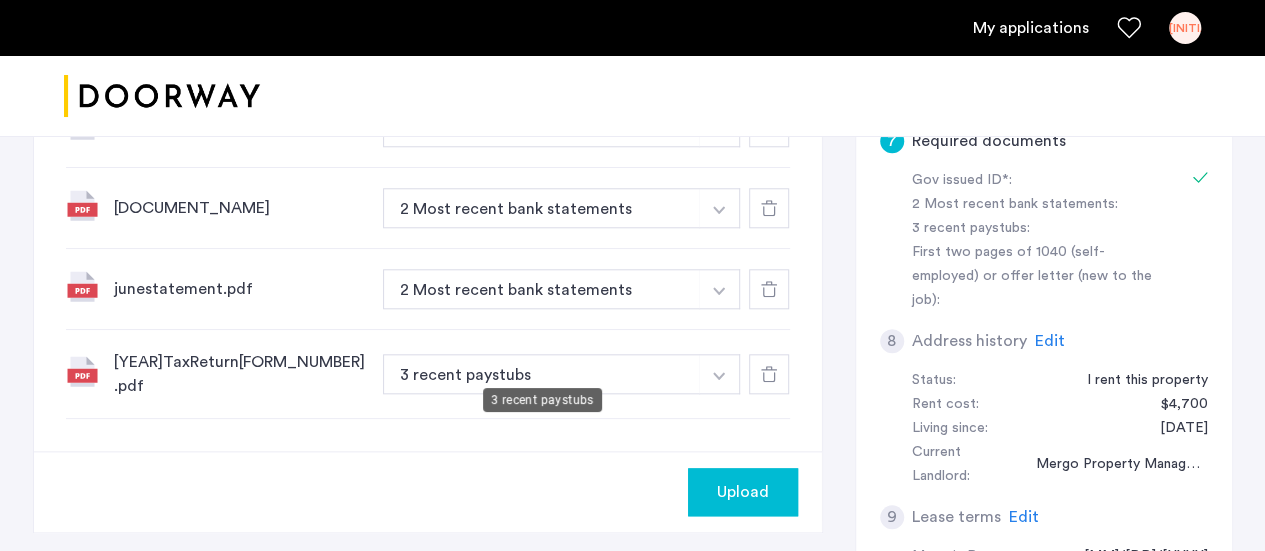 click on "3 recent paystubs" at bounding box center [542, 127] 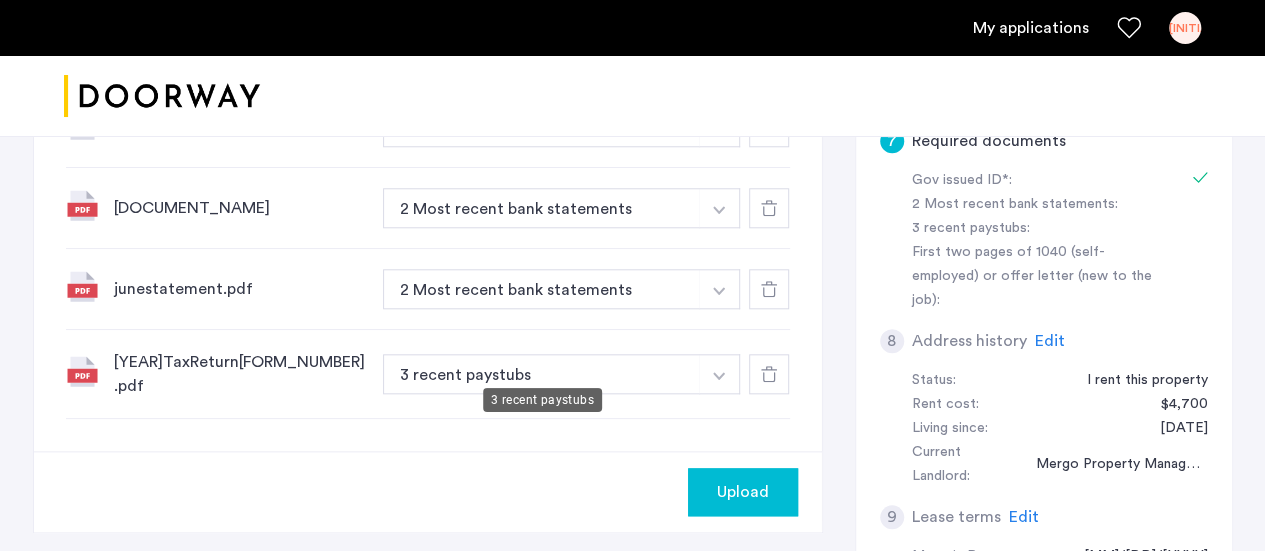 click on "3 recent paystubs" at bounding box center (542, 374) 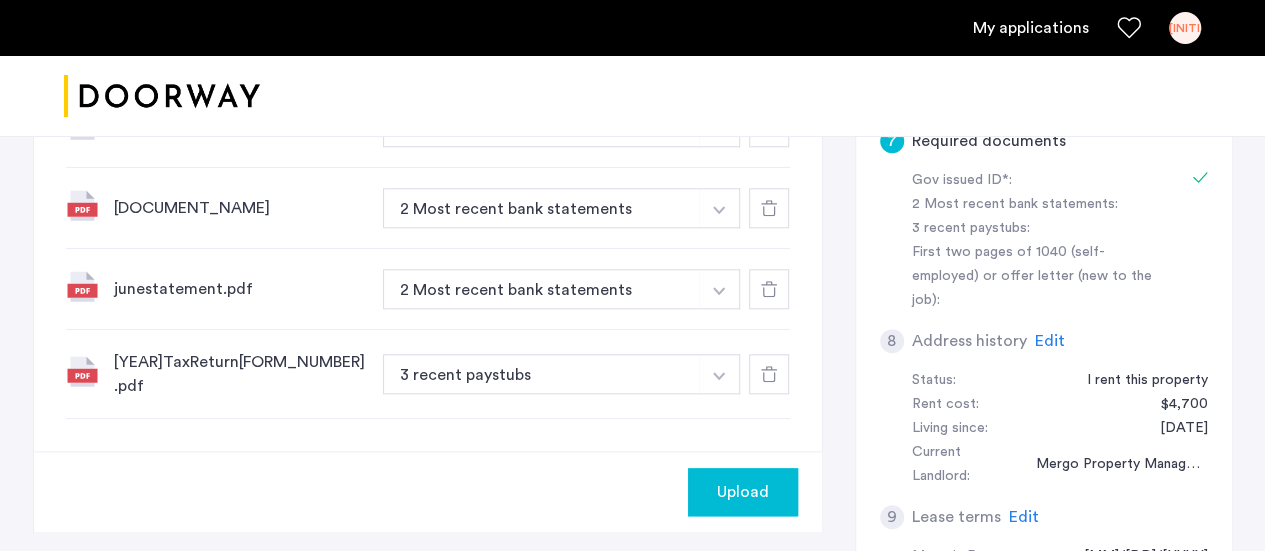 click at bounding box center (717, 48) 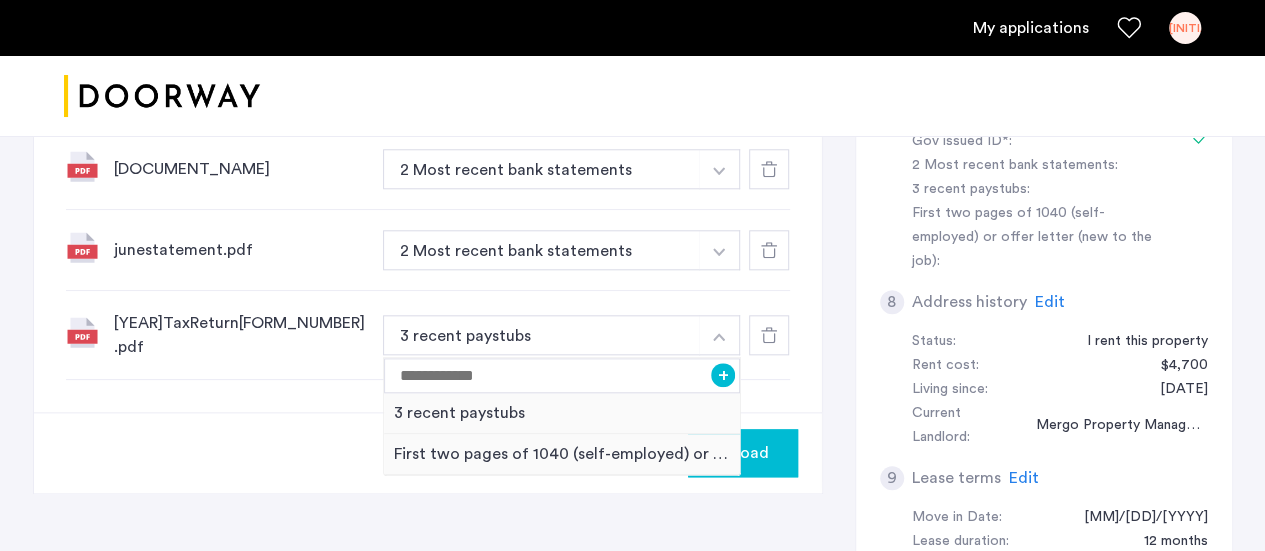 scroll, scrollTop: 934, scrollLeft: 0, axis: vertical 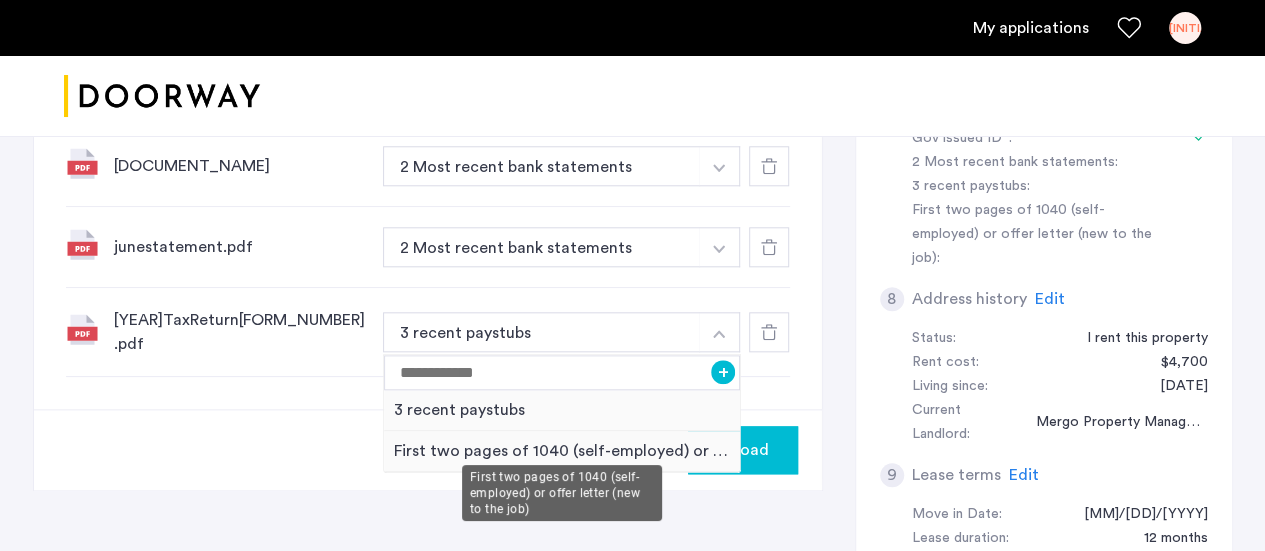 click on "First two pages of 1040 (self-employed) or offer letter (new to the job)" at bounding box center [562, 451] 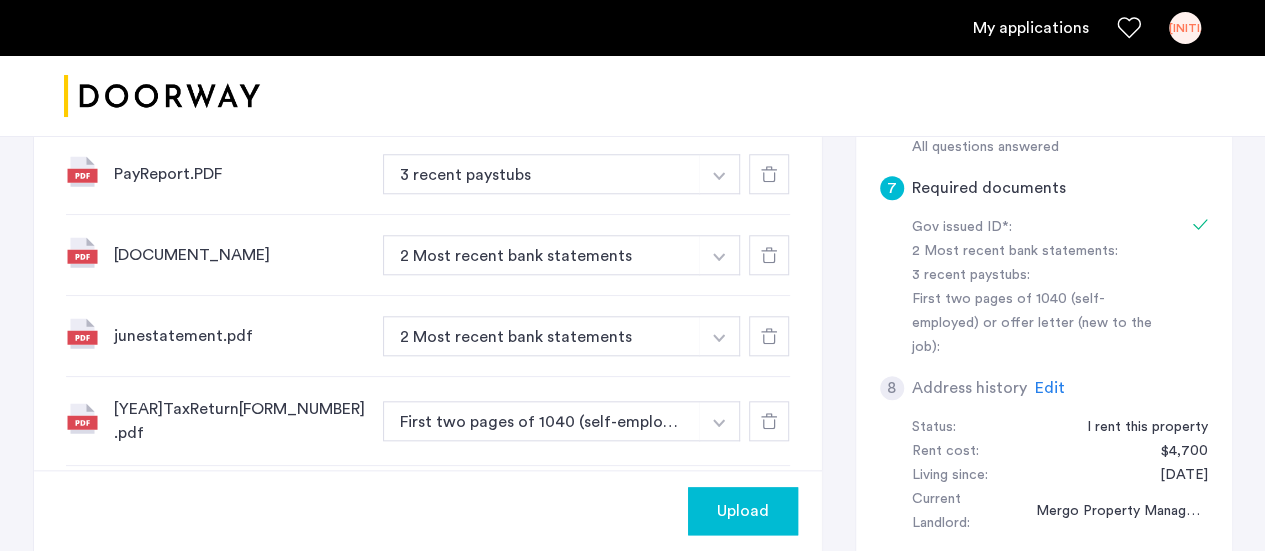 scroll, scrollTop: 847, scrollLeft: 0, axis: vertical 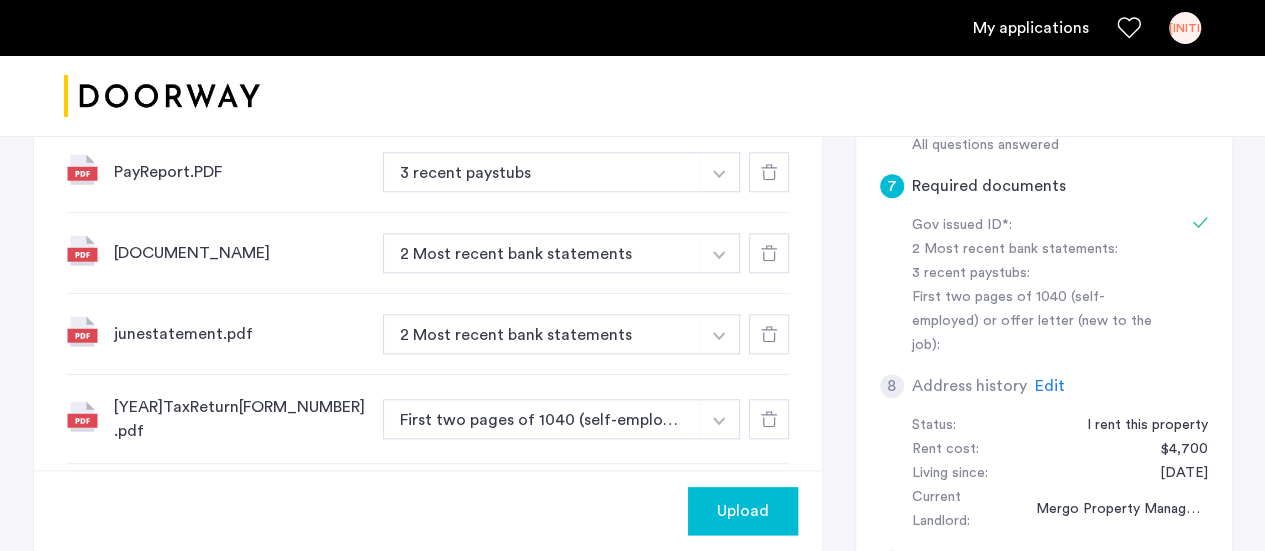 click on "Upload" 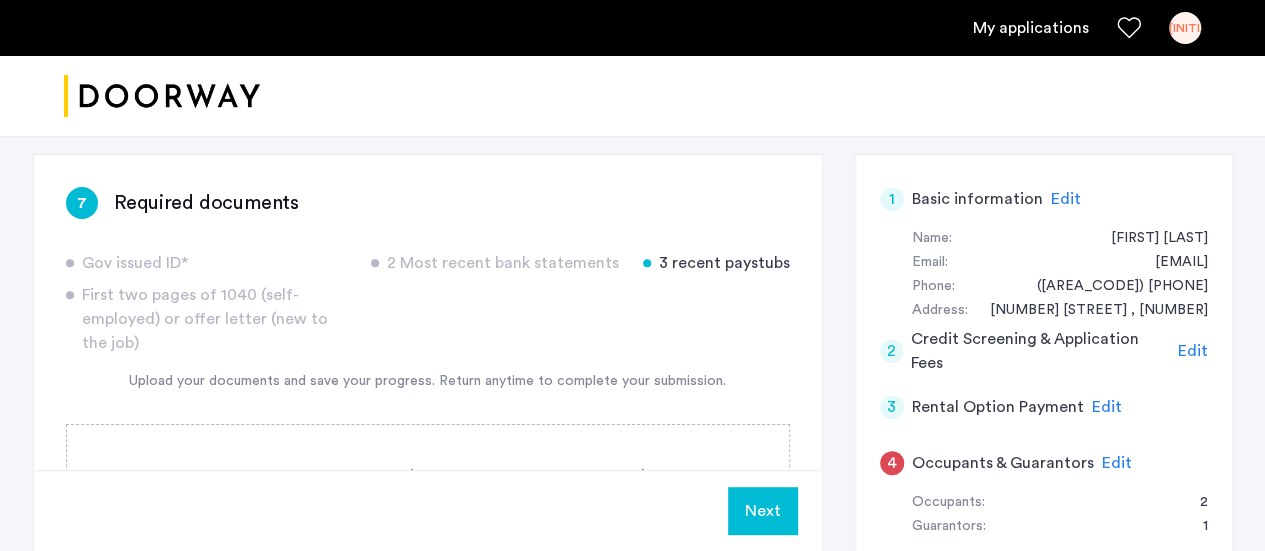 scroll, scrollTop: 299, scrollLeft: 0, axis: vertical 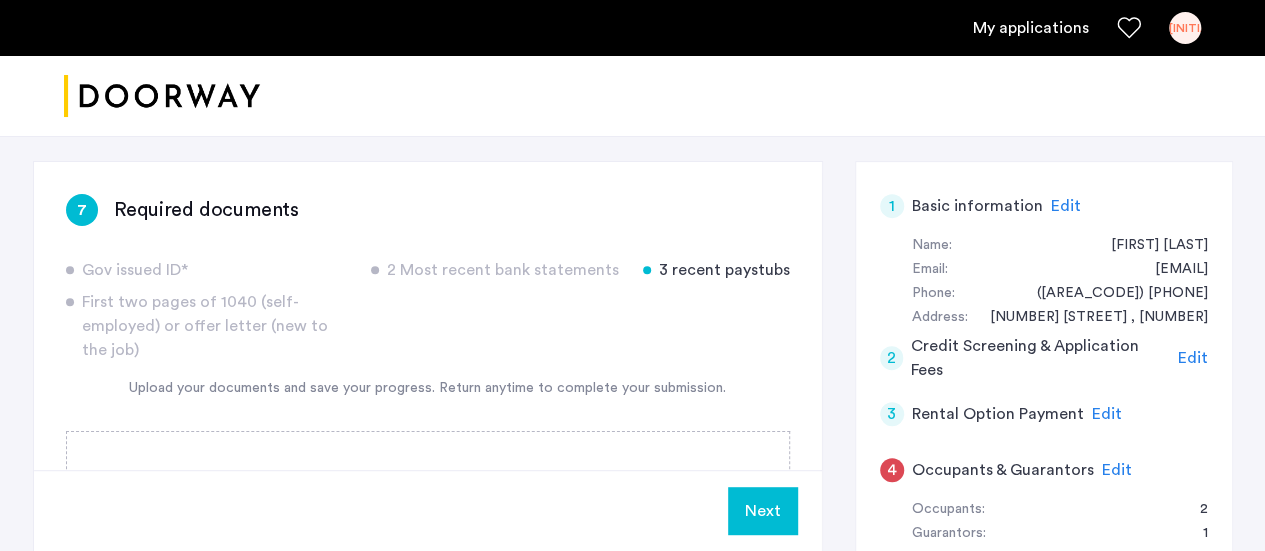 click on "Next" 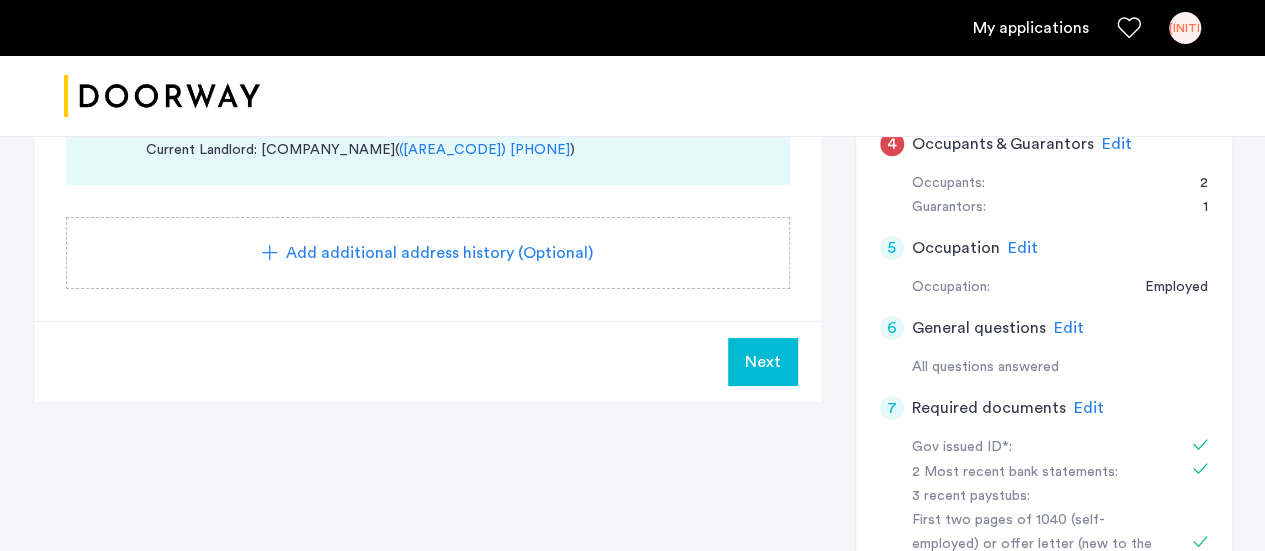 scroll, scrollTop: 471, scrollLeft: 0, axis: vertical 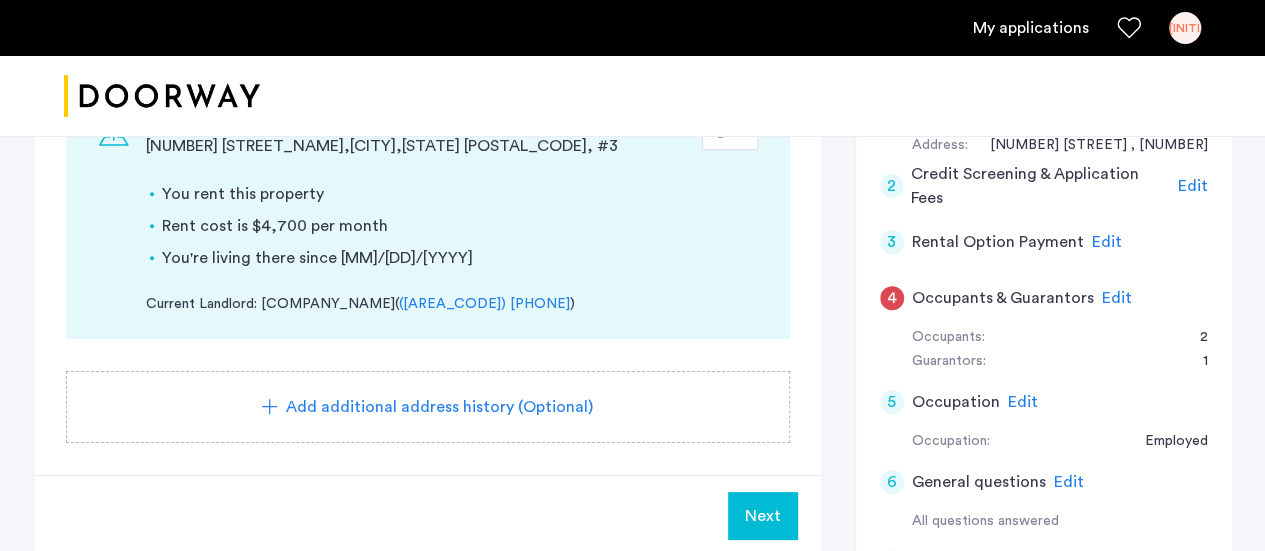 click on "Next" 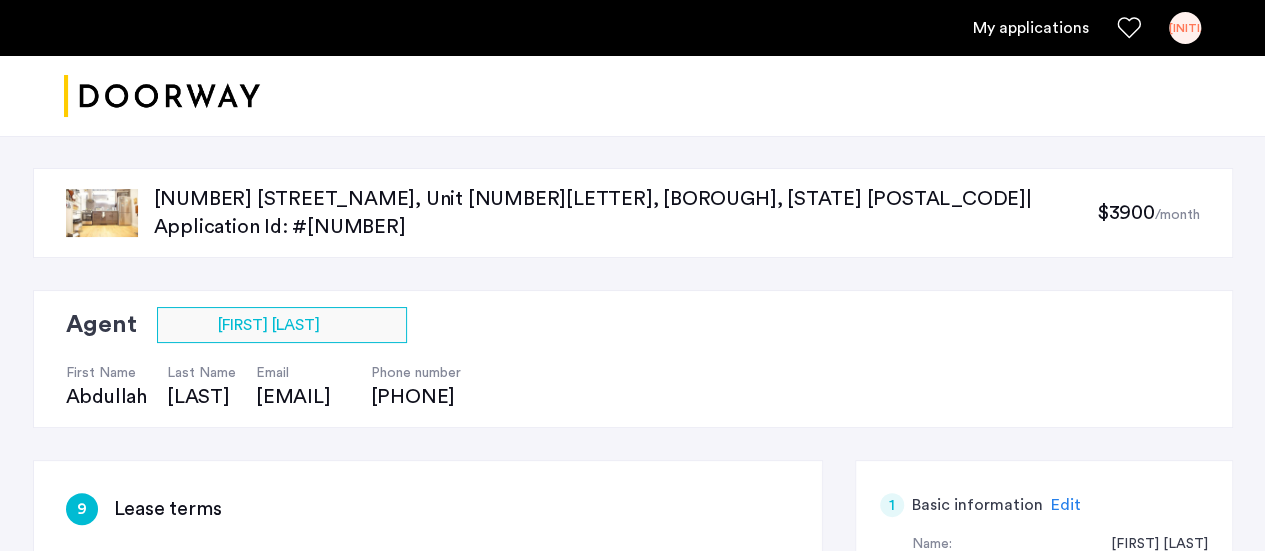 scroll, scrollTop: 354, scrollLeft: 0, axis: vertical 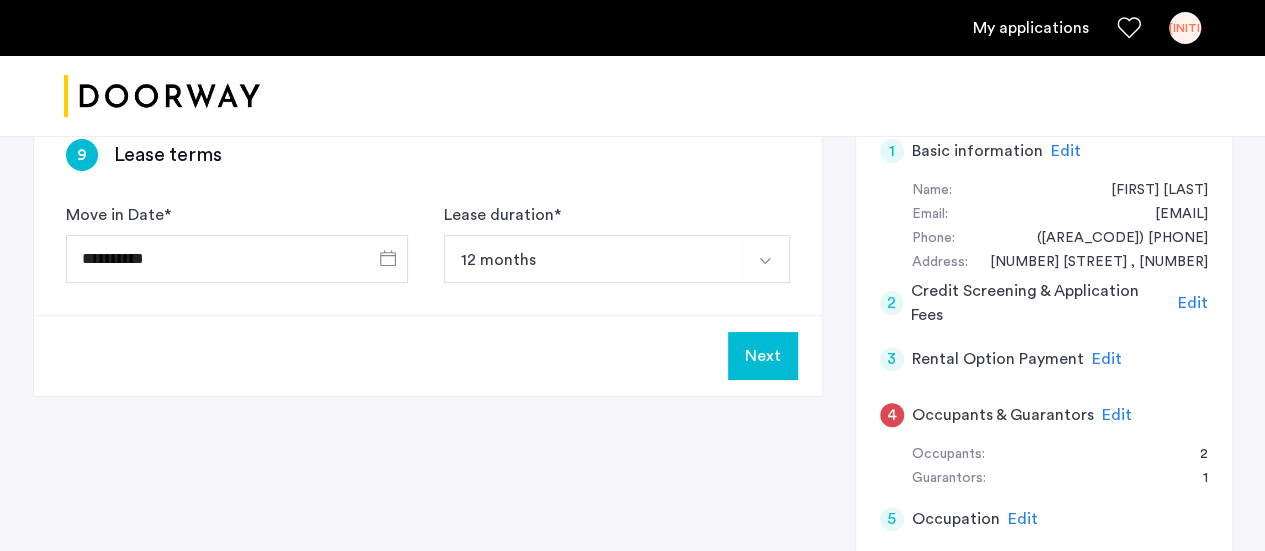 click at bounding box center [766, 259] 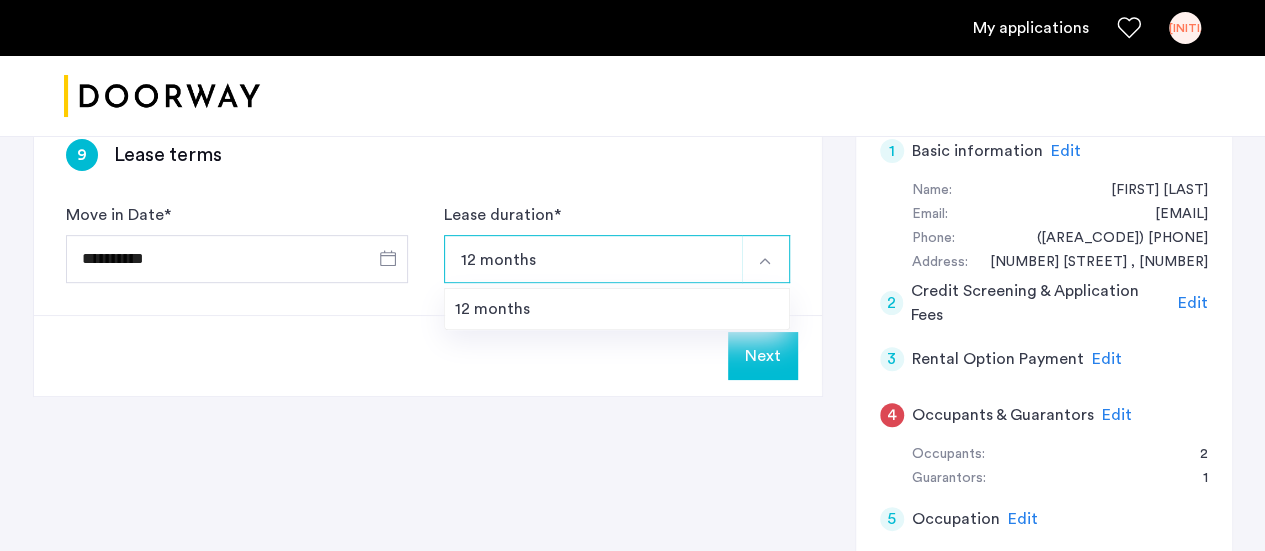 click on "9 Lease terms" 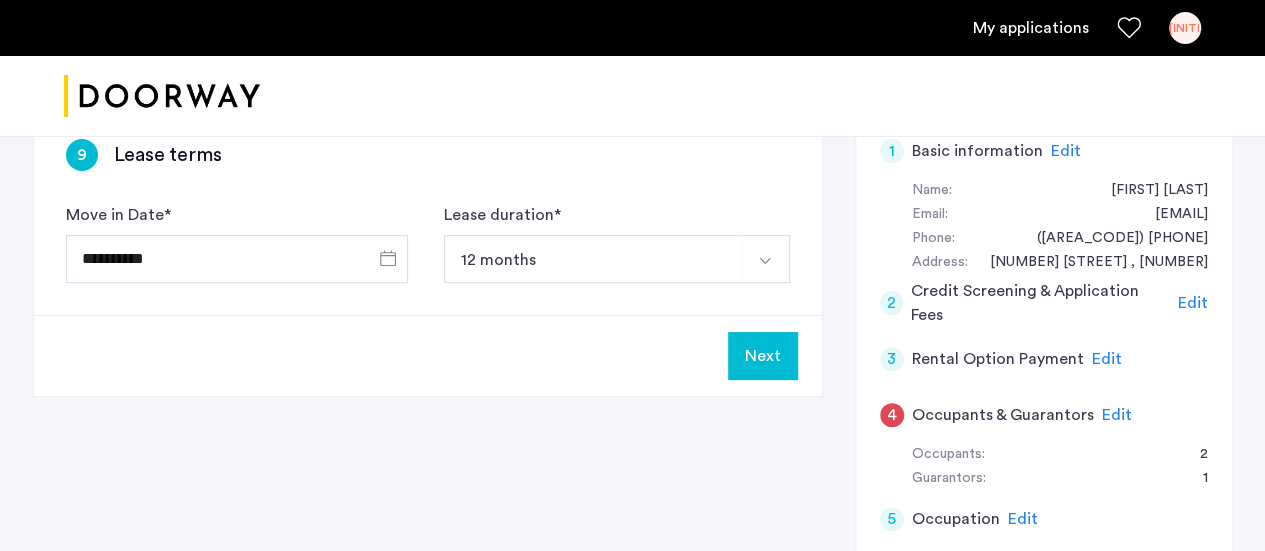 click on "Next" 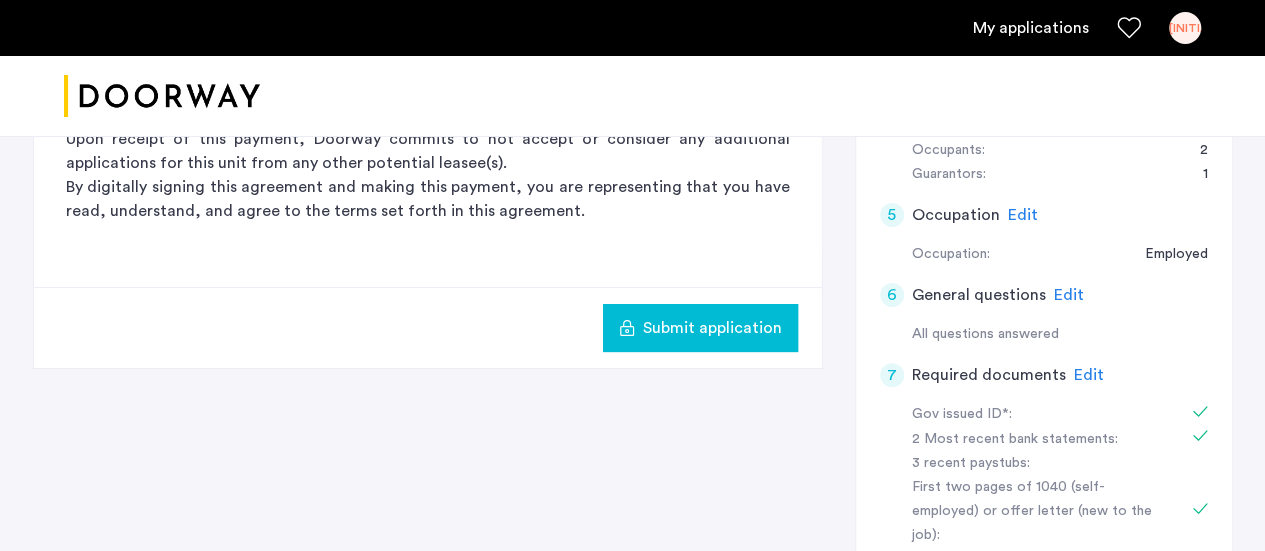 scroll, scrollTop: 659, scrollLeft: 0, axis: vertical 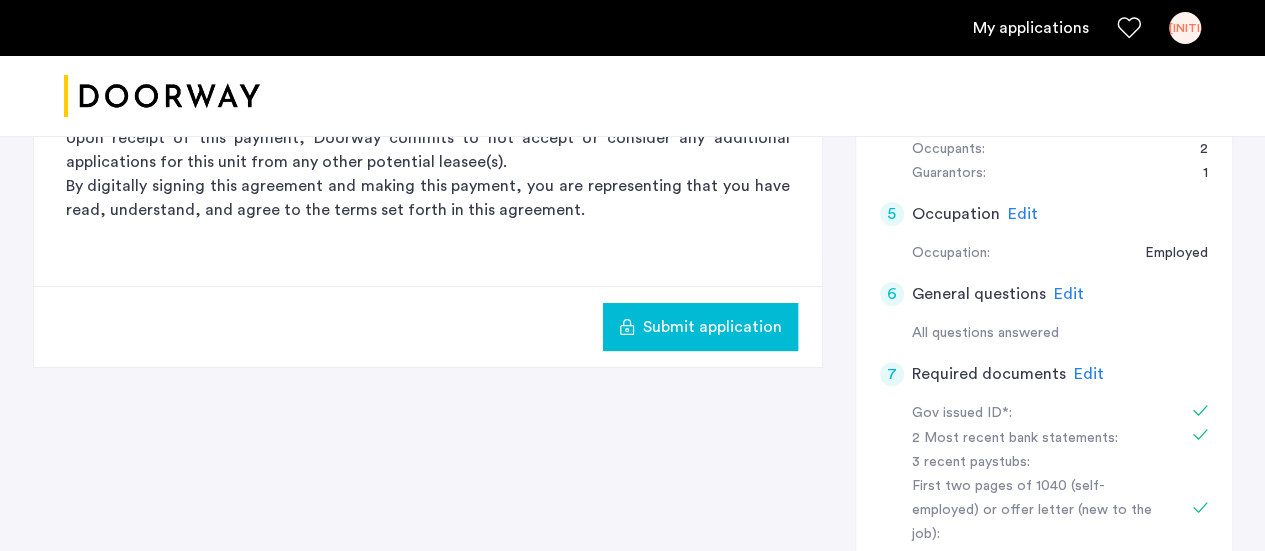 drag, startPoint x: 446, startPoint y: 392, endPoint x: 507, endPoint y: 281, distance: 126.65702 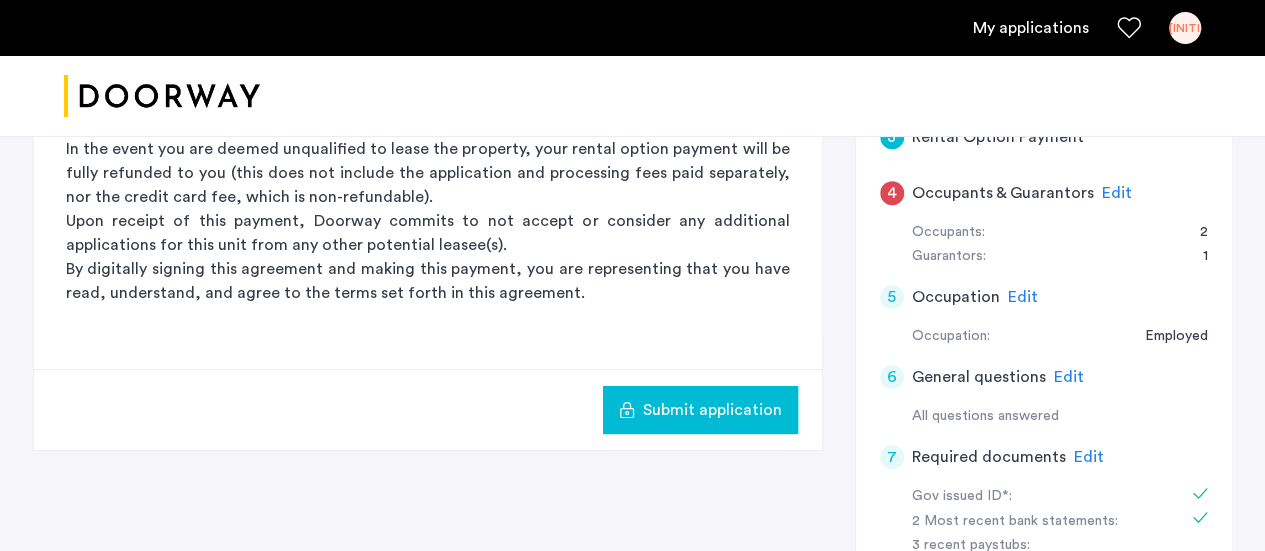 scroll, scrollTop: 577, scrollLeft: 0, axis: vertical 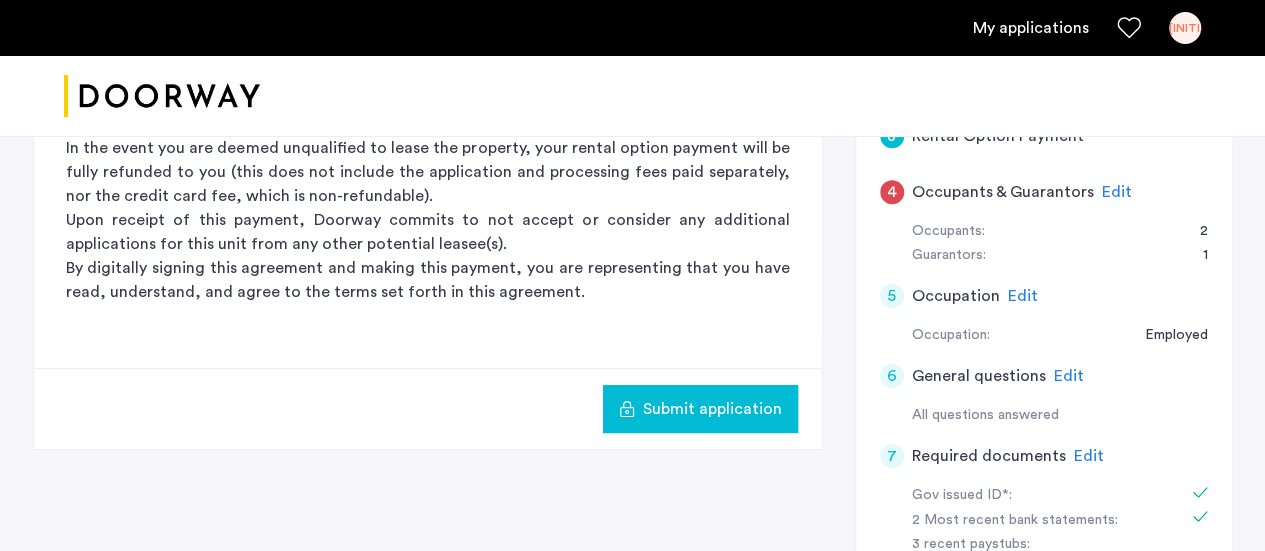 drag, startPoint x: 730, startPoint y: 411, endPoint x: 720, endPoint y: 401, distance: 14.142136 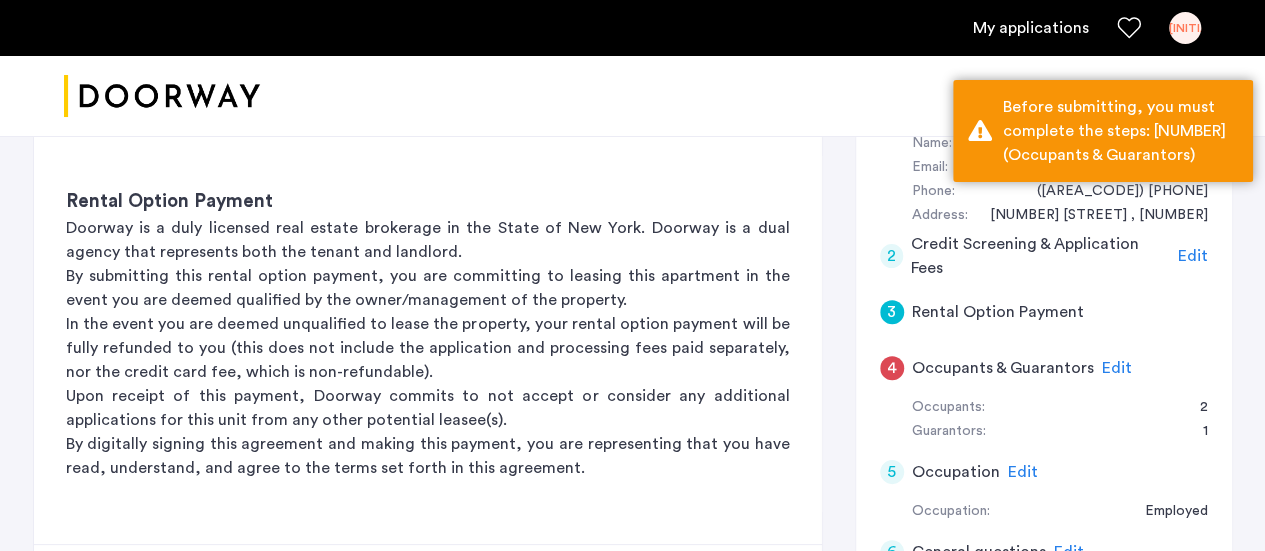 scroll, scrollTop: 391, scrollLeft: 0, axis: vertical 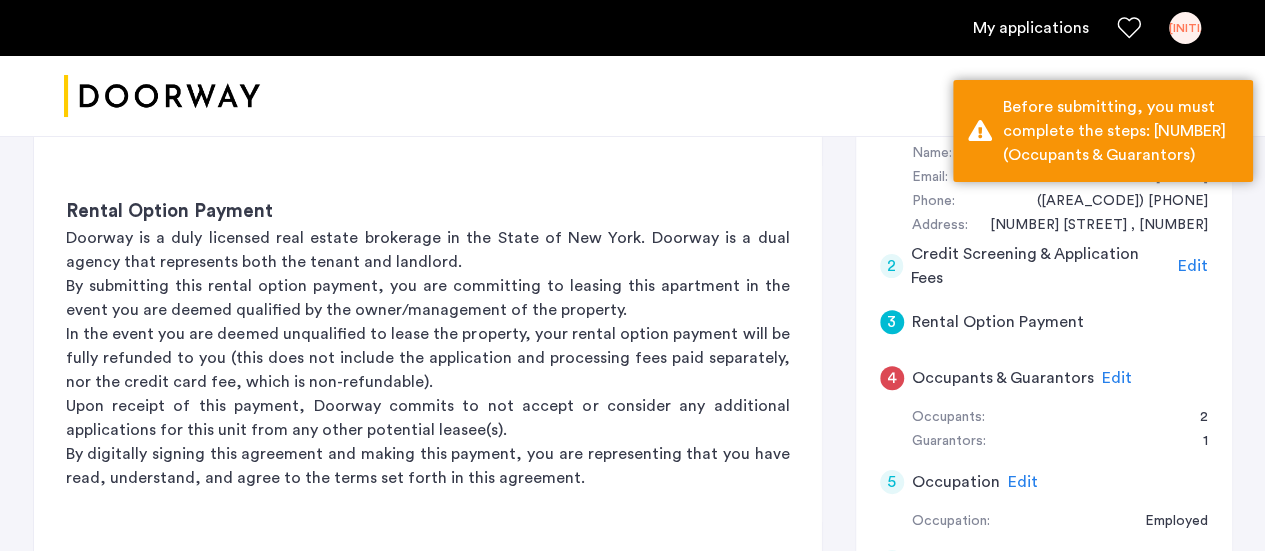 click on "Edit" 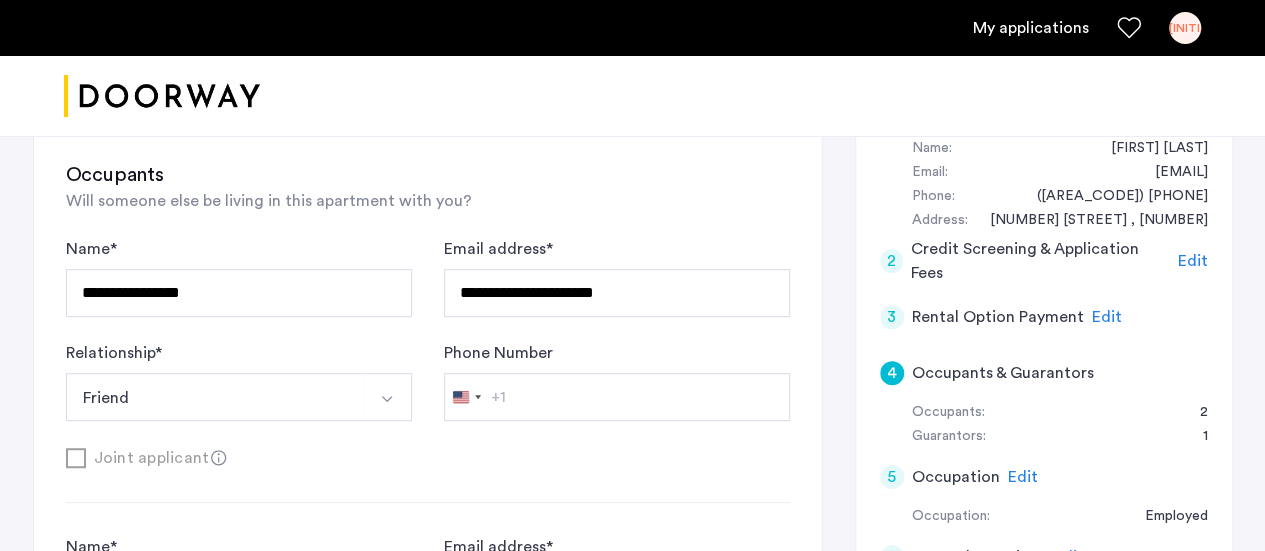 scroll, scrollTop: 395, scrollLeft: 0, axis: vertical 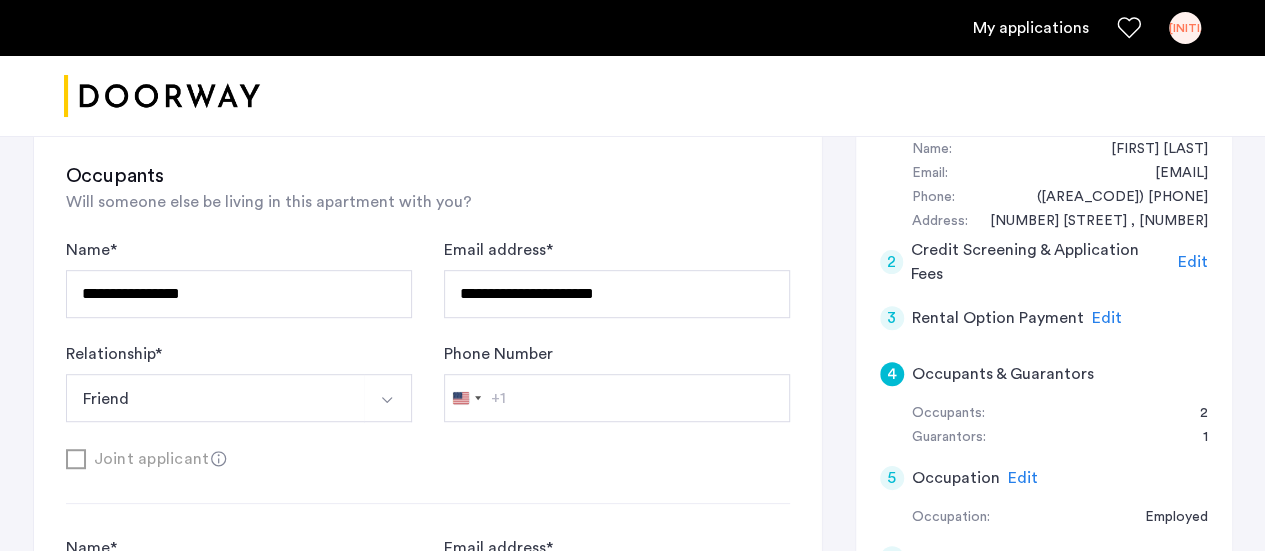 click on "**********" 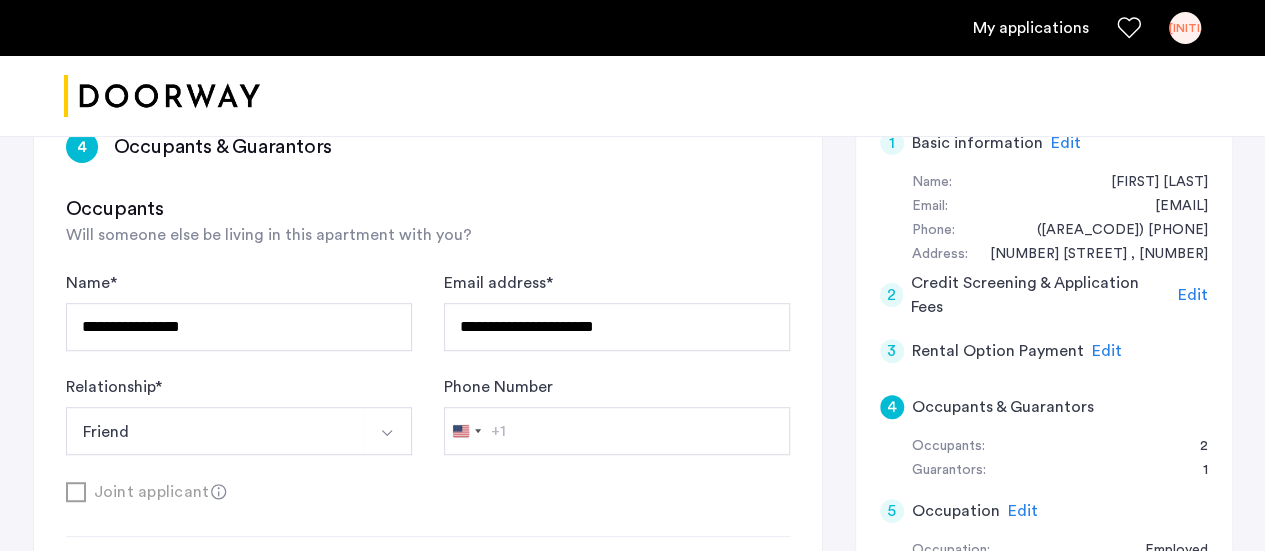 scroll, scrollTop: 0, scrollLeft: 0, axis: both 